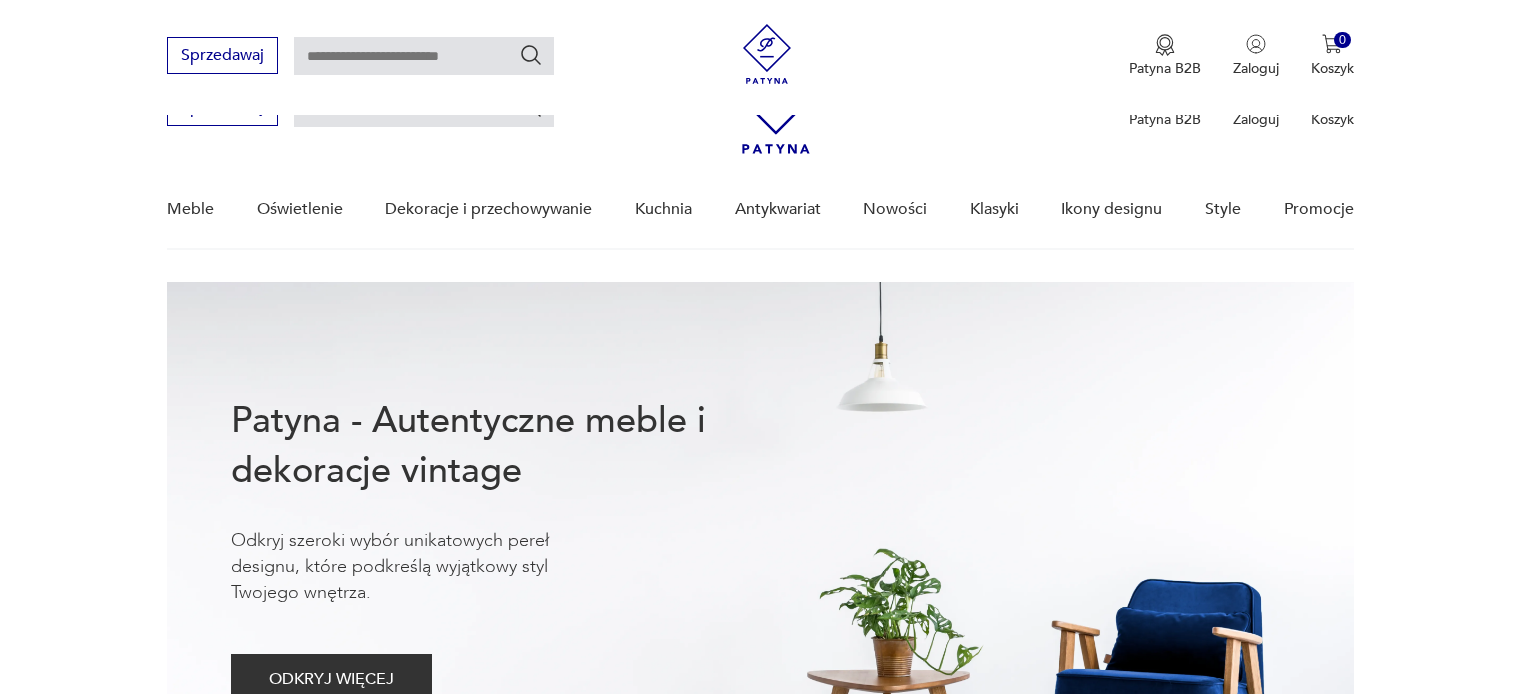 scroll, scrollTop: 524, scrollLeft: 0, axis: vertical 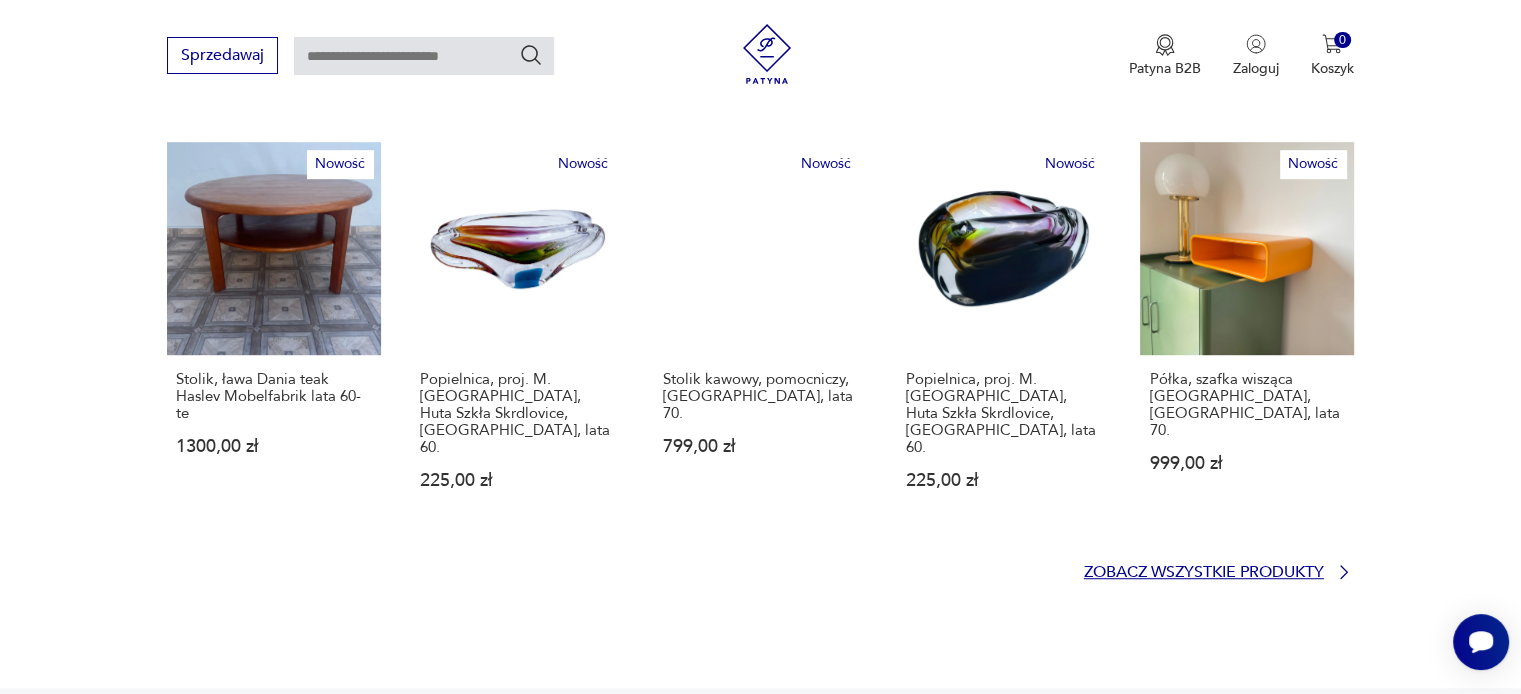 click on "Zobacz wszystkie produkty" at bounding box center (1204, 572) 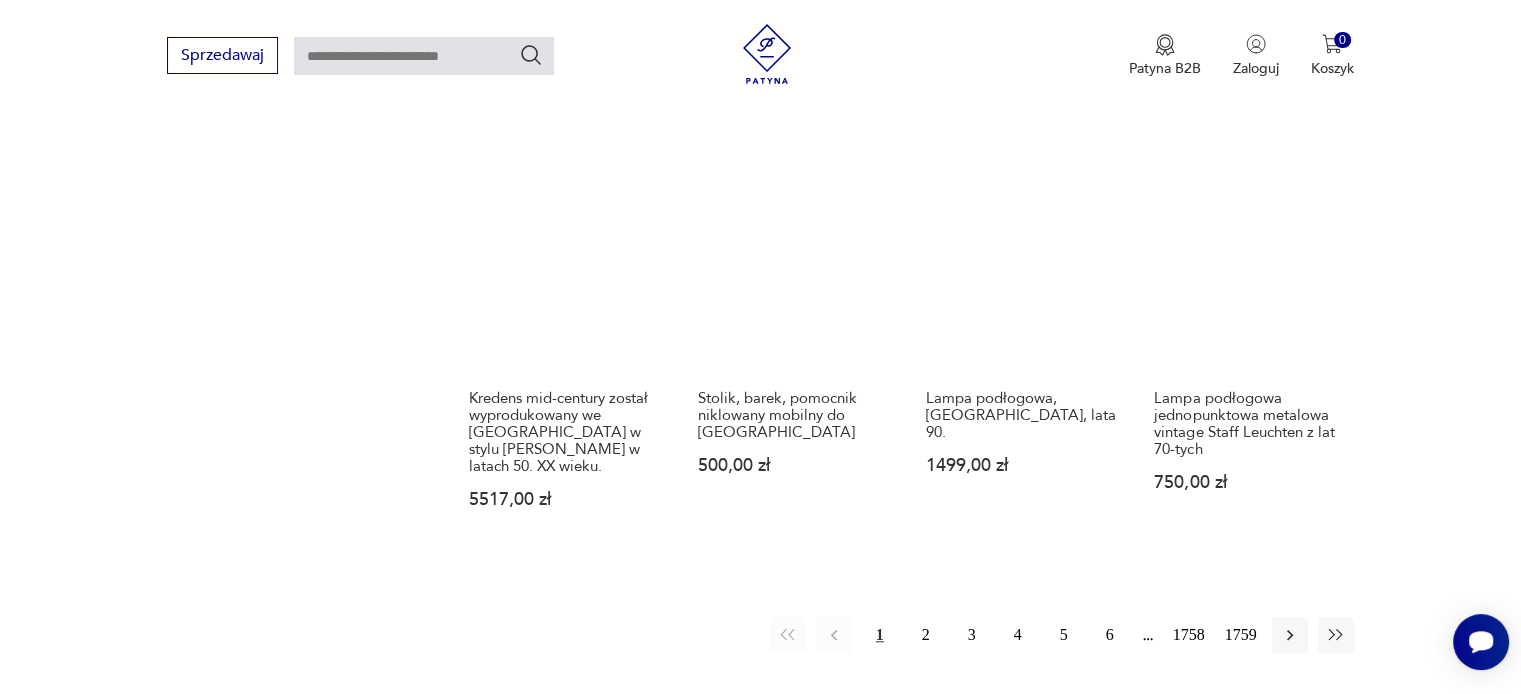 scroll, scrollTop: 1789, scrollLeft: 0, axis: vertical 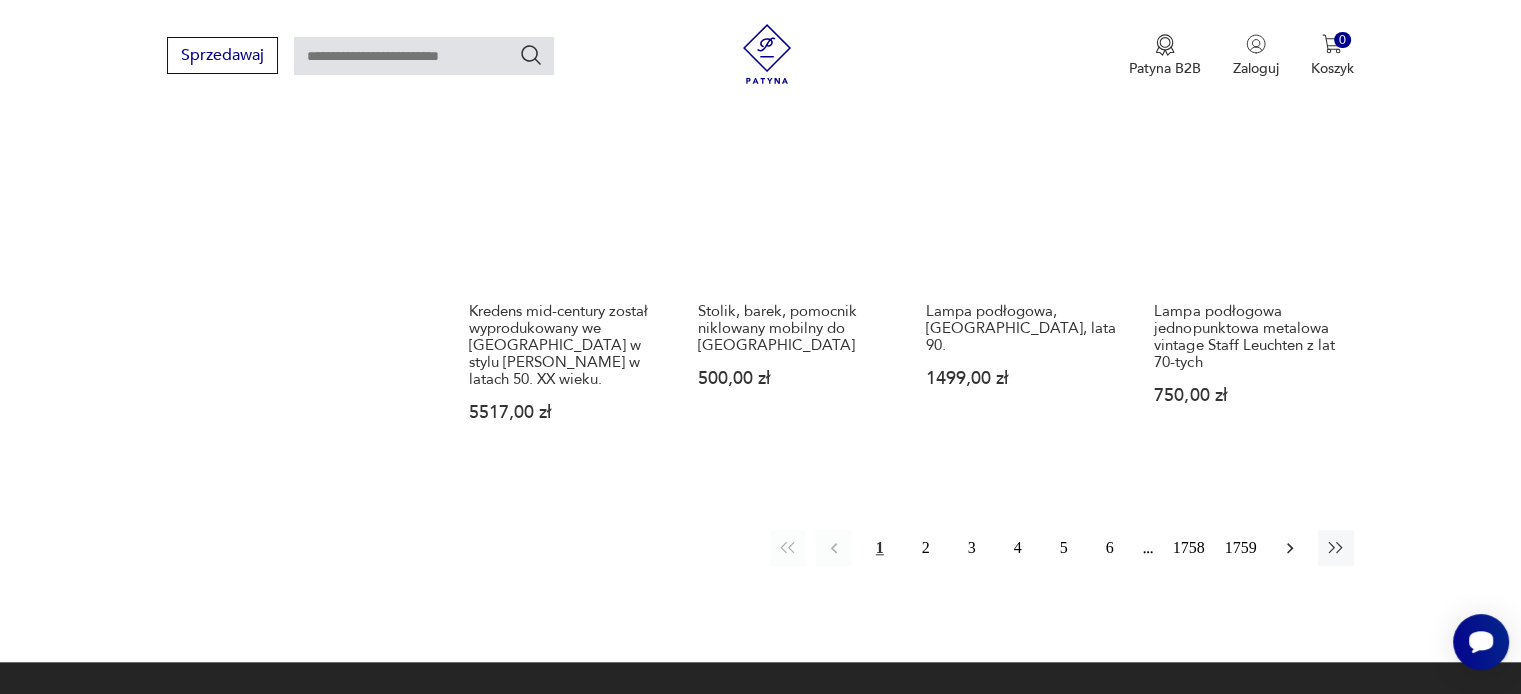 click 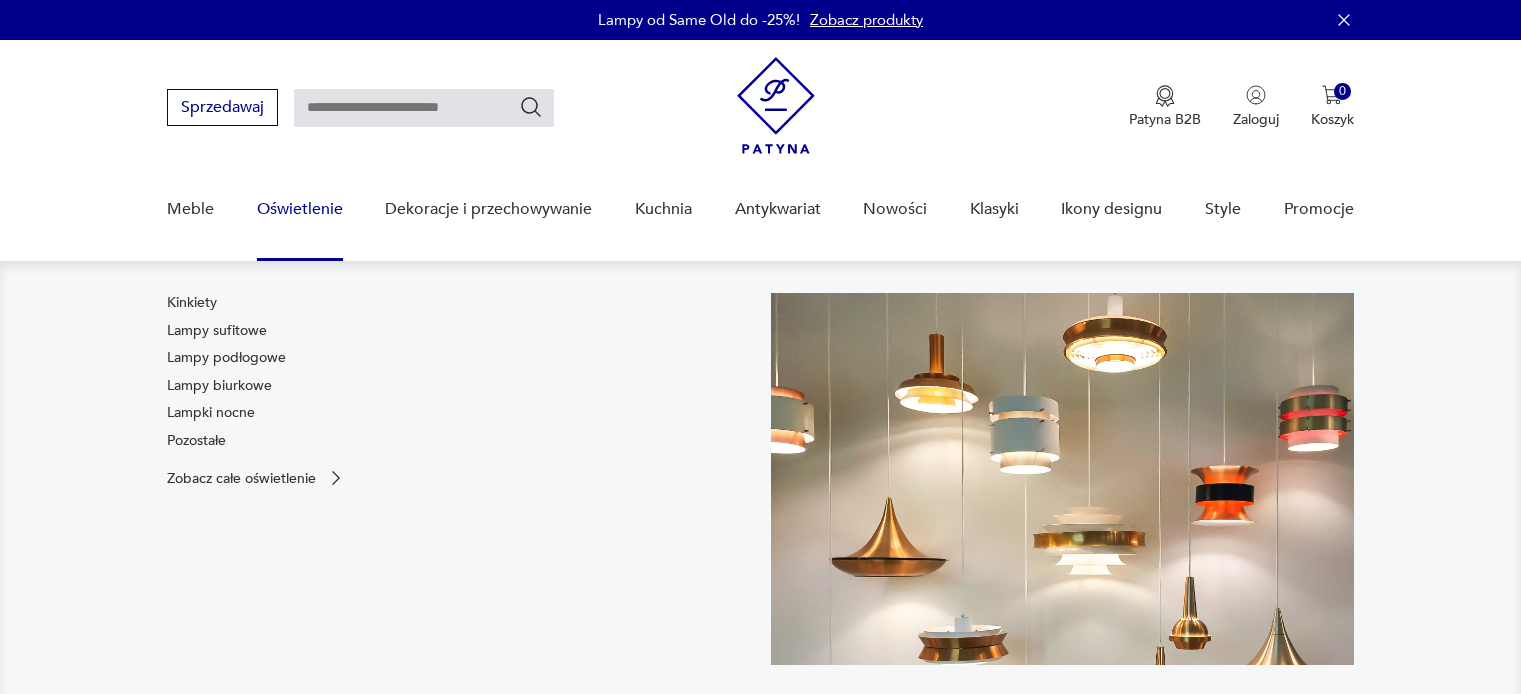 scroll, scrollTop: 0, scrollLeft: 0, axis: both 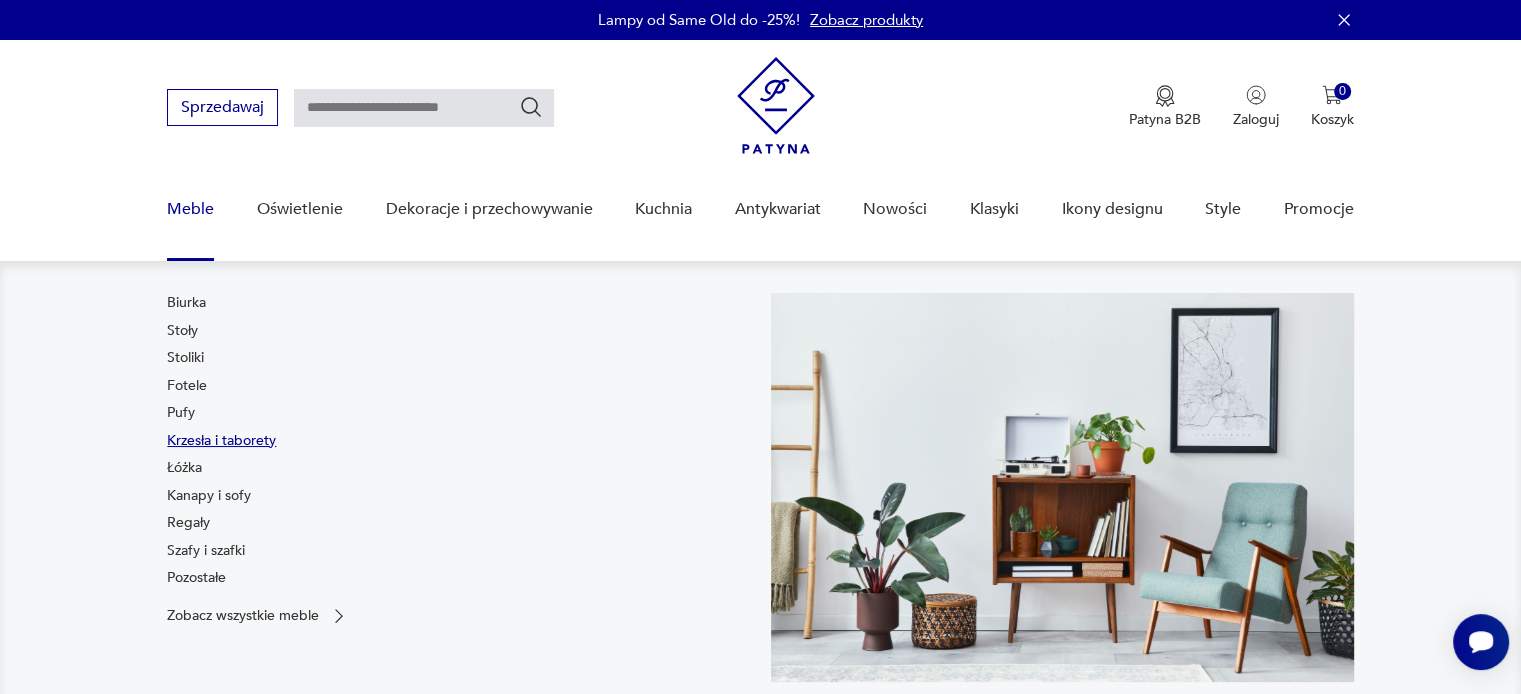 click on "Krzesła i taborety" at bounding box center [221, 441] 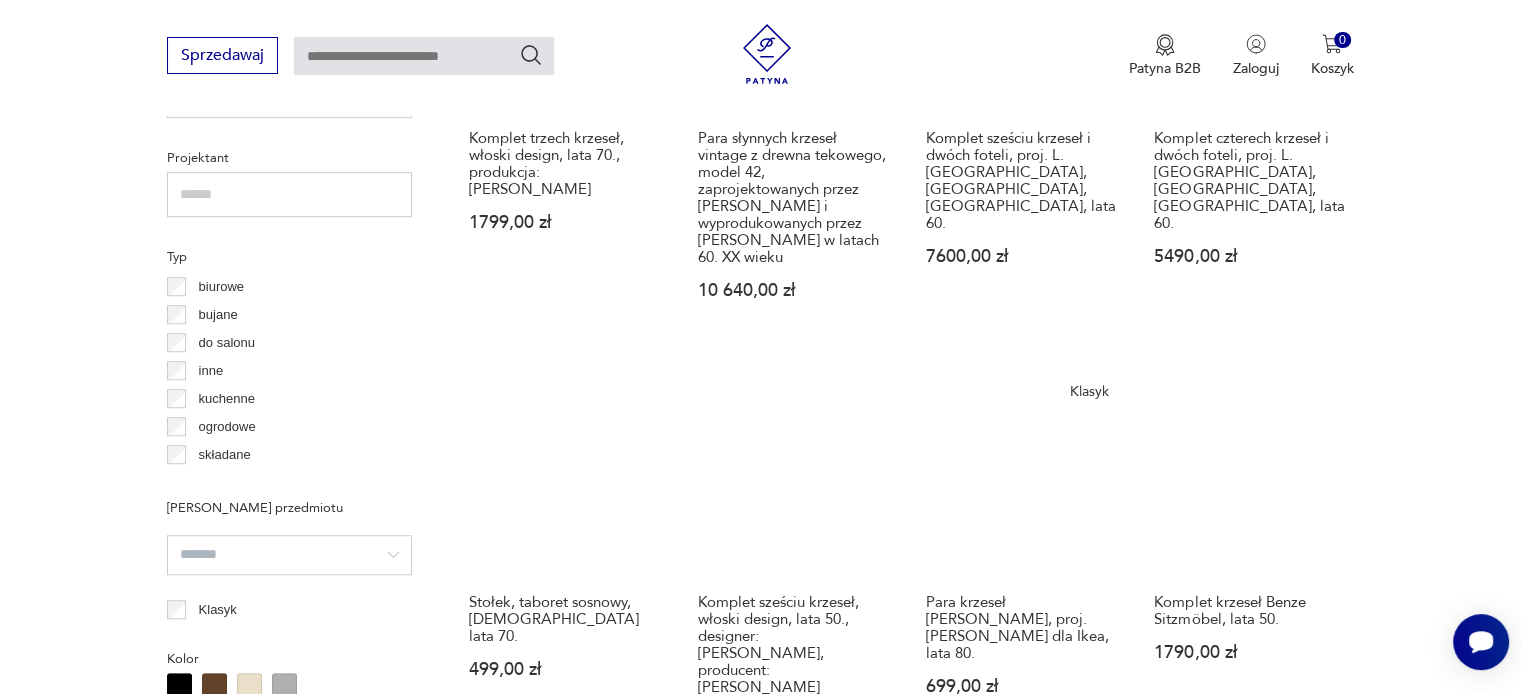 scroll, scrollTop: 1429, scrollLeft: 0, axis: vertical 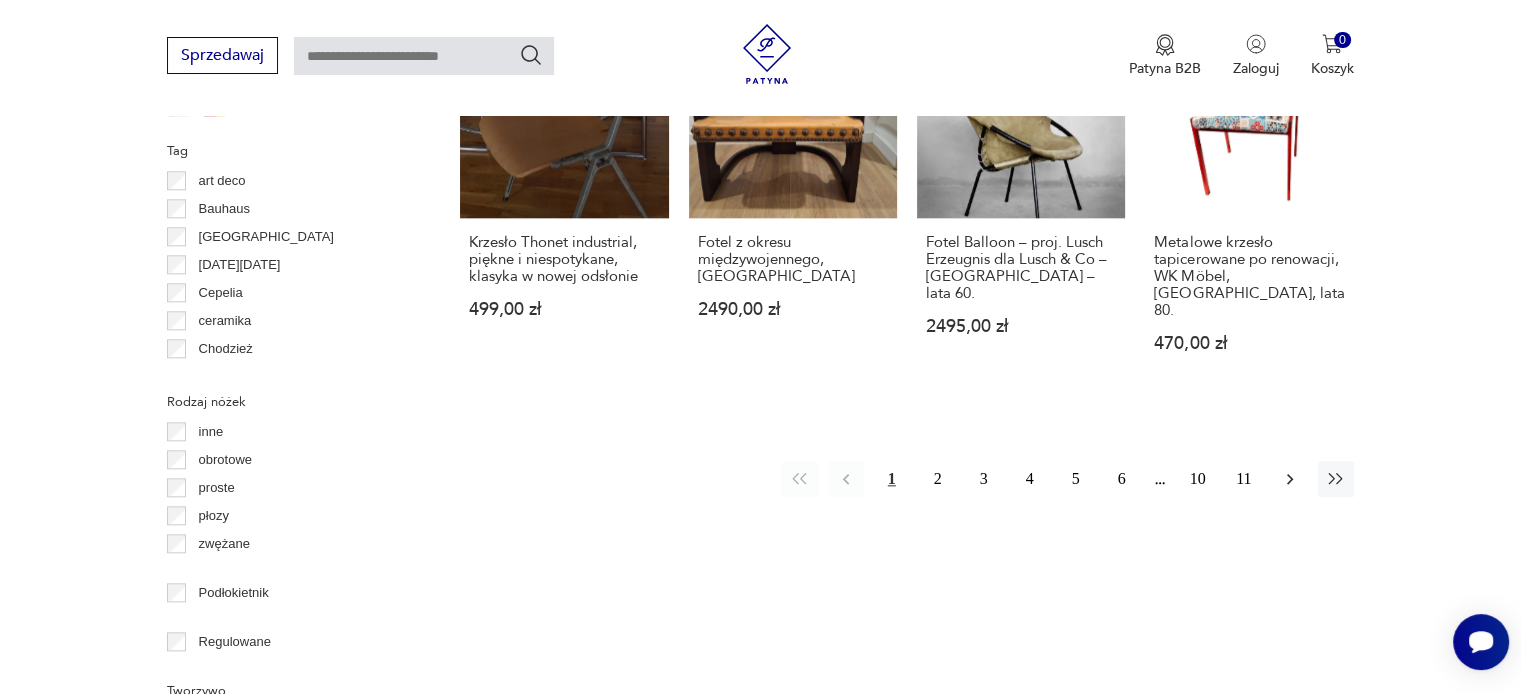 click 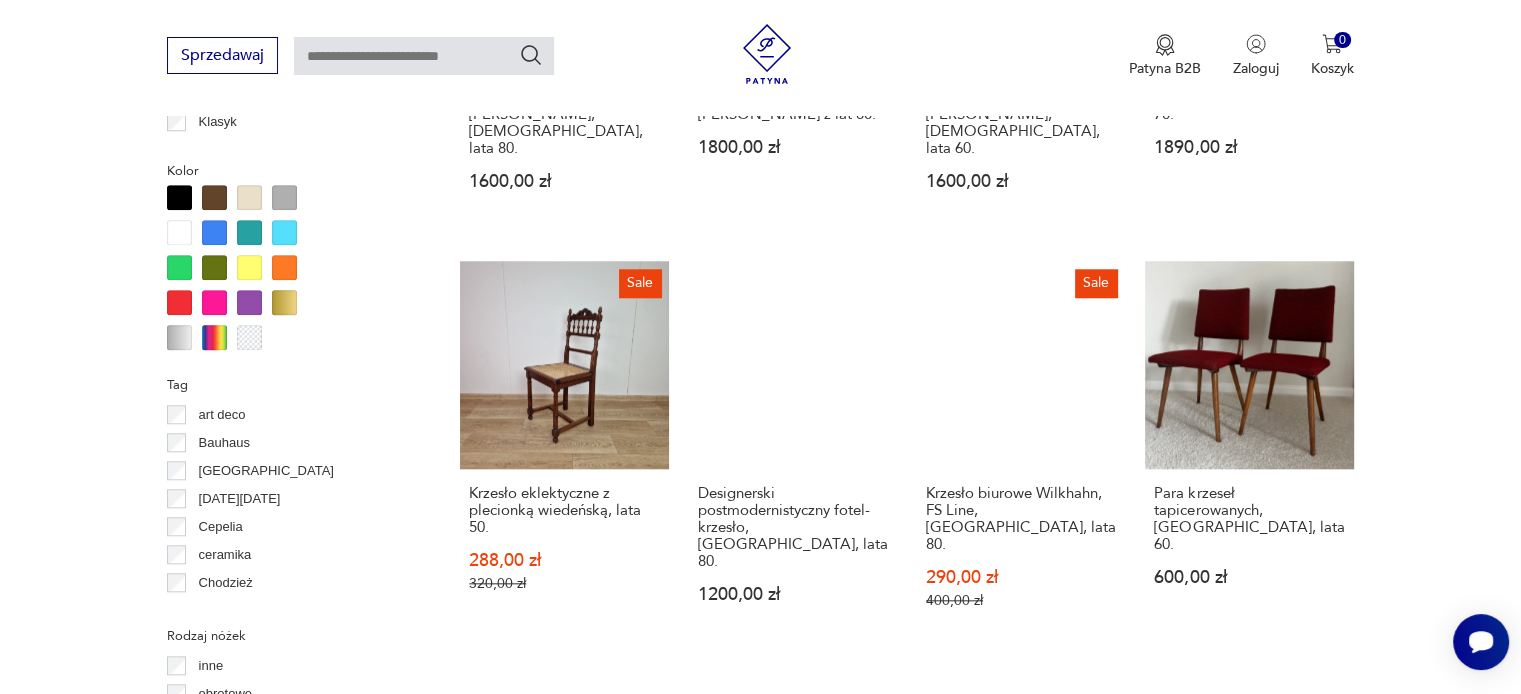 scroll, scrollTop: 1930, scrollLeft: 0, axis: vertical 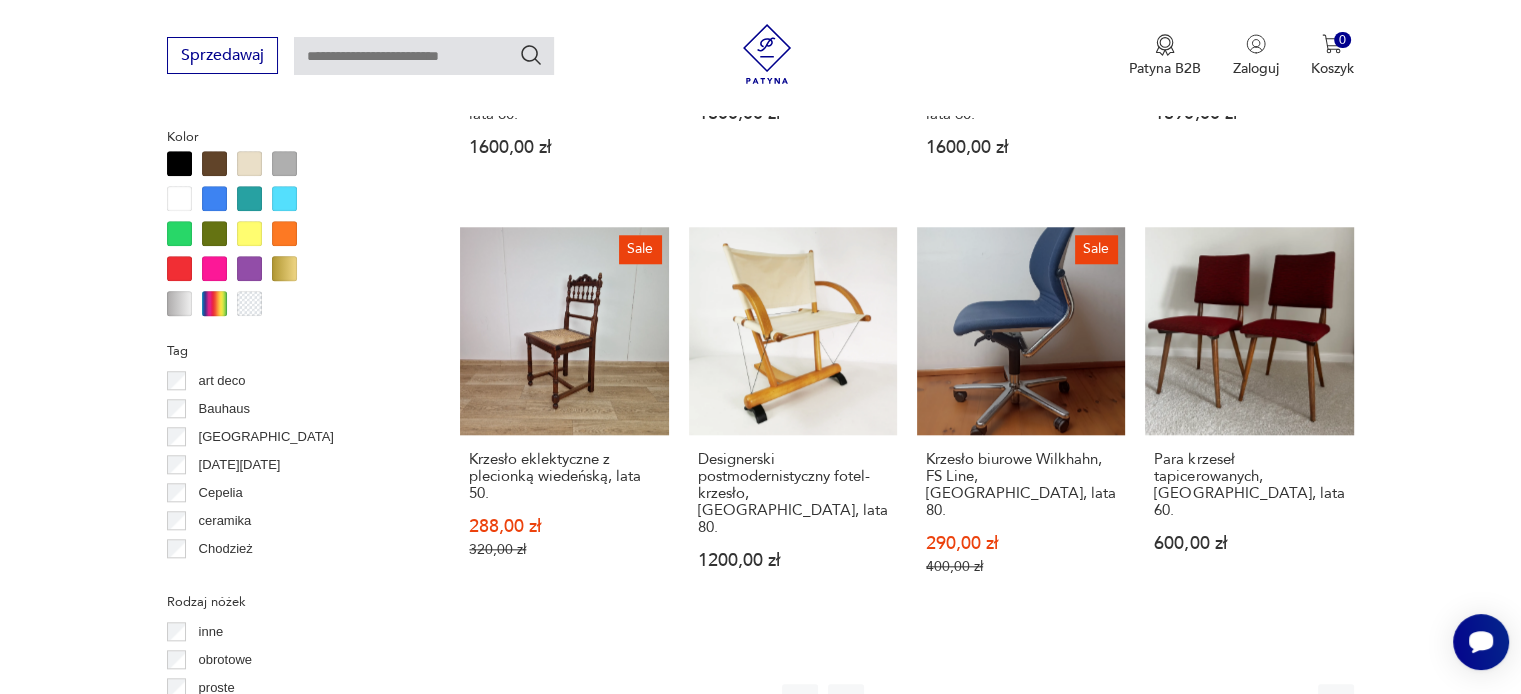 click at bounding box center (1290, 702) 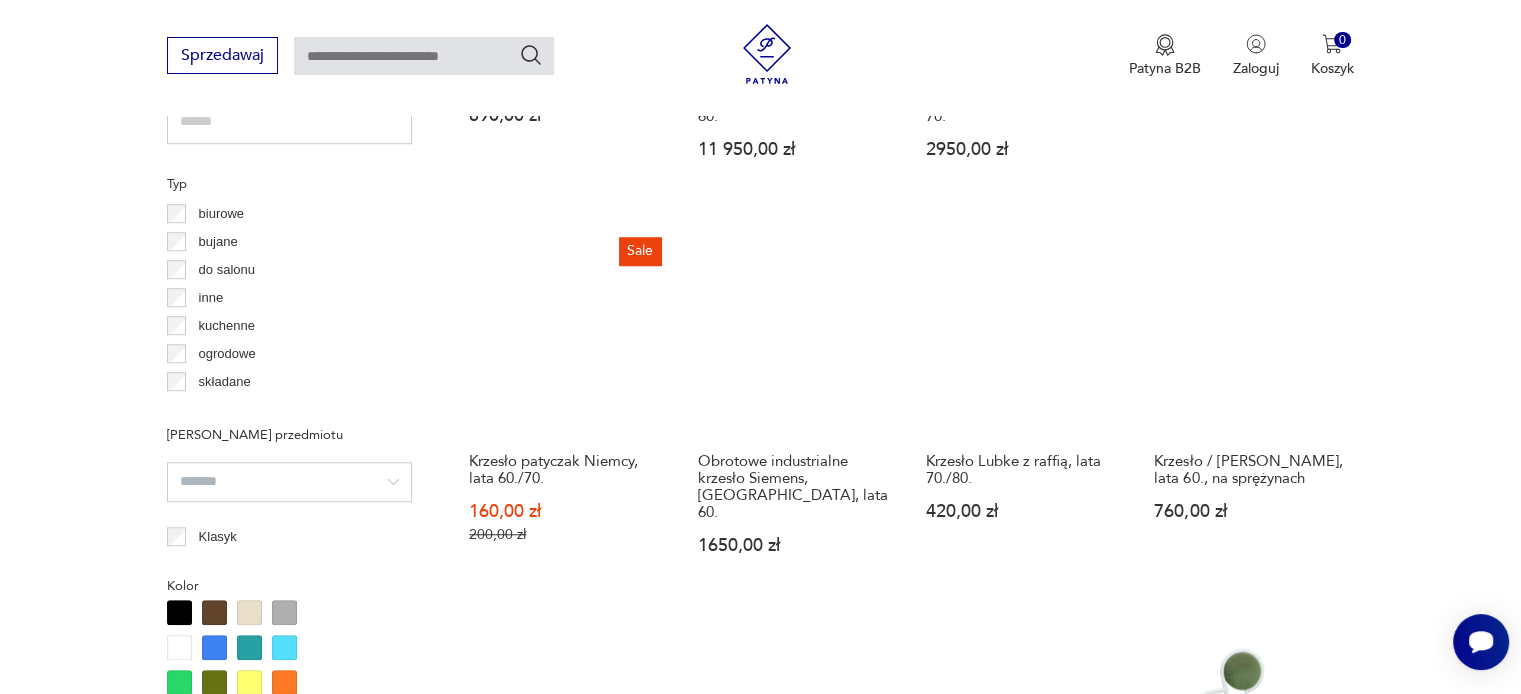 scroll, scrollTop: 1530, scrollLeft: 0, axis: vertical 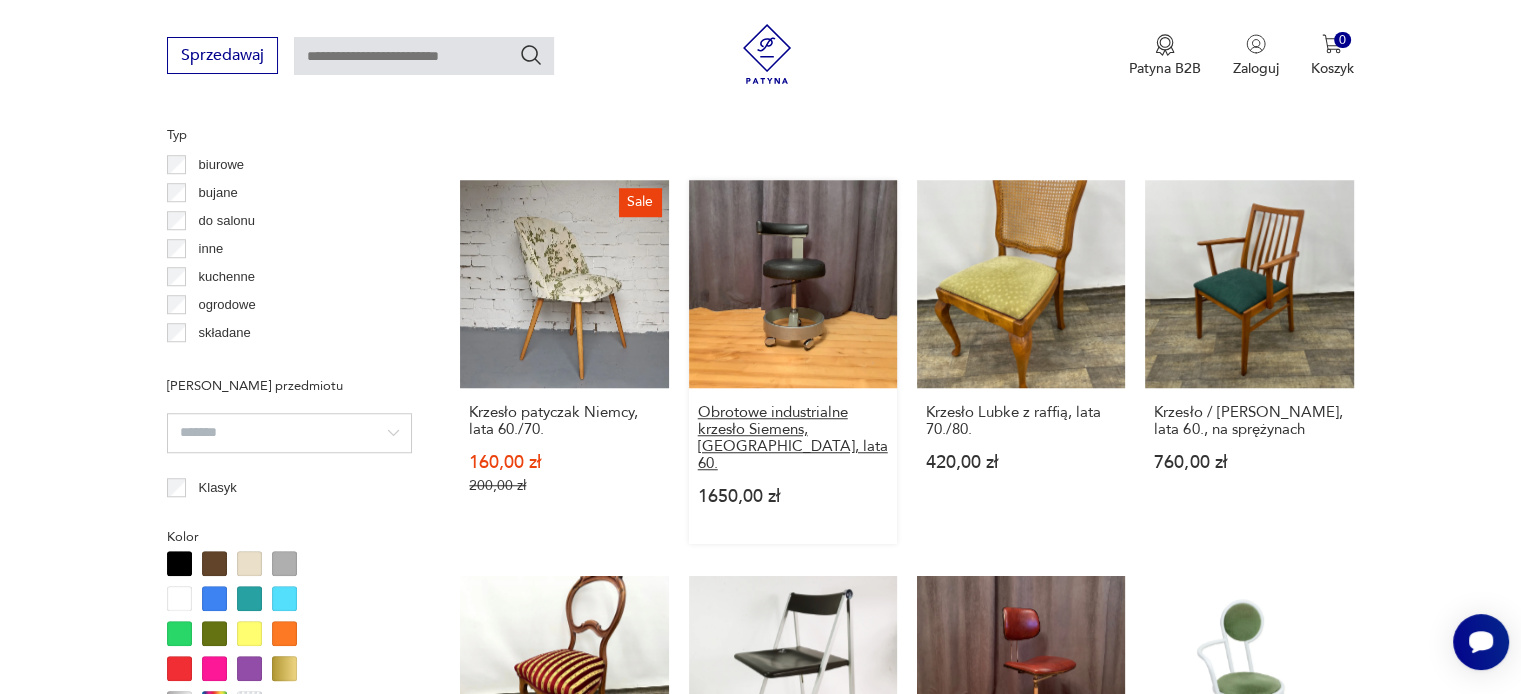 click on "Obrotowe industrialne krzesło Siemens, Niemcy, lata 60." at bounding box center (793, 438) 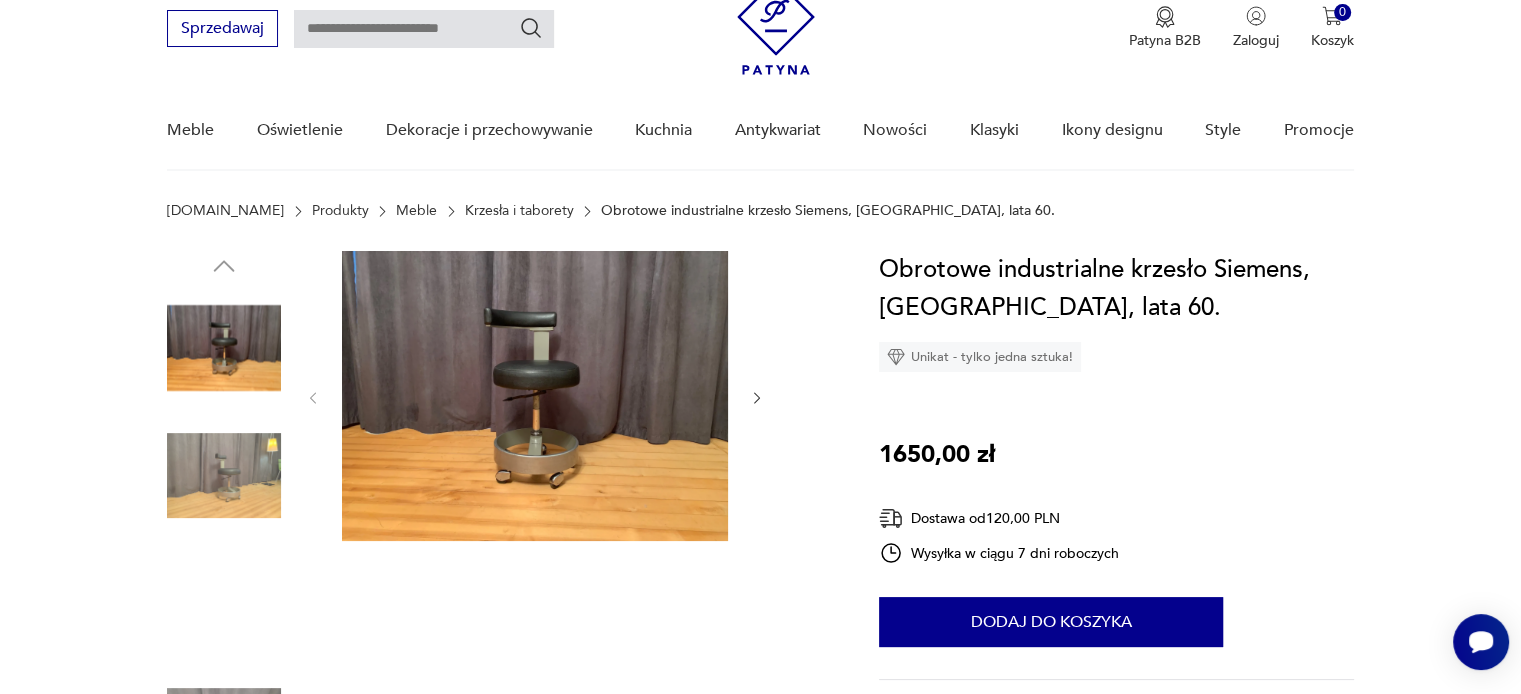 scroll, scrollTop: 100, scrollLeft: 0, axis: vertical 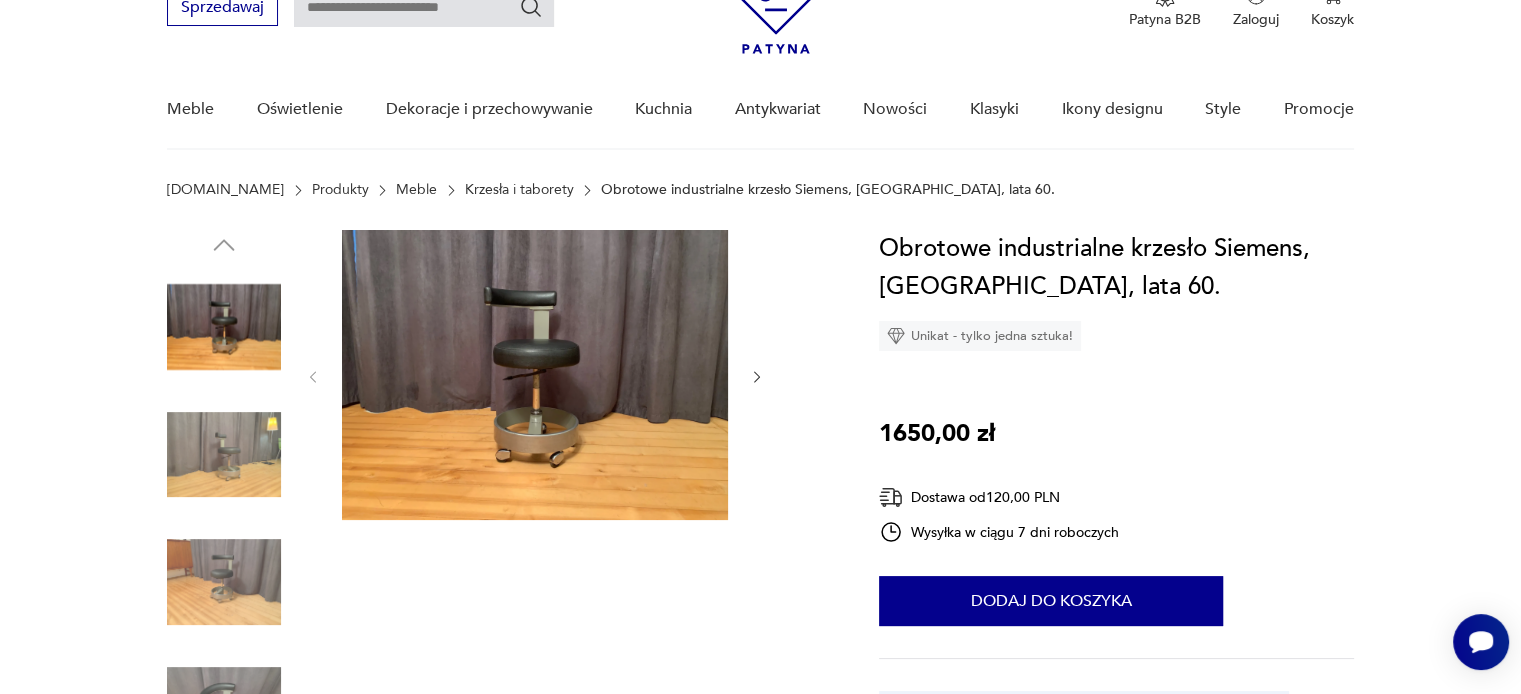 click at bounding box center (535, 375) 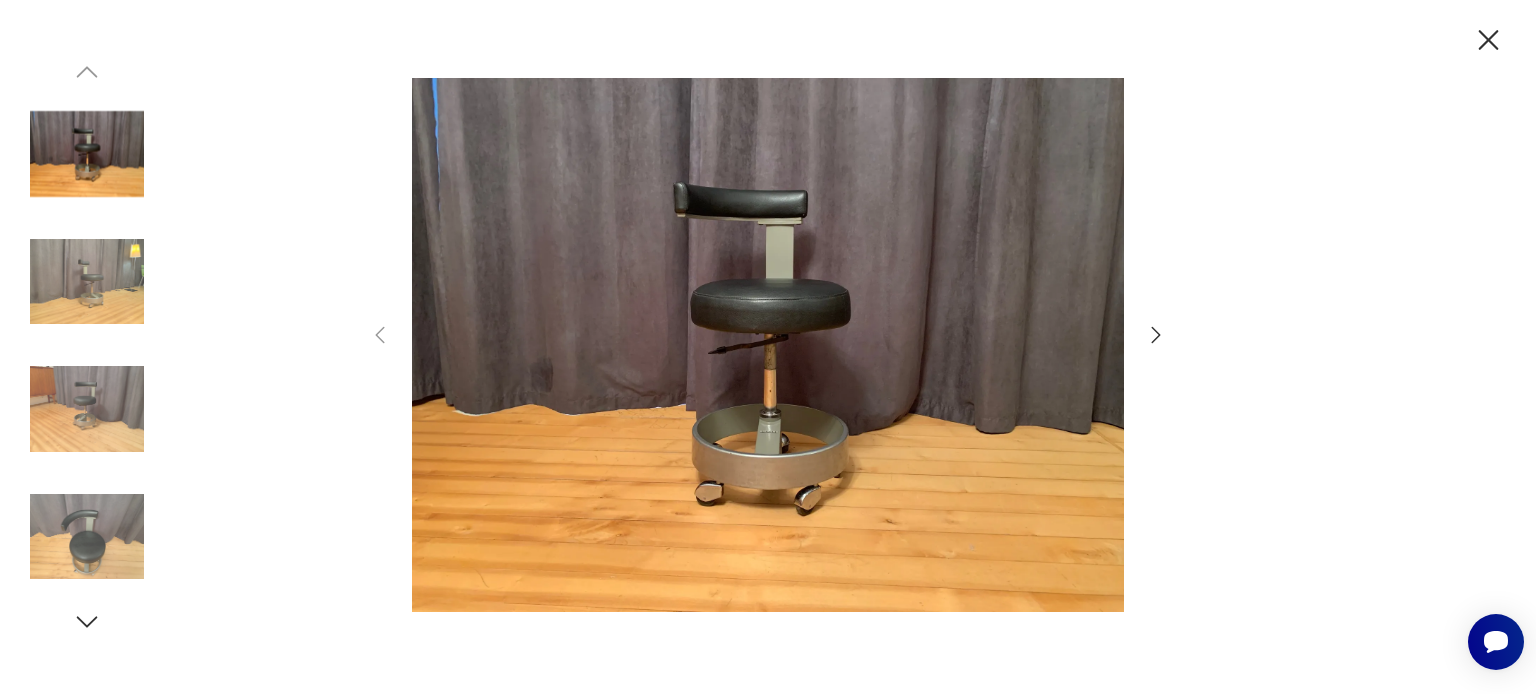 click 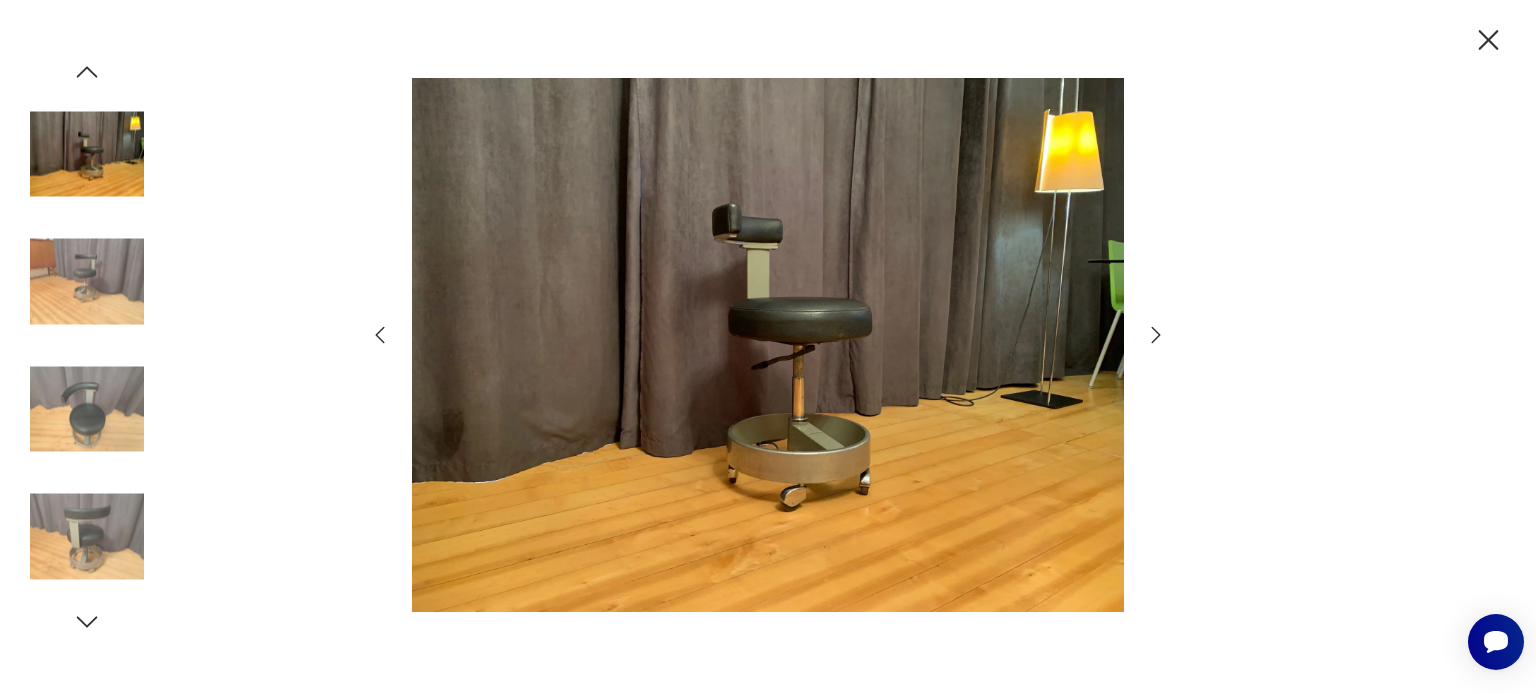 click 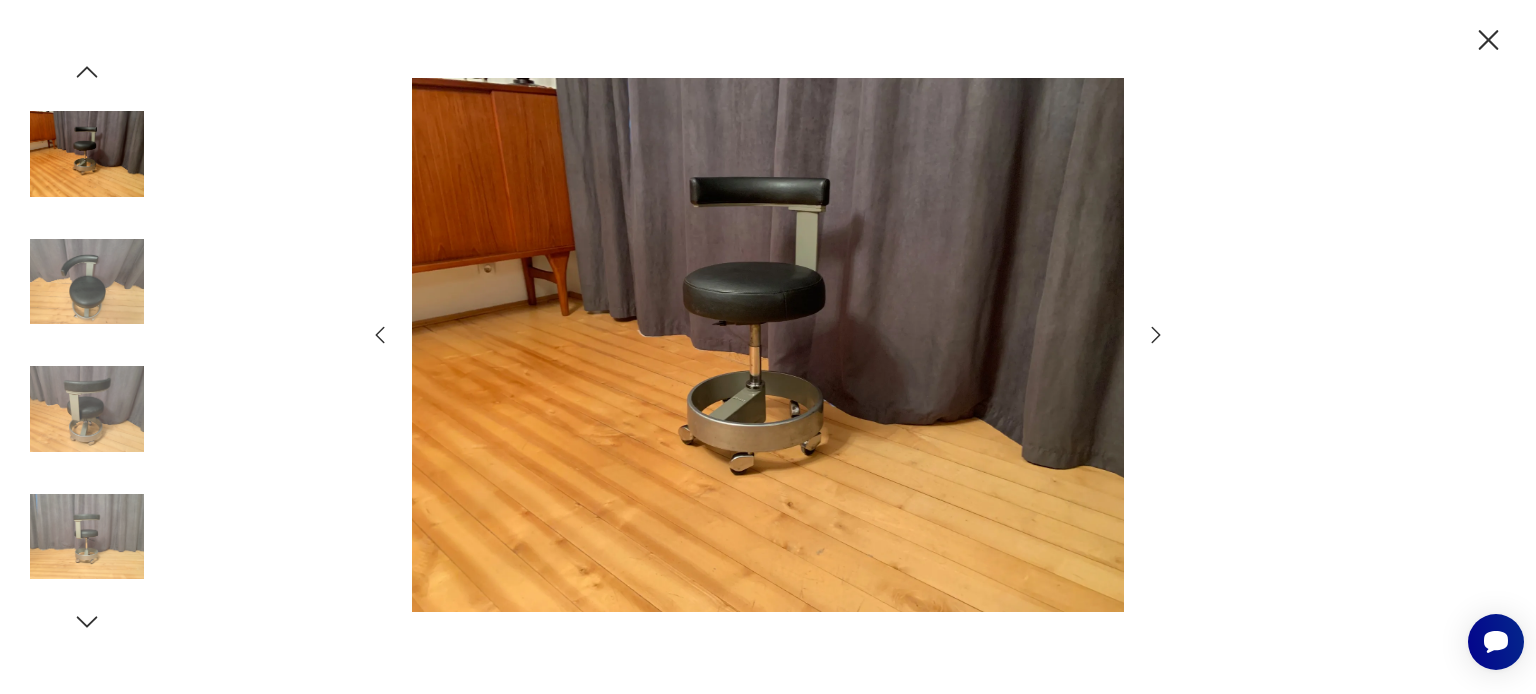 click 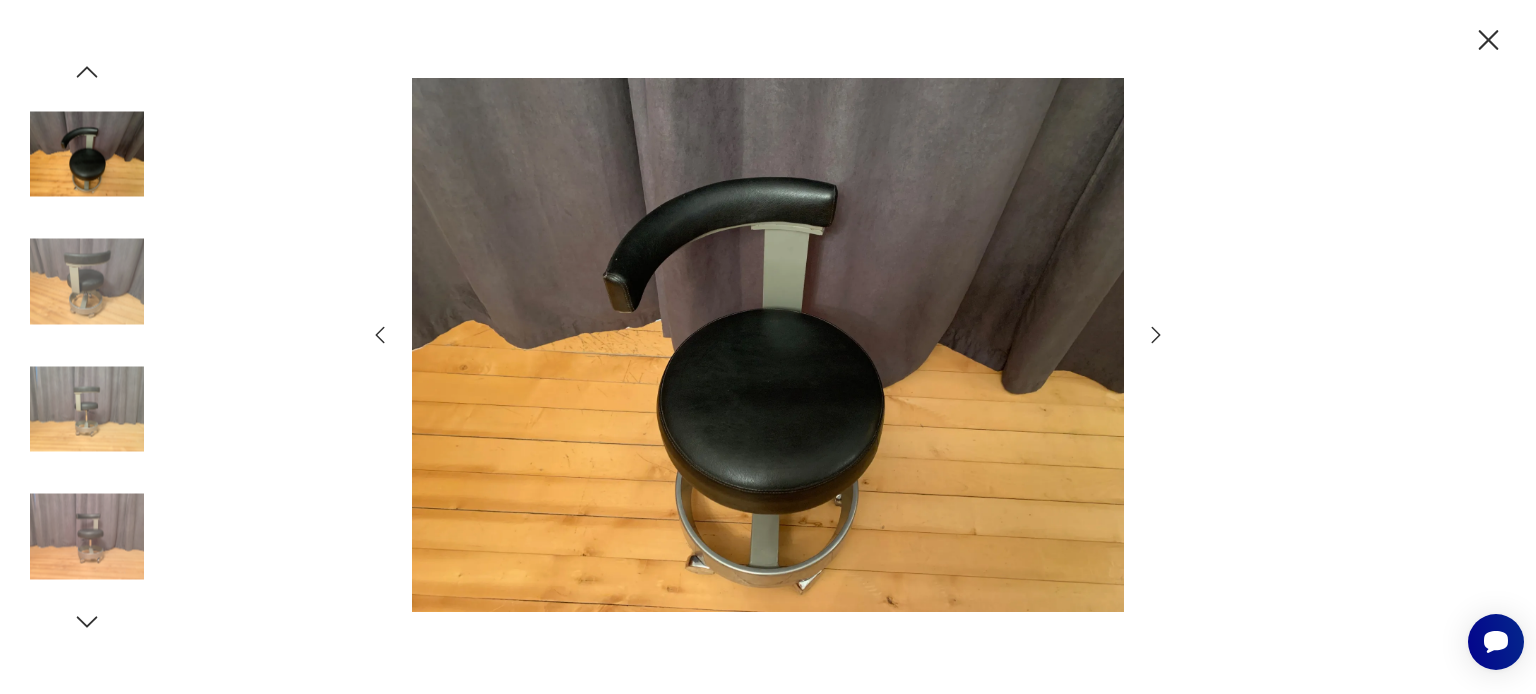 click 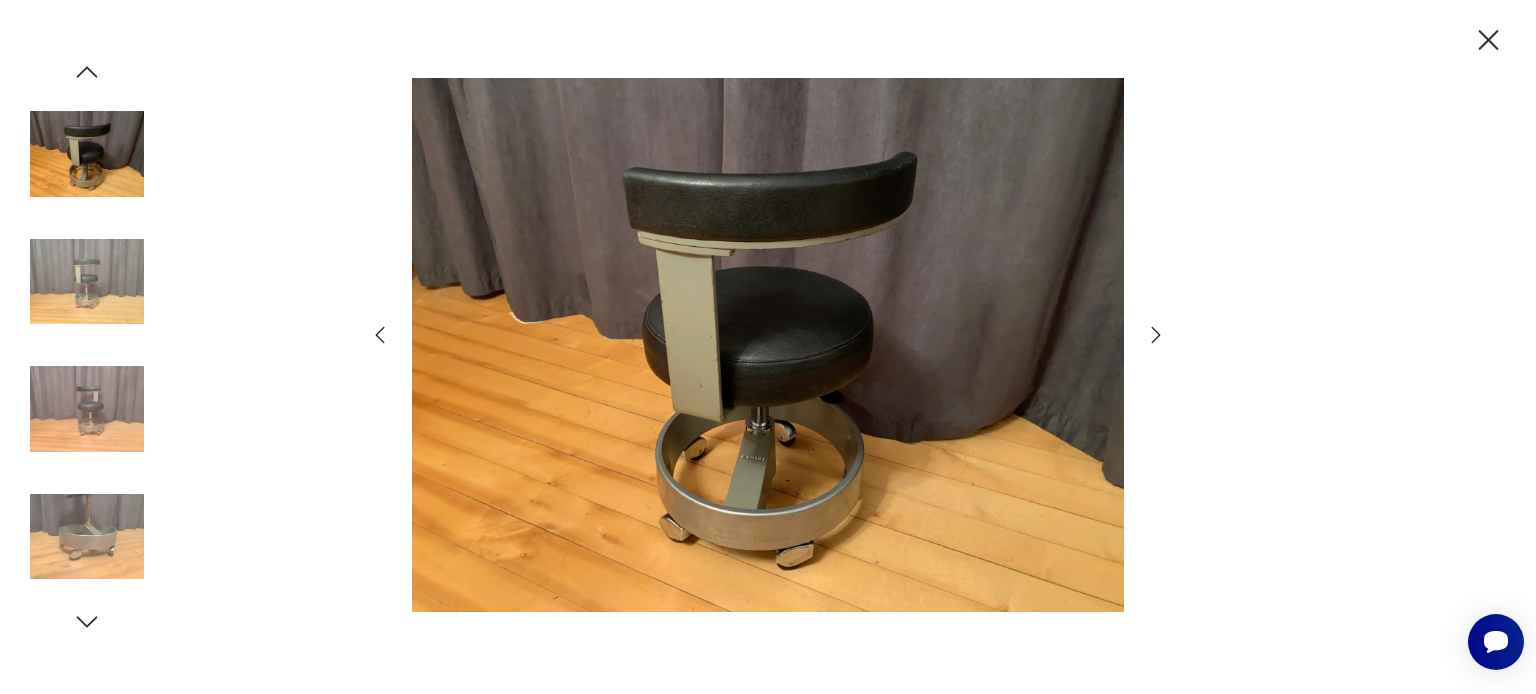 click 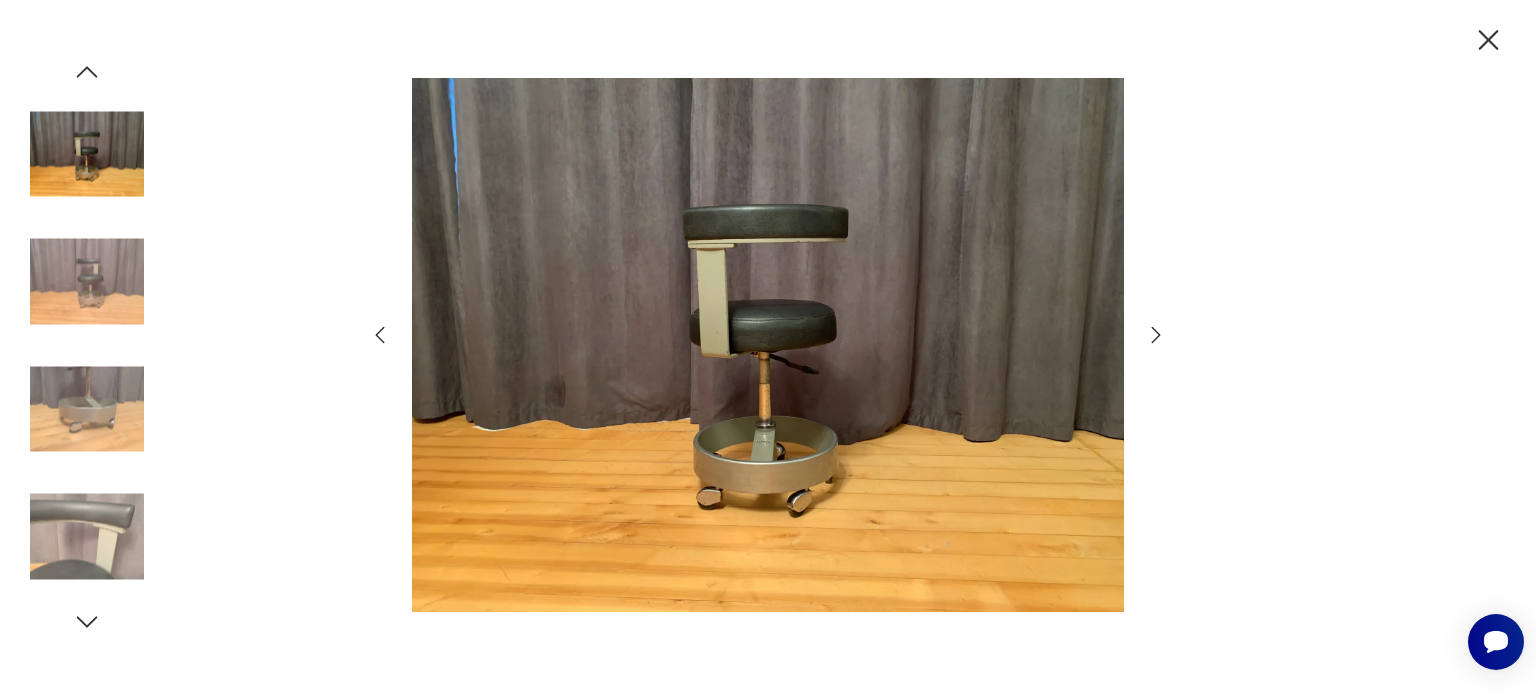 click 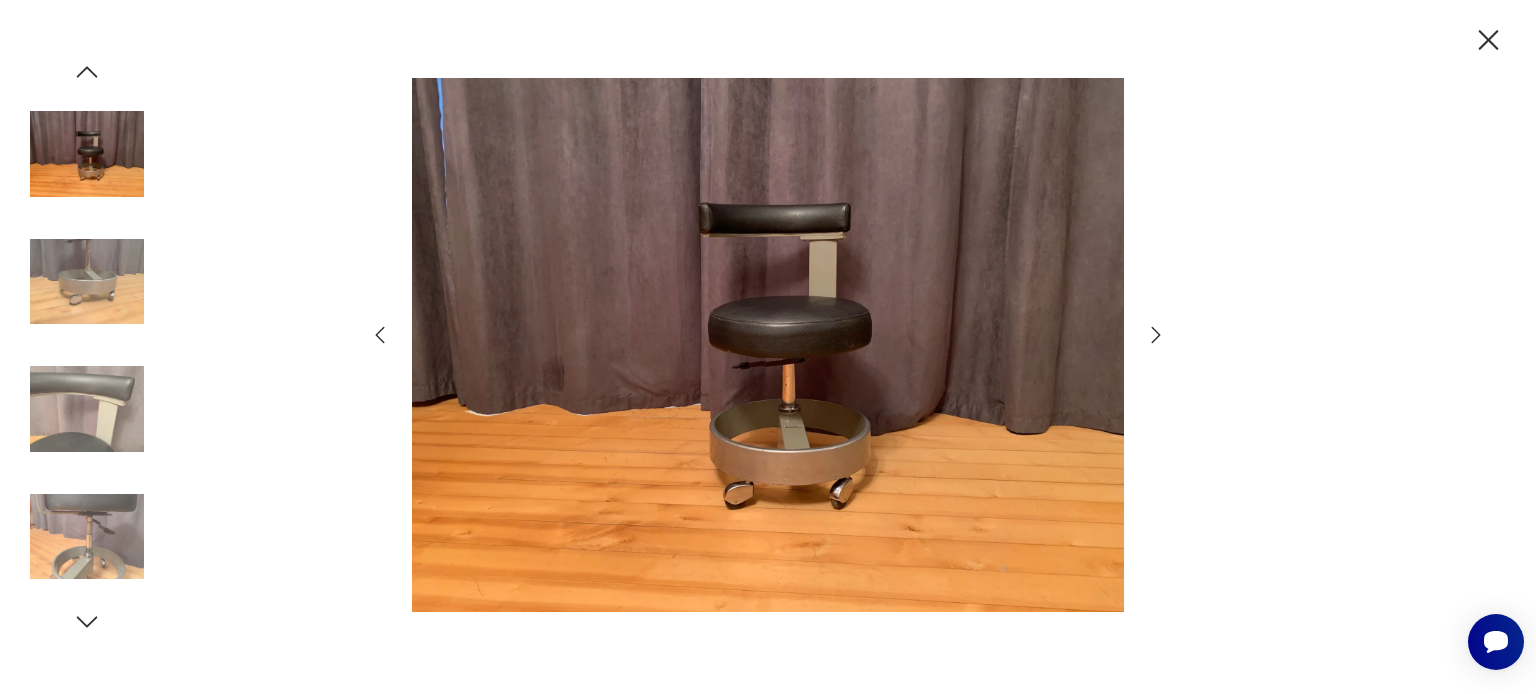 click 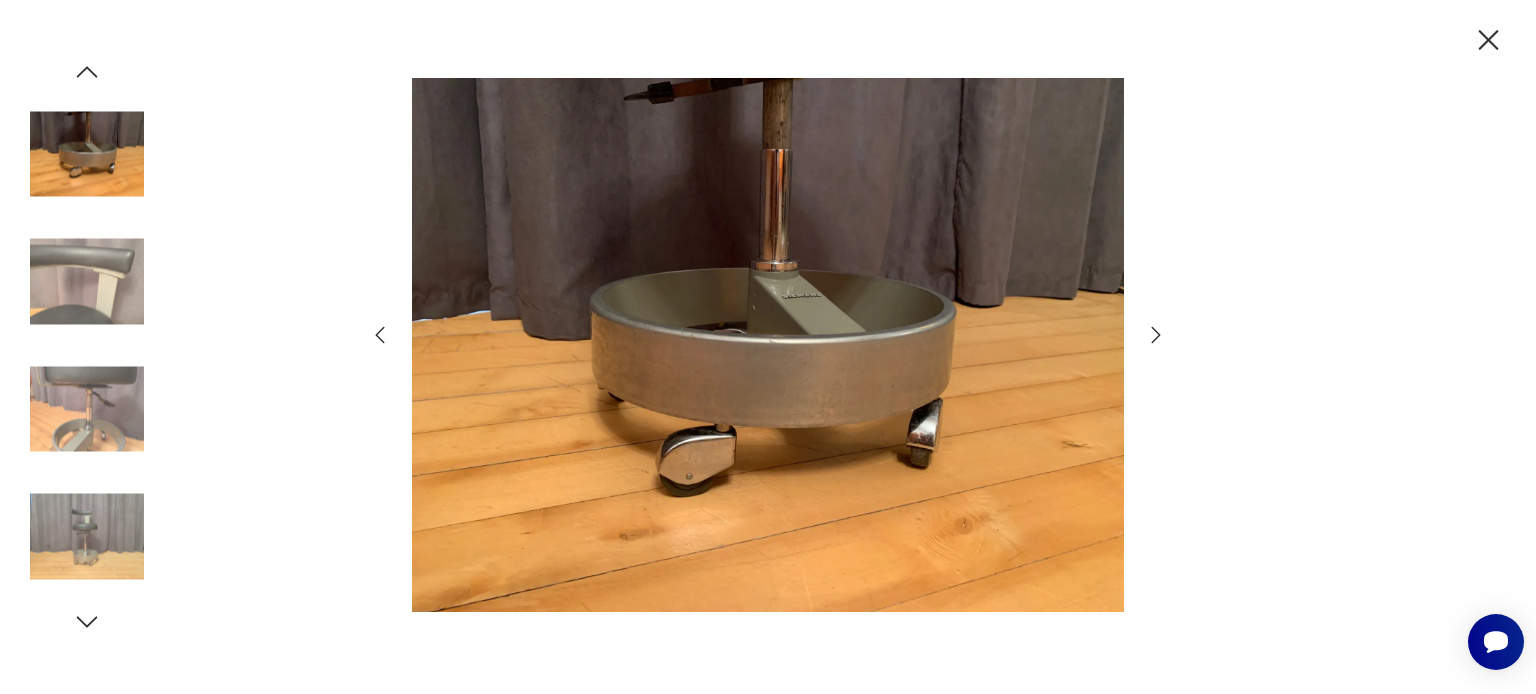 click 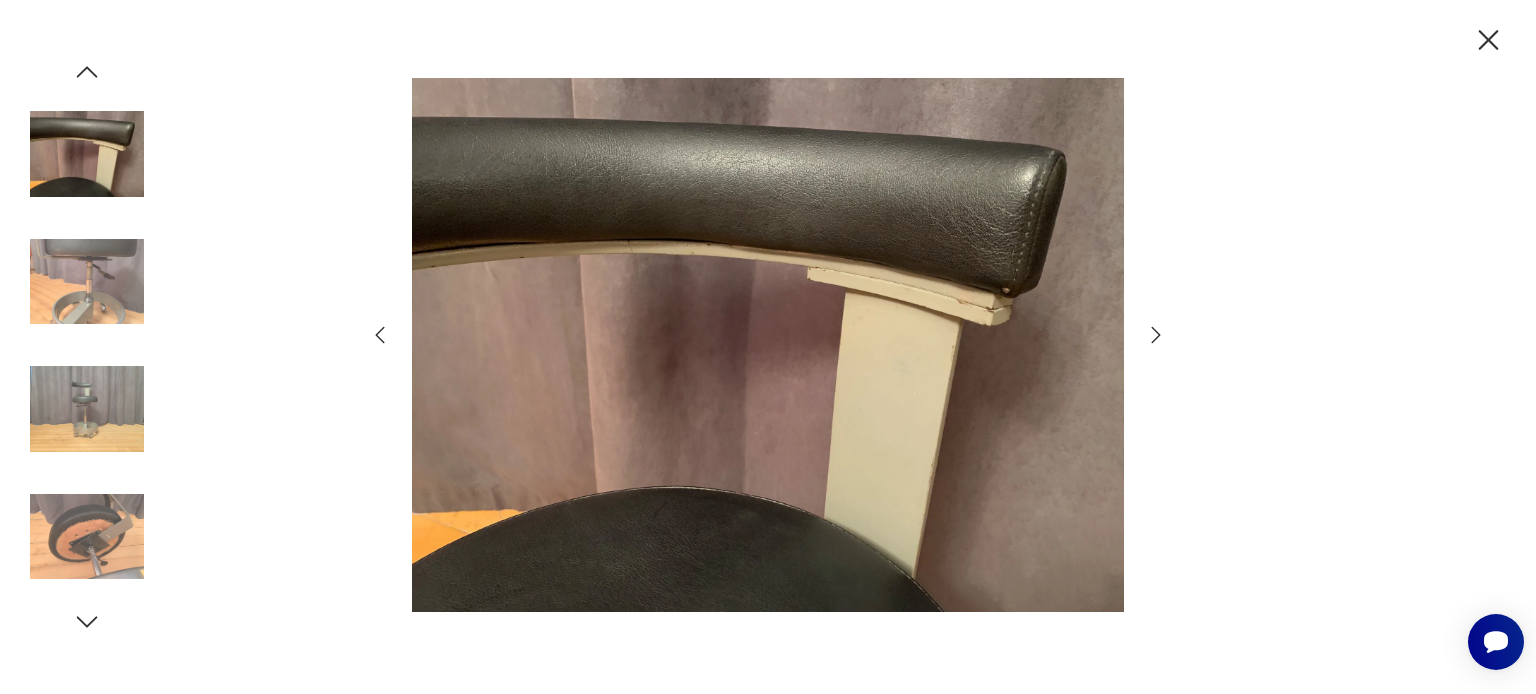click 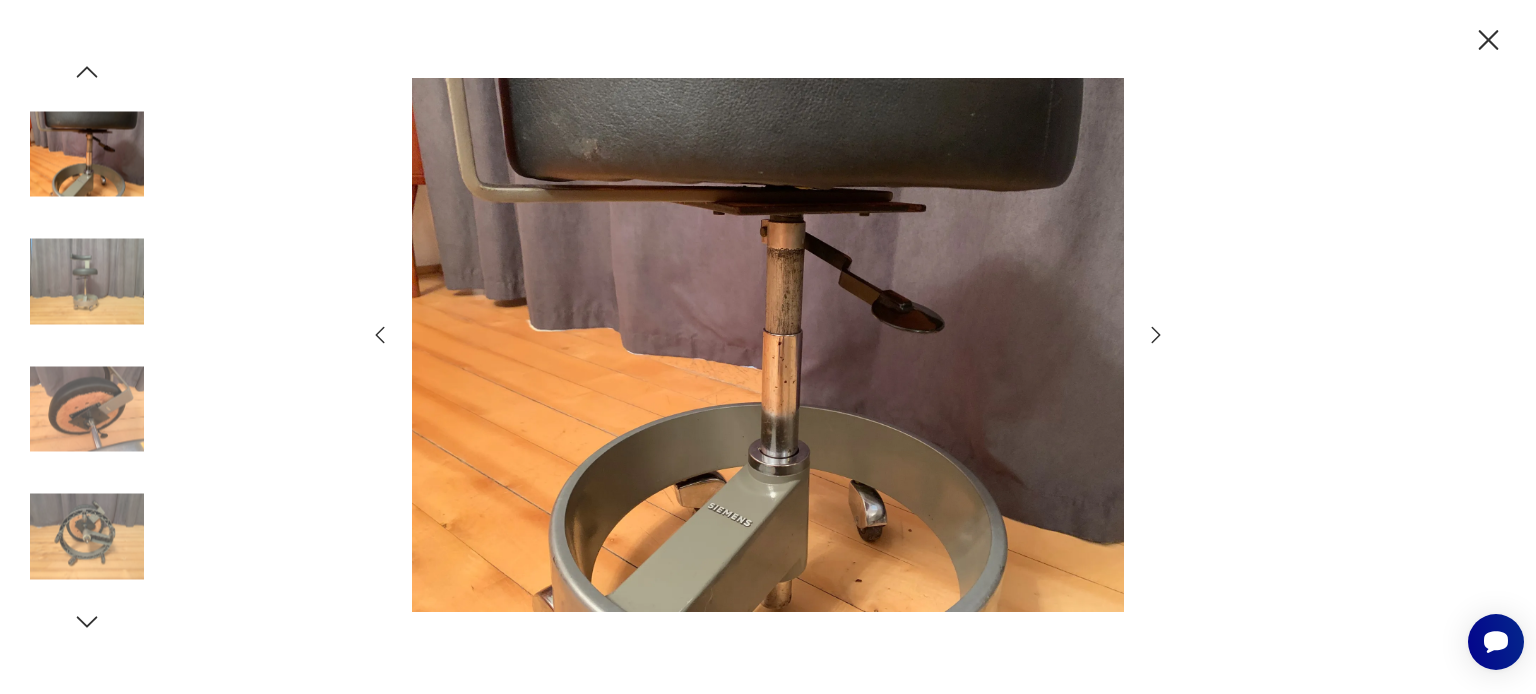 click 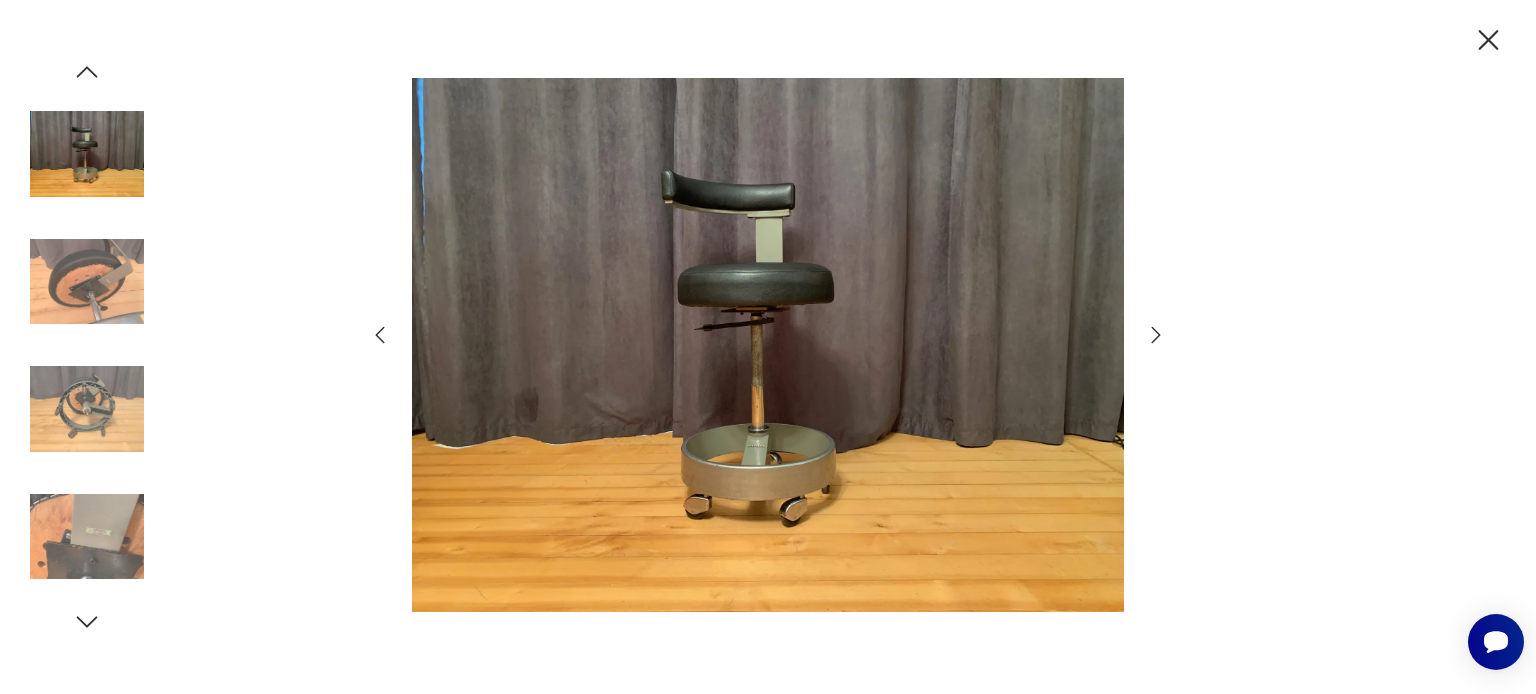 click 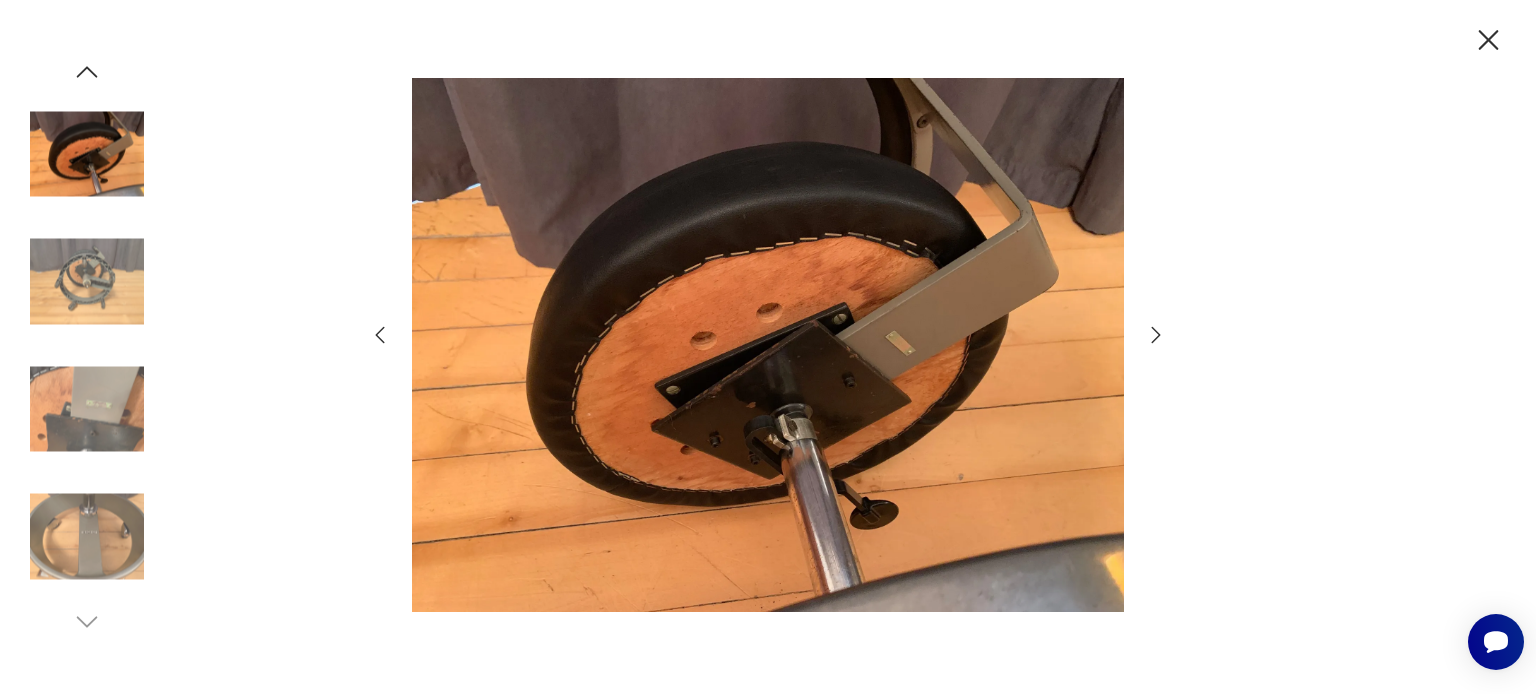 click 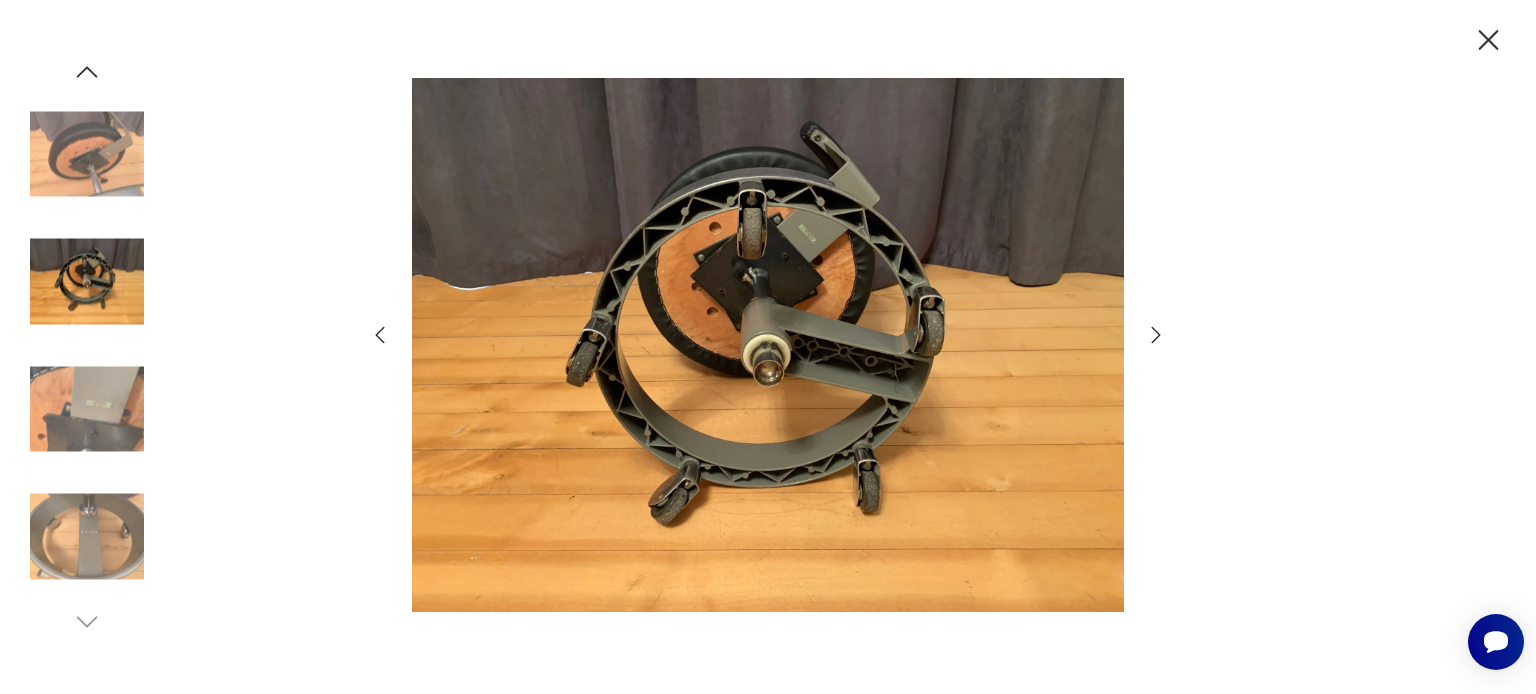 click 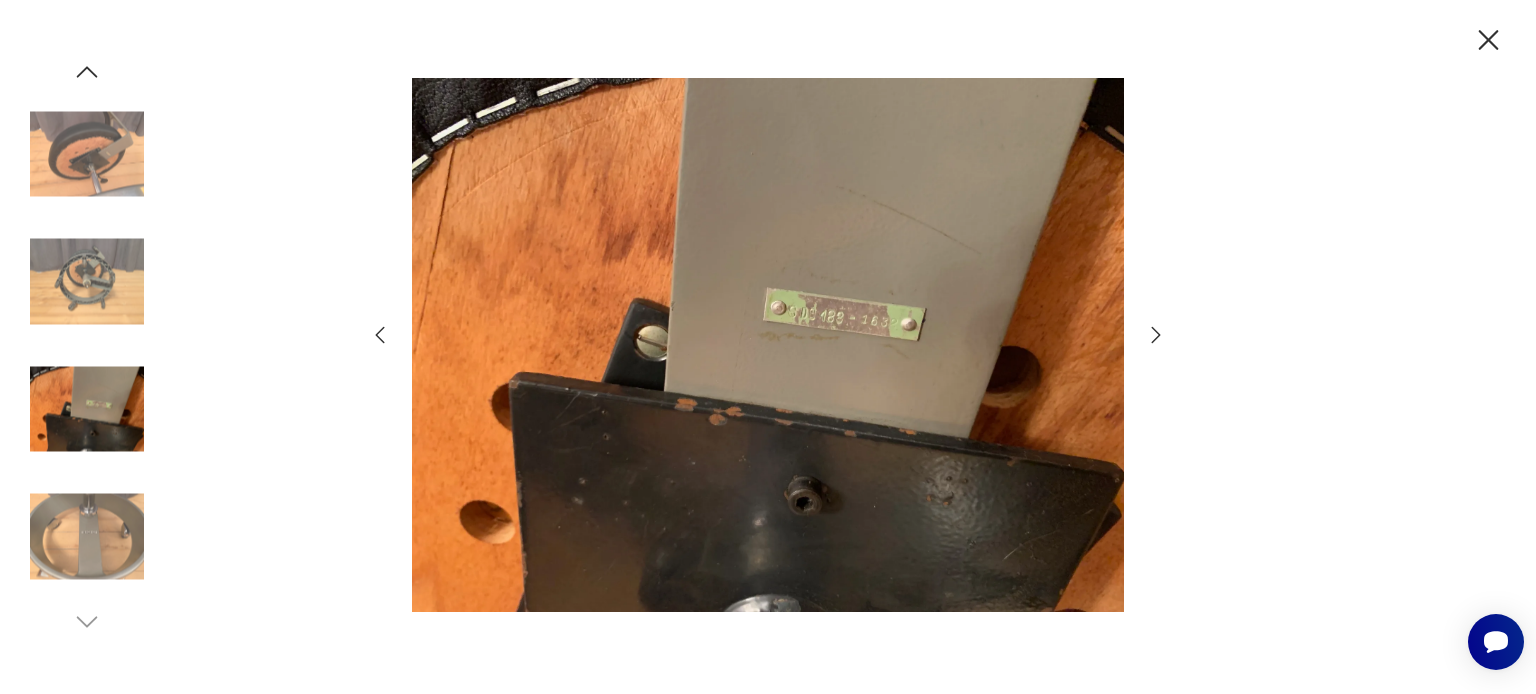 click 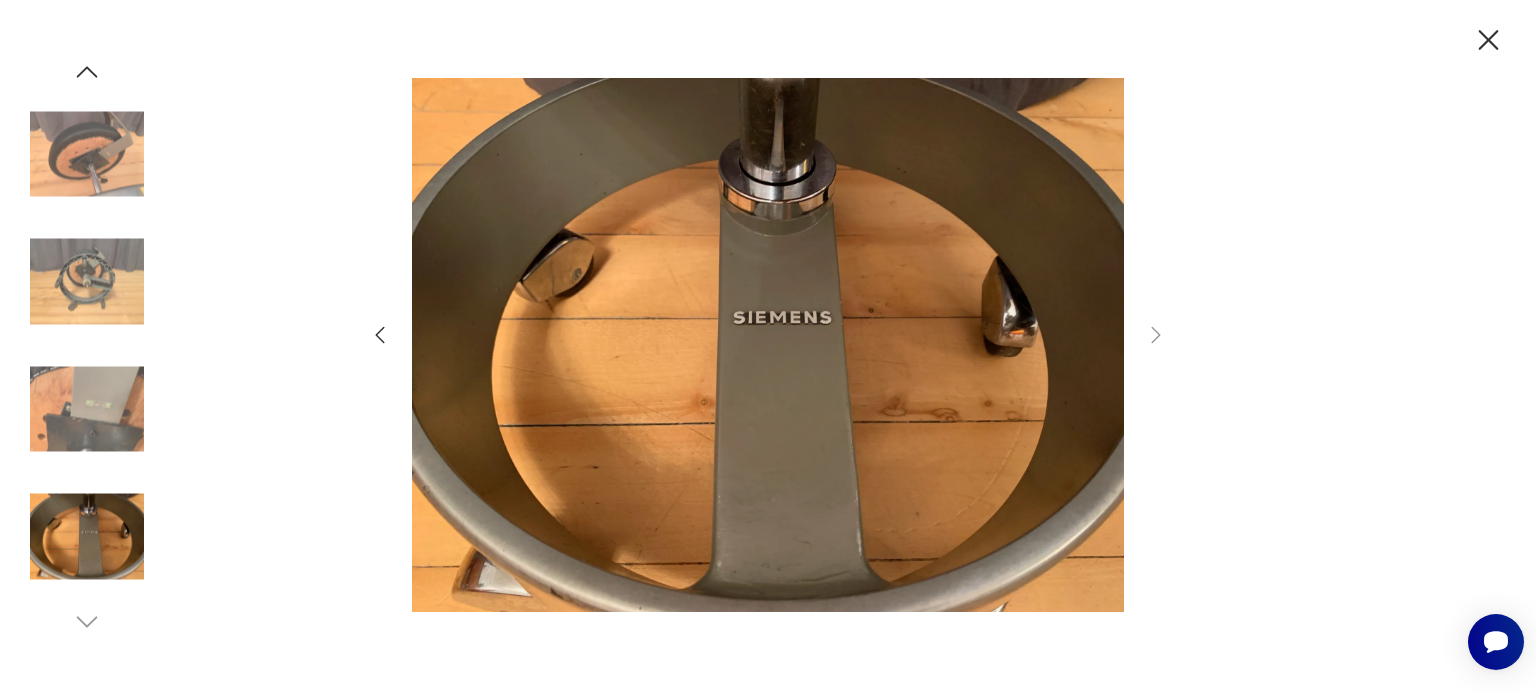 click 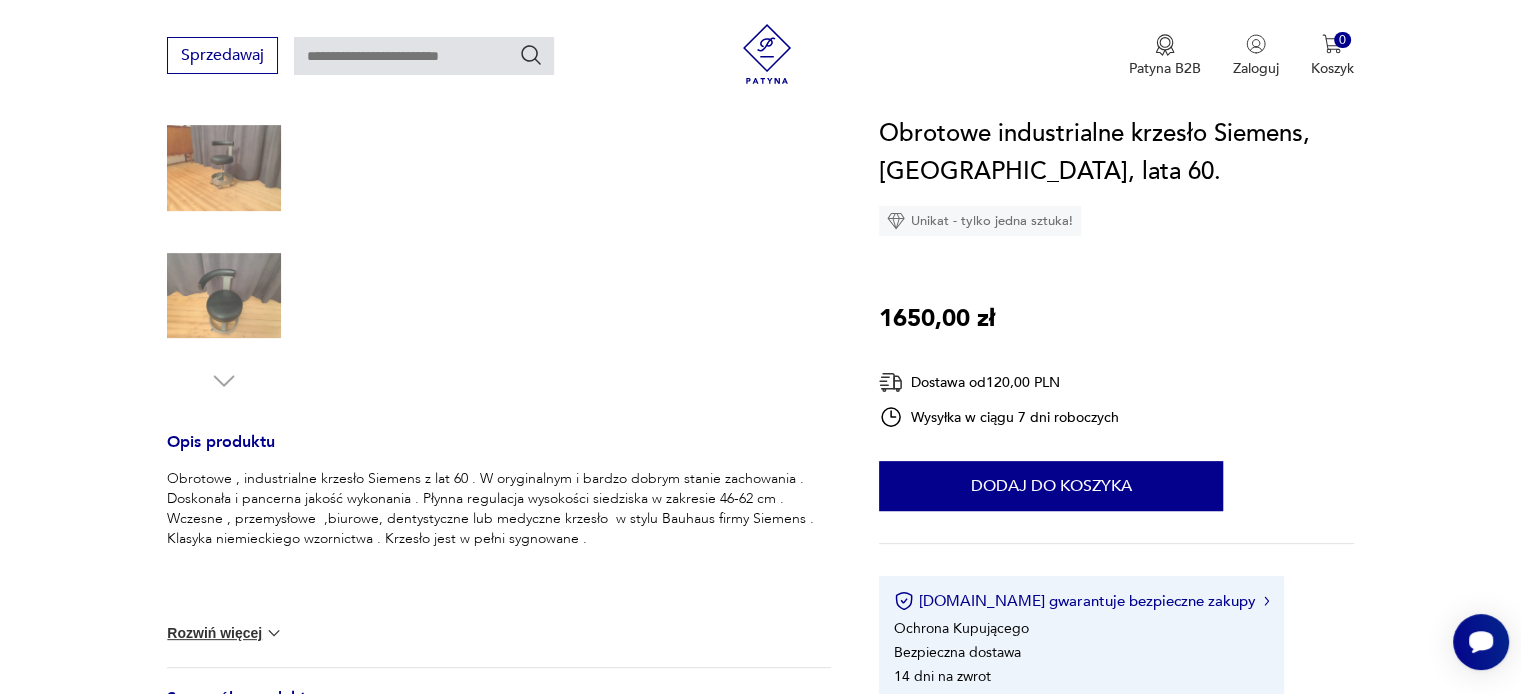 scroll, scrollTop: 600, scrollLeft: 0, axis: vertical 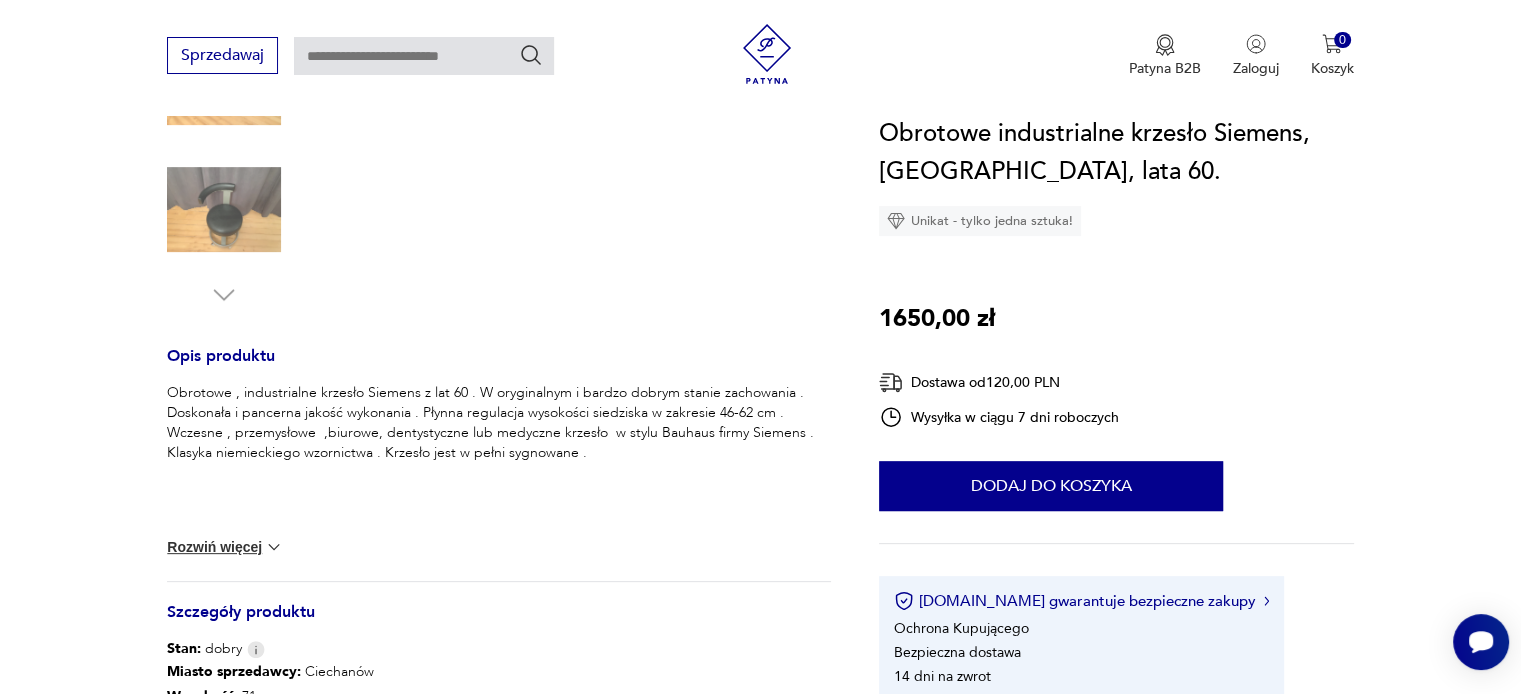 click on "Rozwiń więcej" at bounding box center [225, 547] 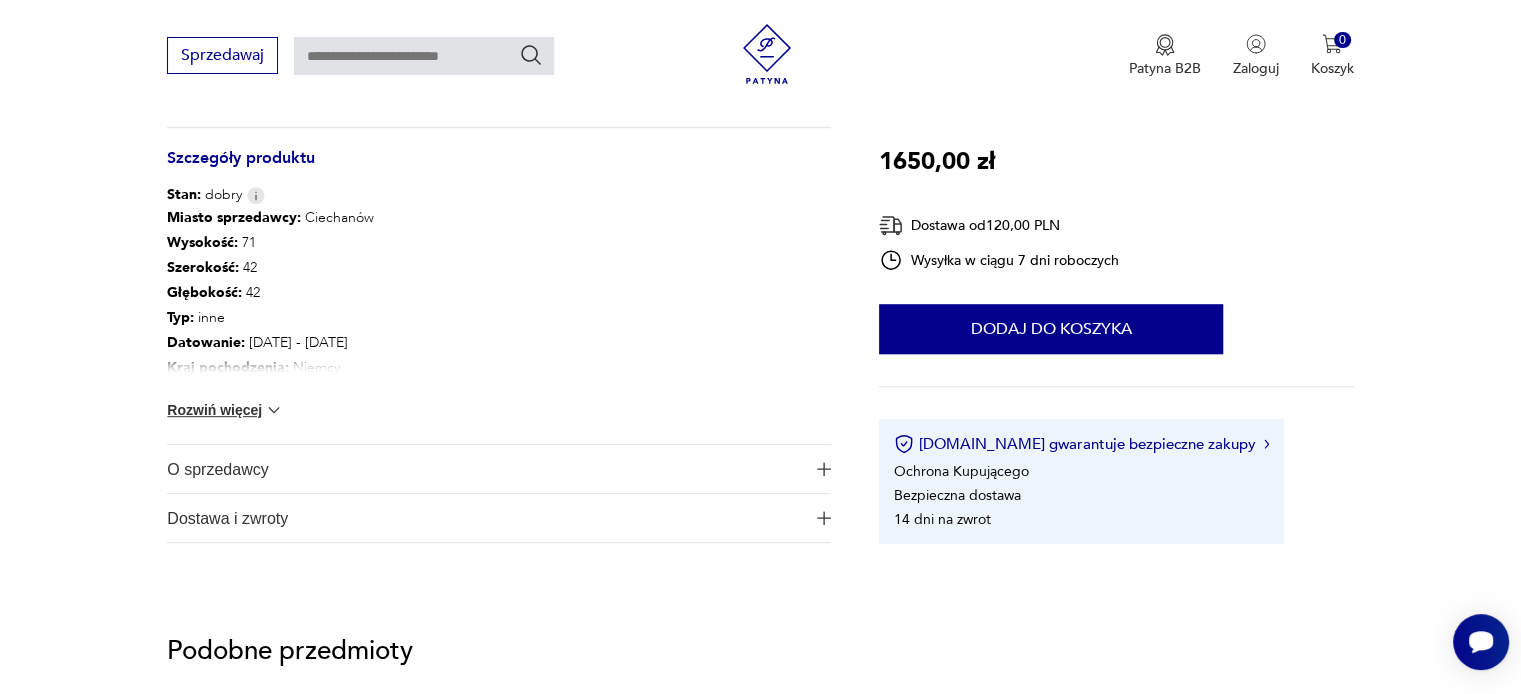 scroll, scrollTop: 1200, scrollLeft: 0, axis: vertical 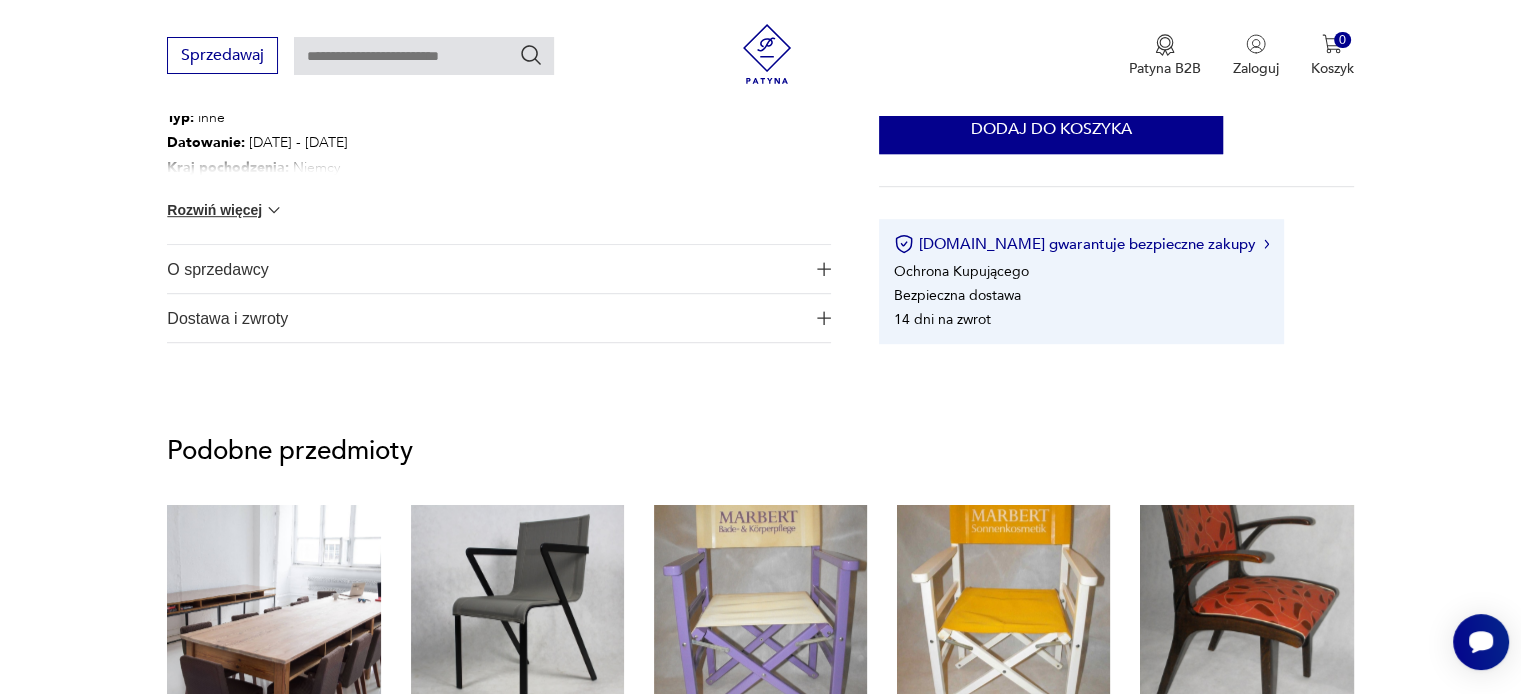 click on "O sprzedawcy" at bounding box center (485, 269) 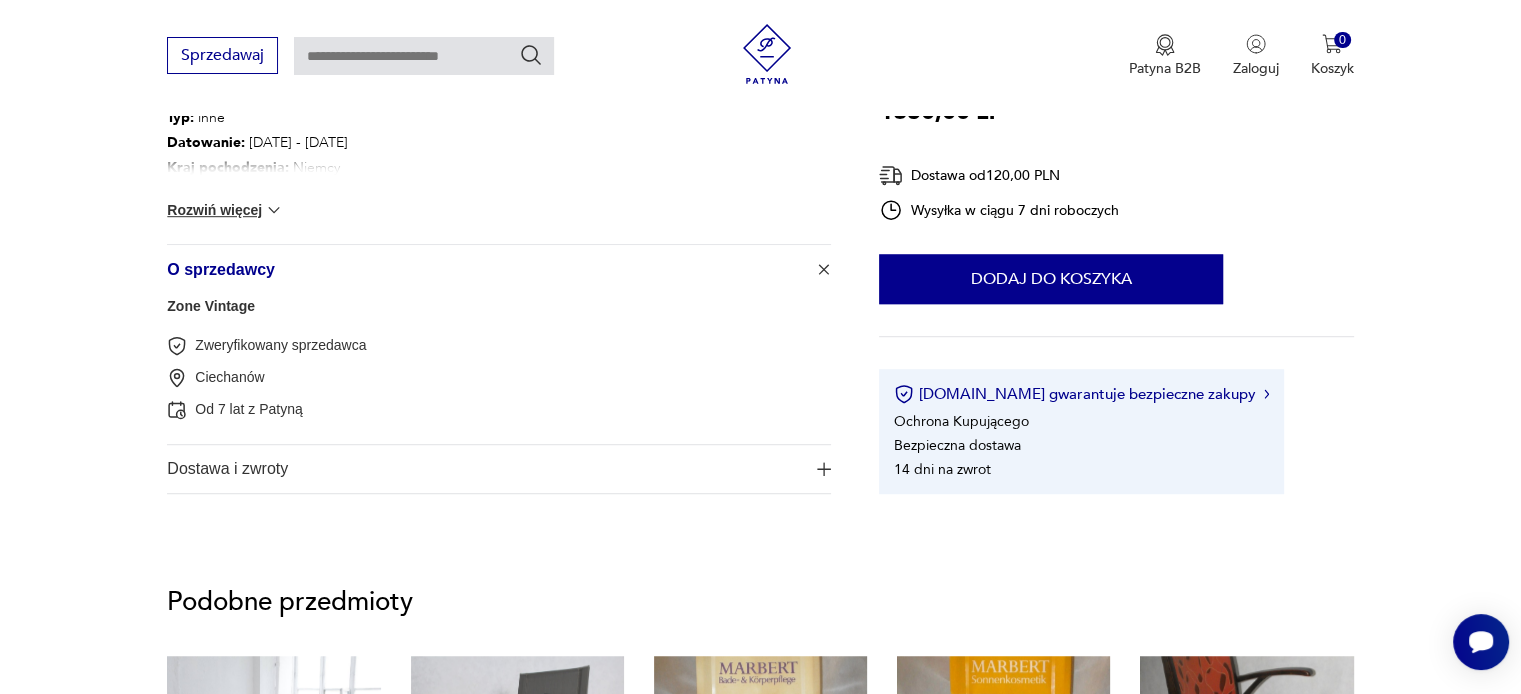 click on "Rozwiń więcej" at bounding box center (225, 210) 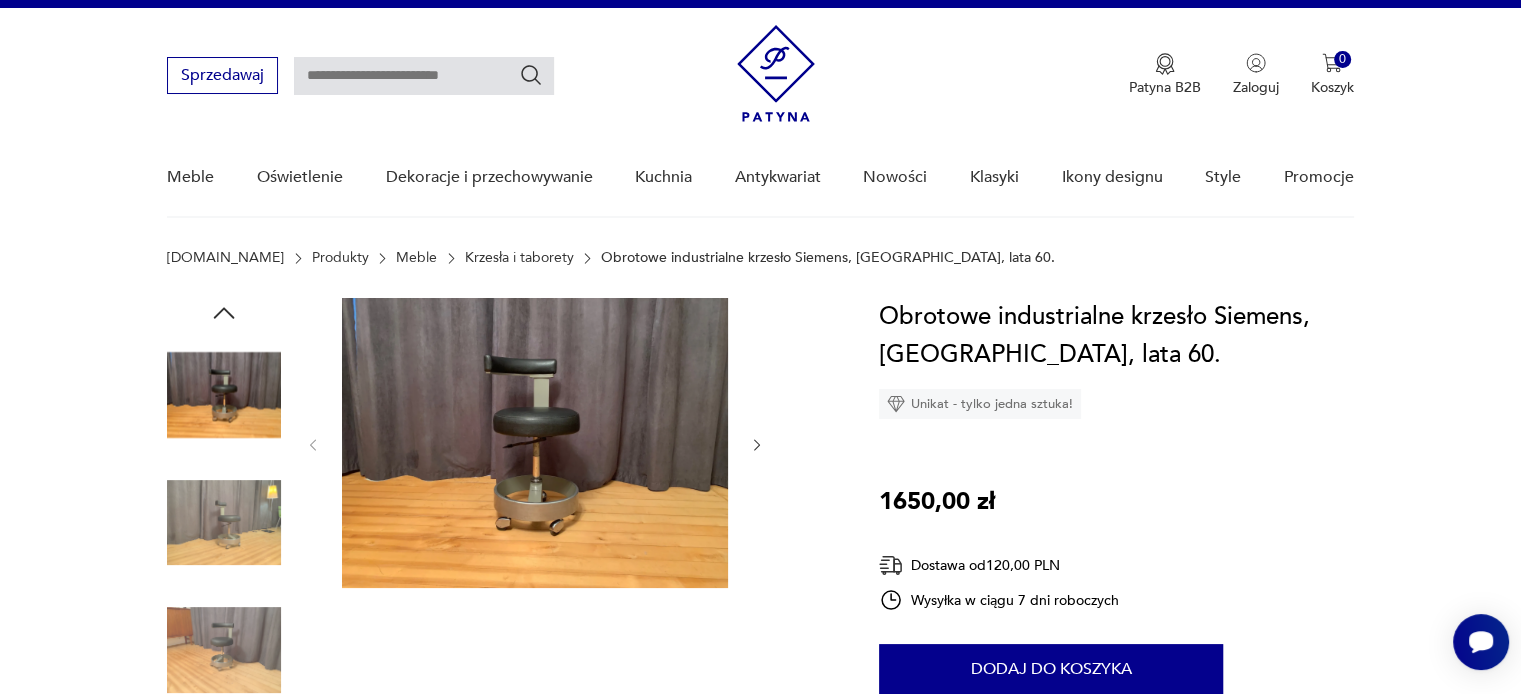 scroll, scrollTop: 0, scrollLeft: 0, axis: both 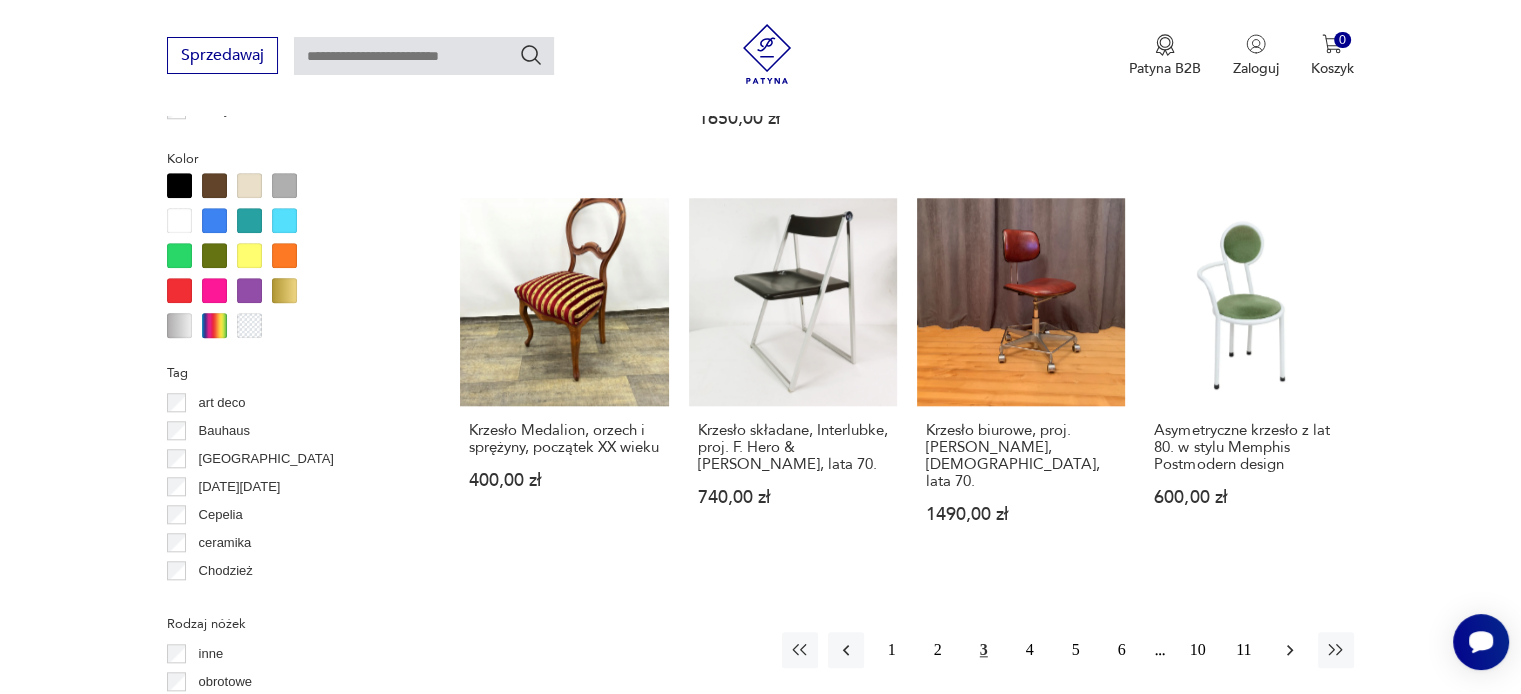 click 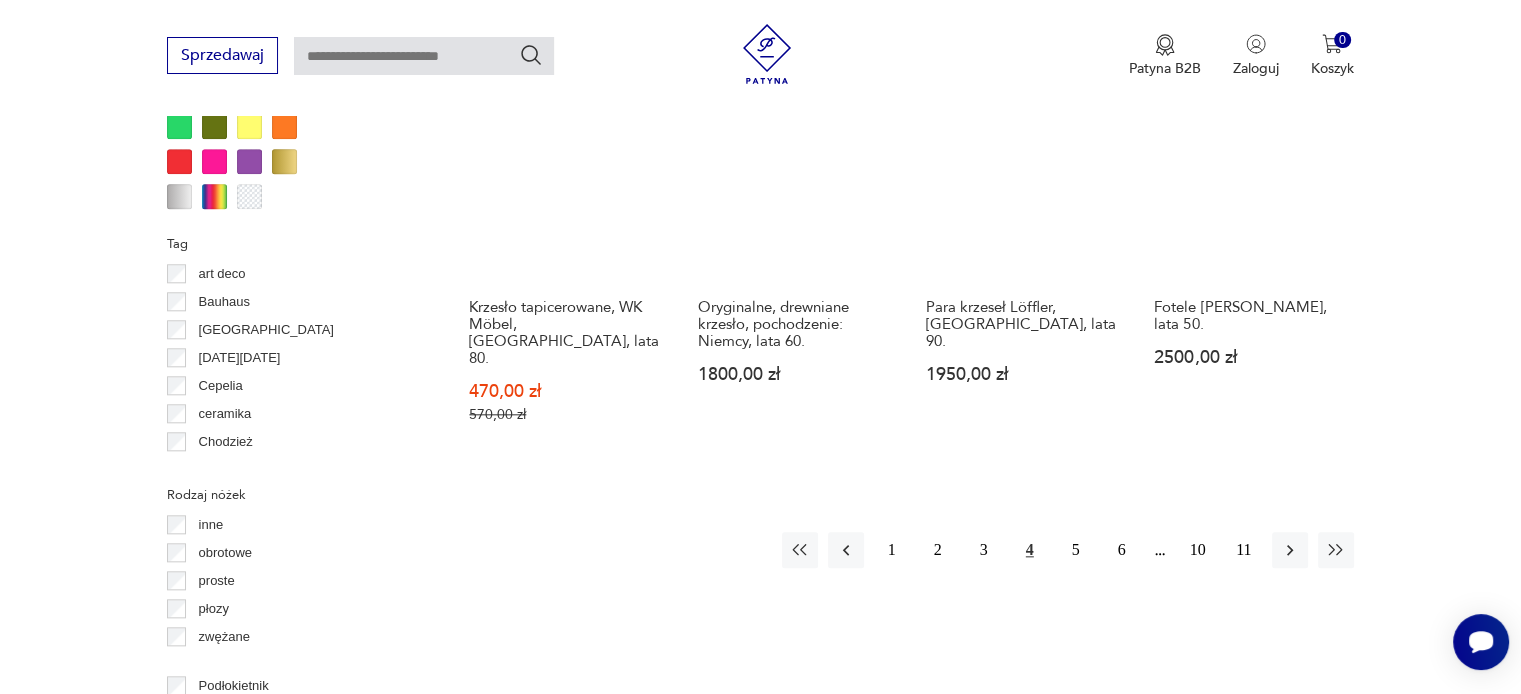 scroll, scrollTop: 2130, scrollLeft: 0, axis: vertical 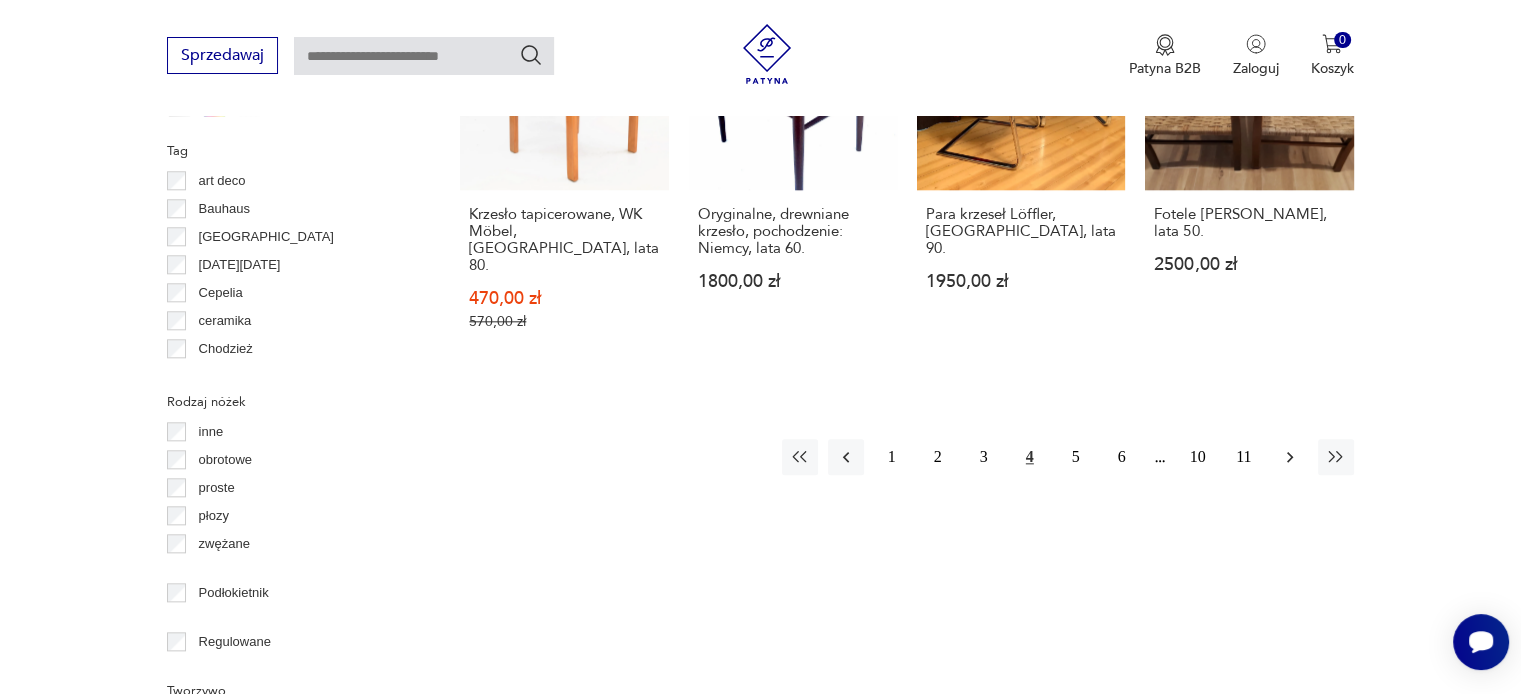click 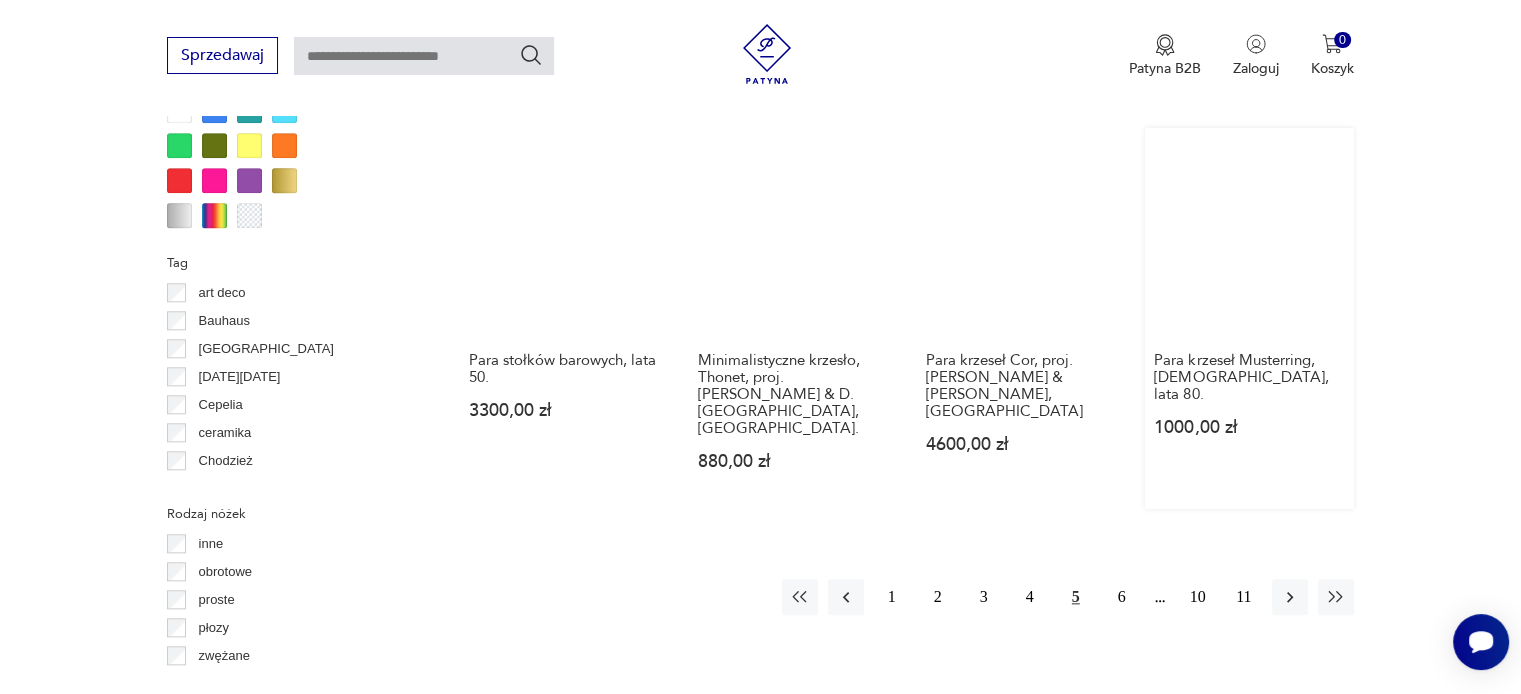 scroll, scrollTop: 2030, scrollLeft: 0, axis: vertical 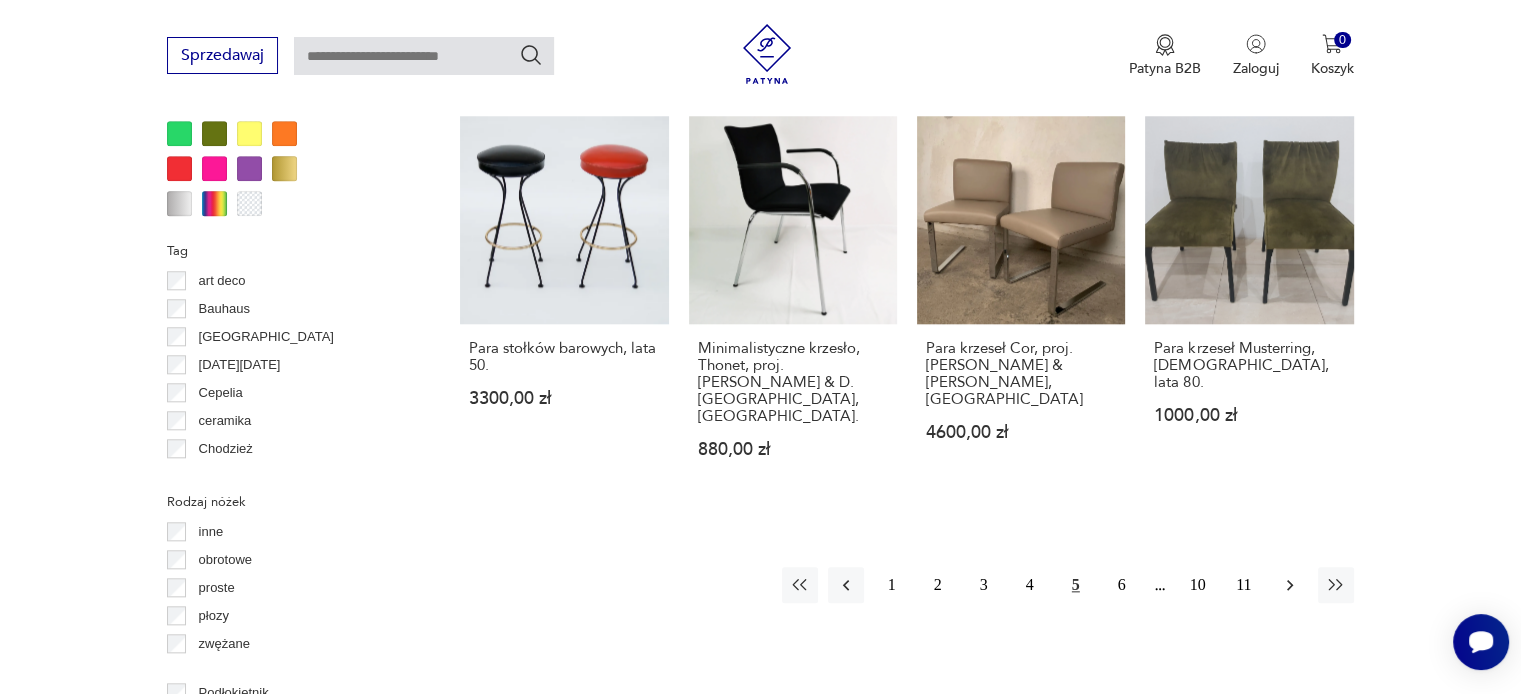 click 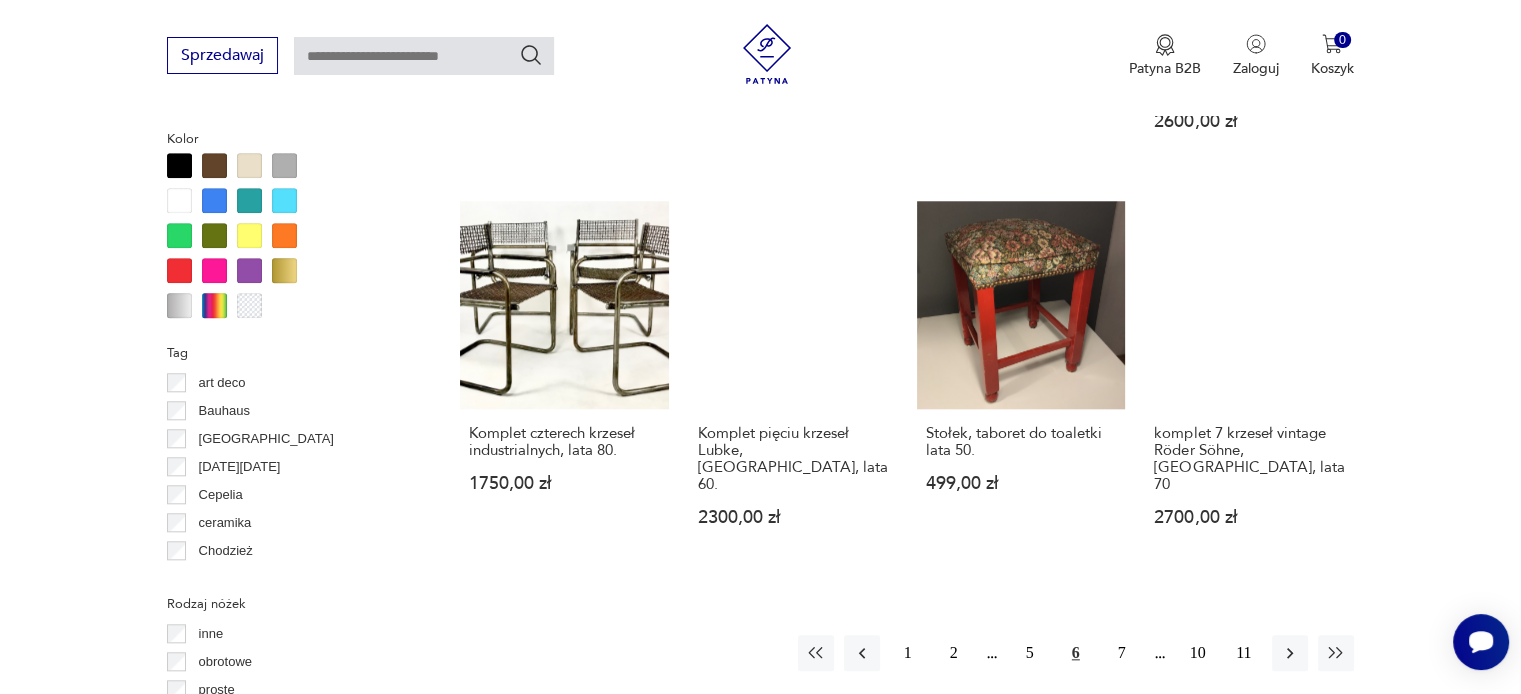 scroll, scrollTop: 1930, scrollLeft: 0, axis: vertical 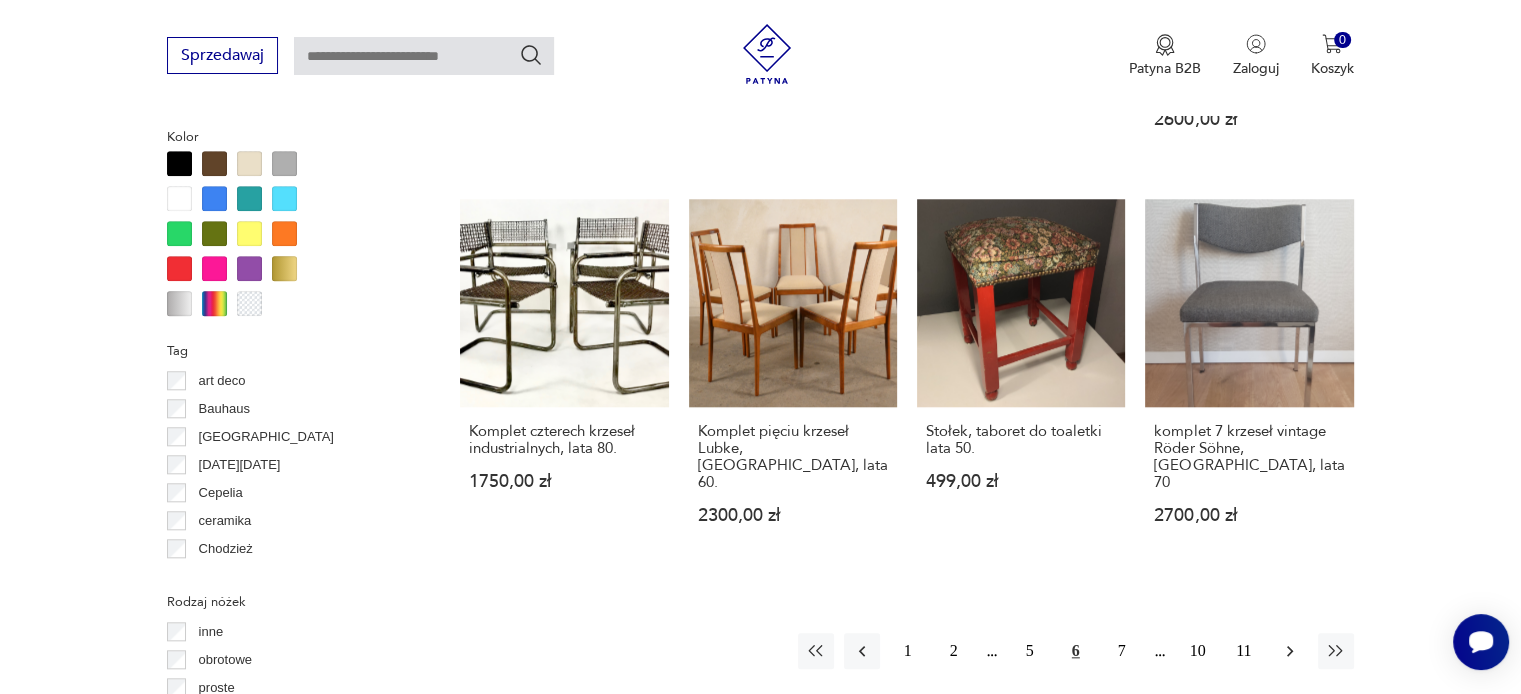 click 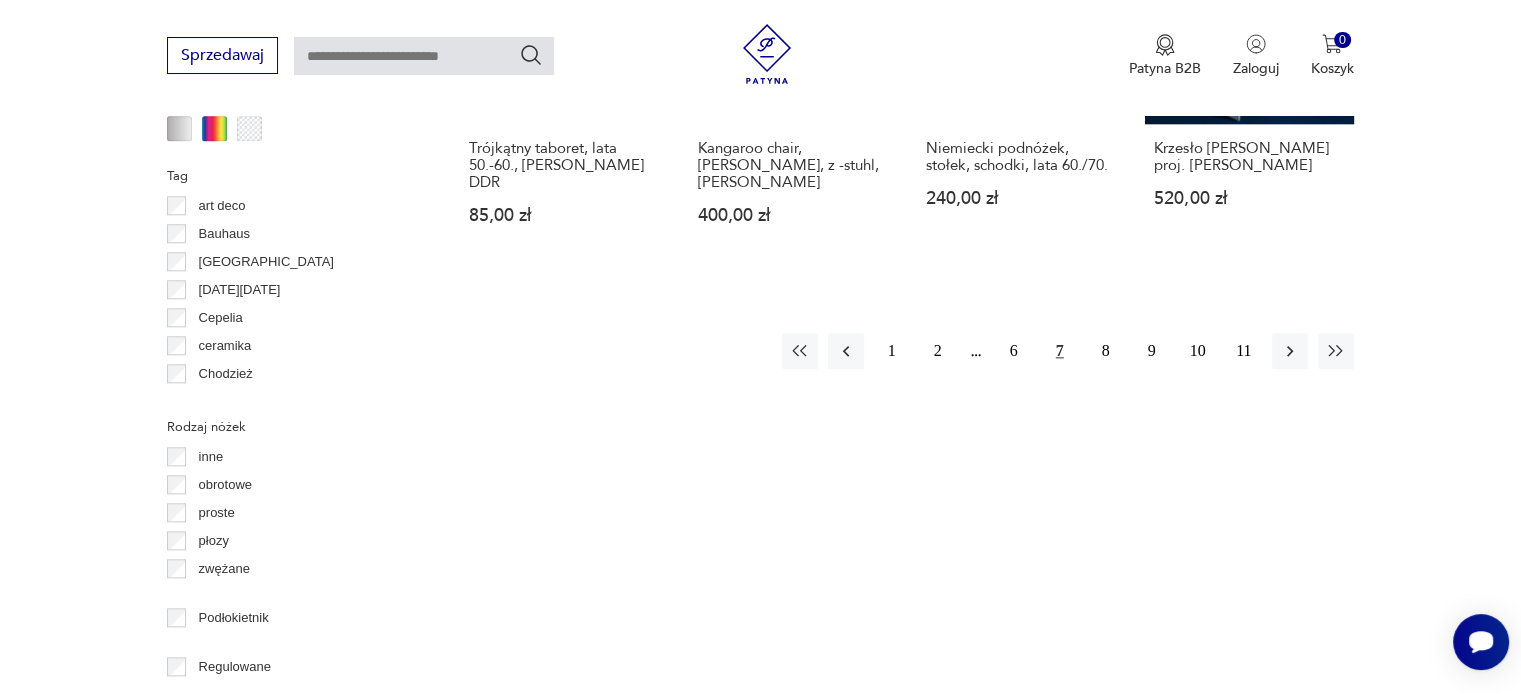 scroll, scrollTop: 2130, scrollLeft: 0, axis: vertical 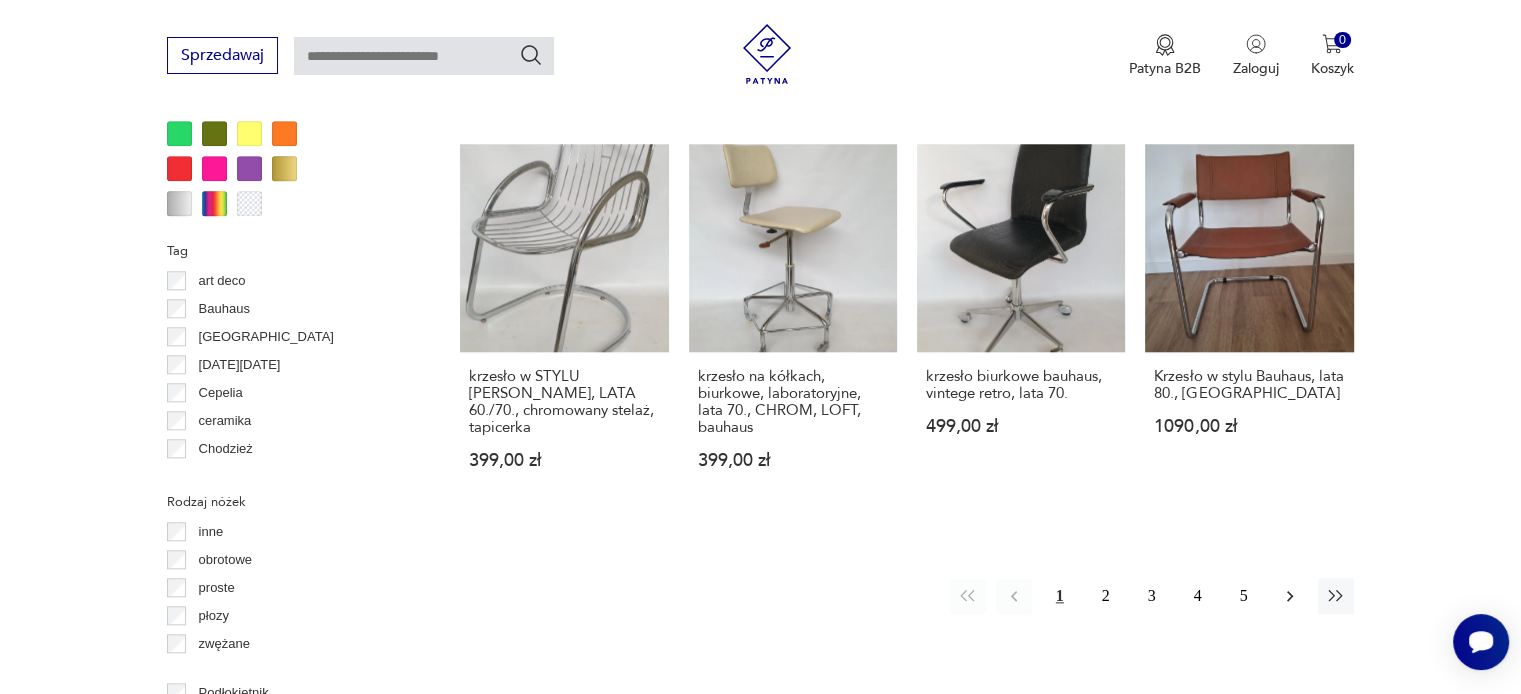 click 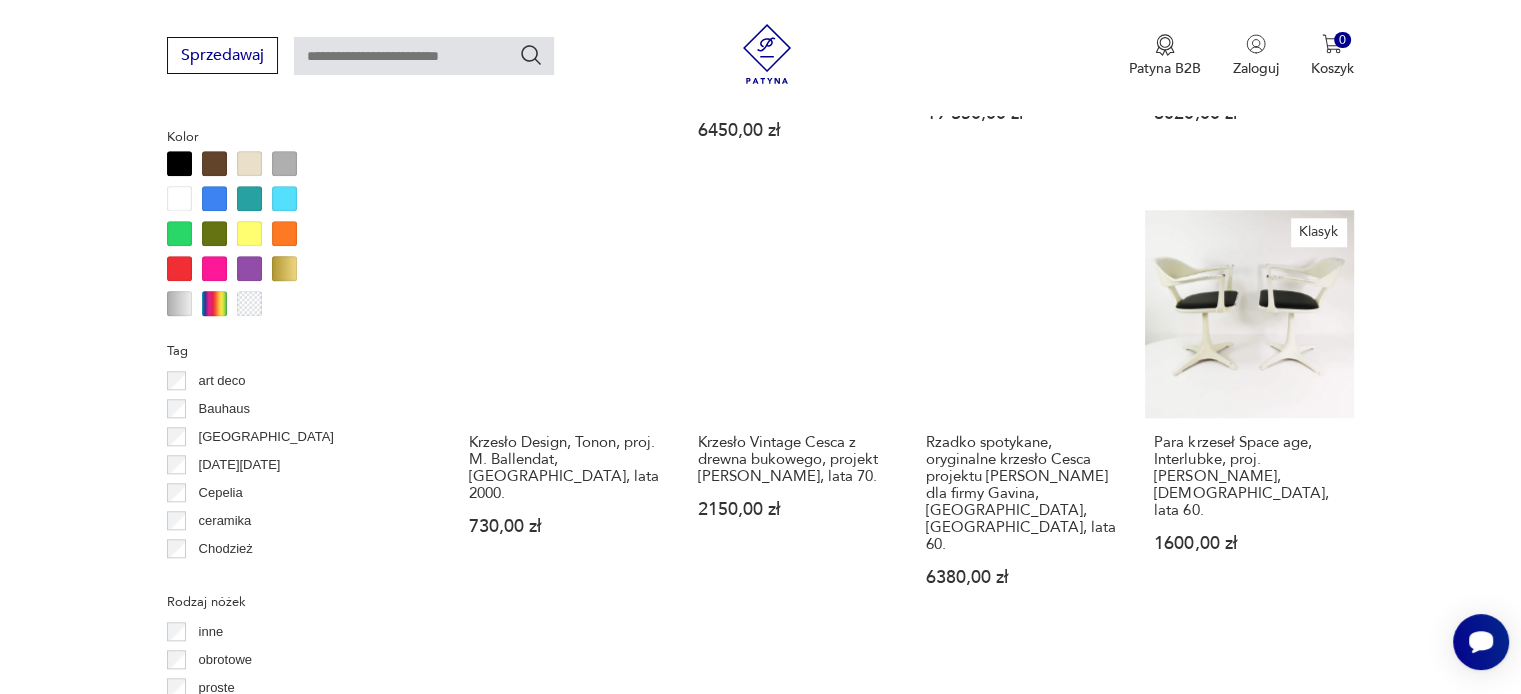 scroll, scrollTop: 2030, scrollLeft: 0, axis: vertical 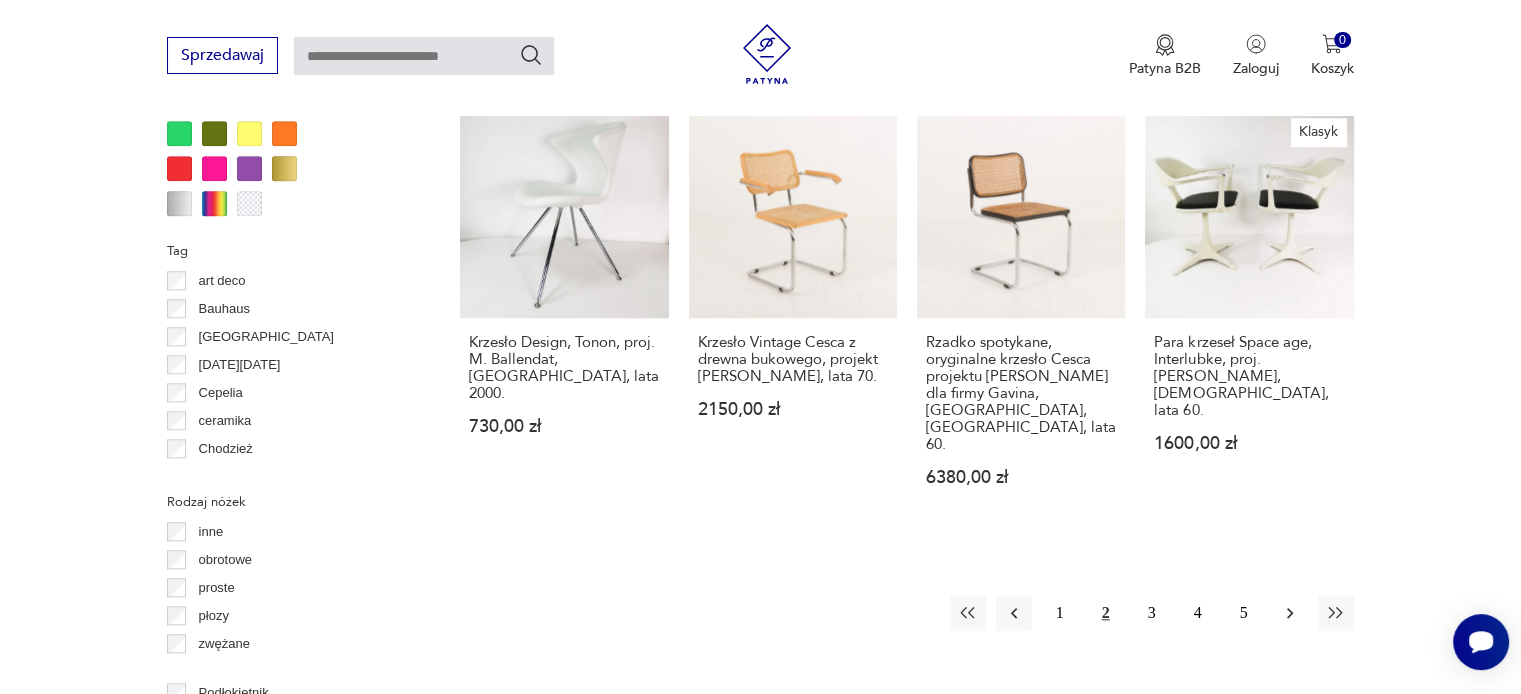 click 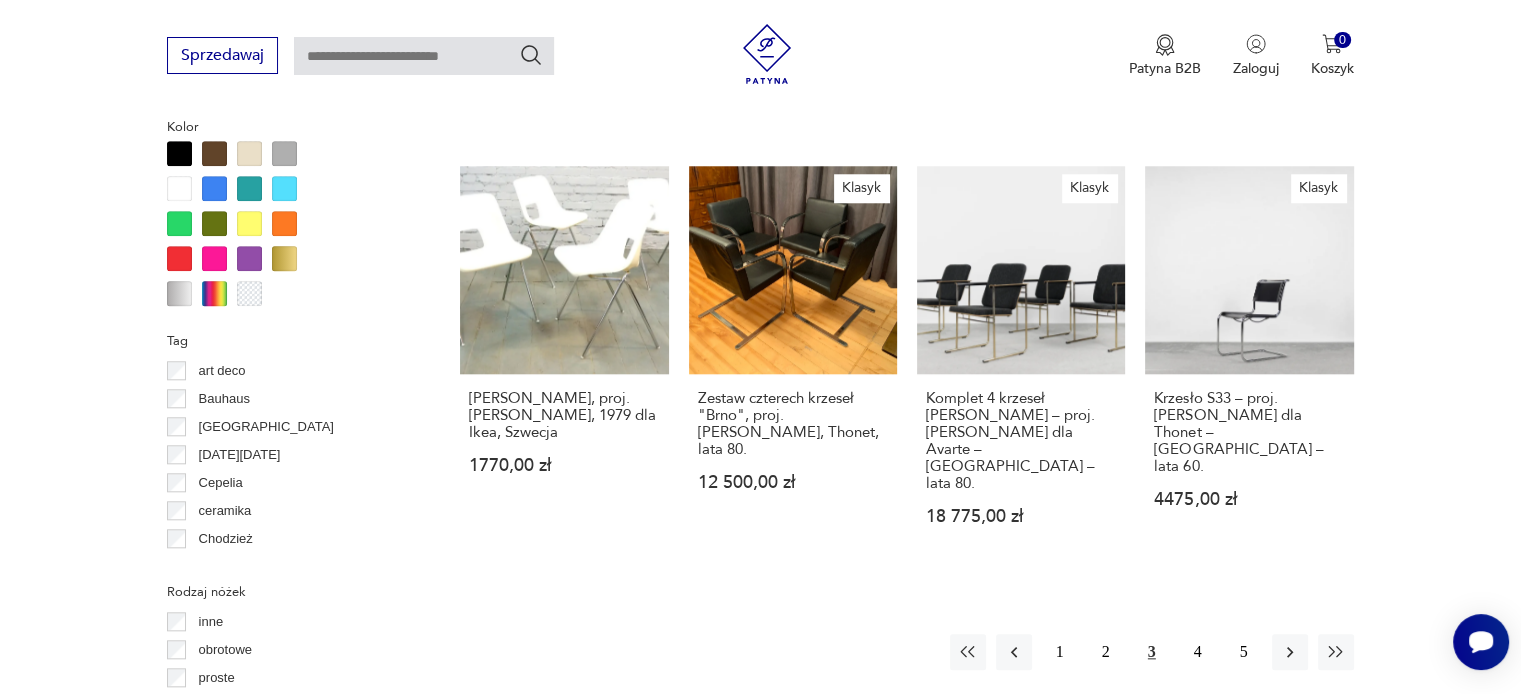 scroll, scrollTop: 2030, scrollLeft: 0, axis: vertical 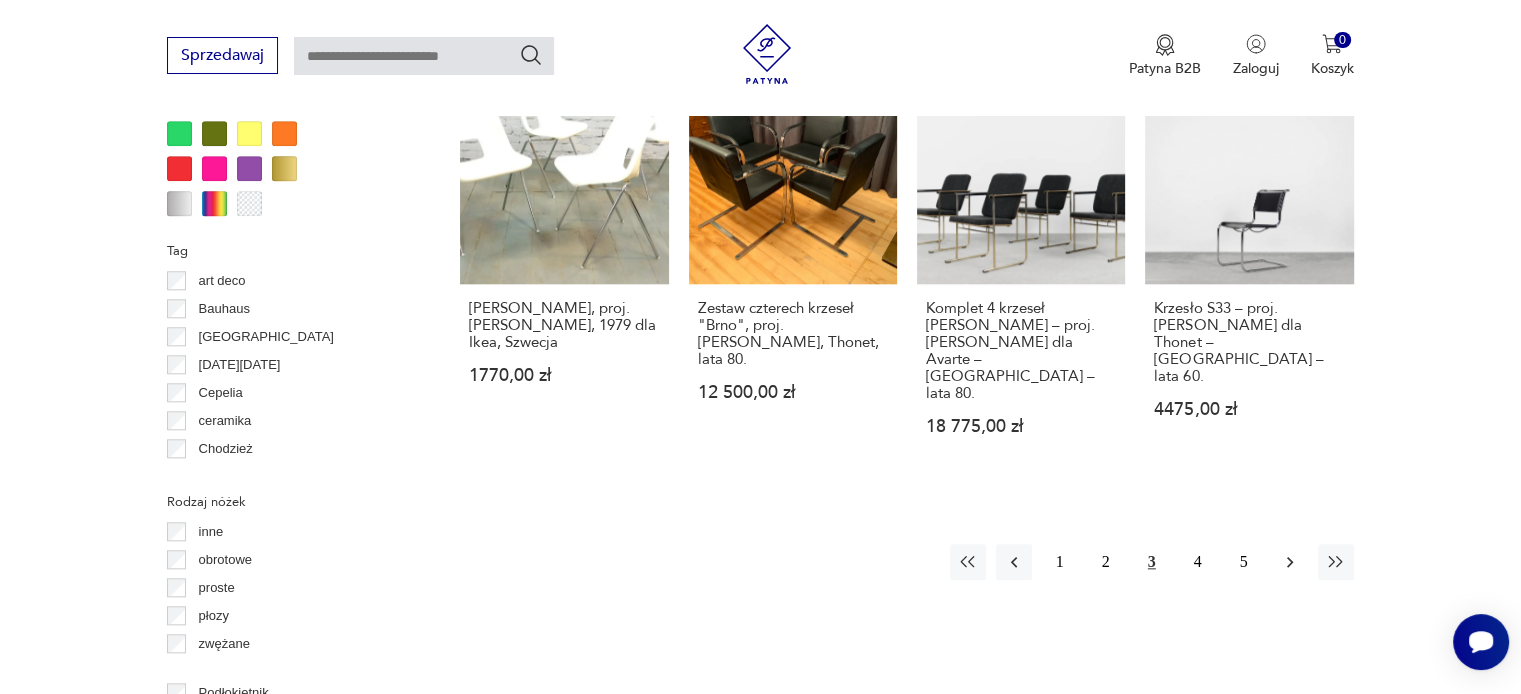 click 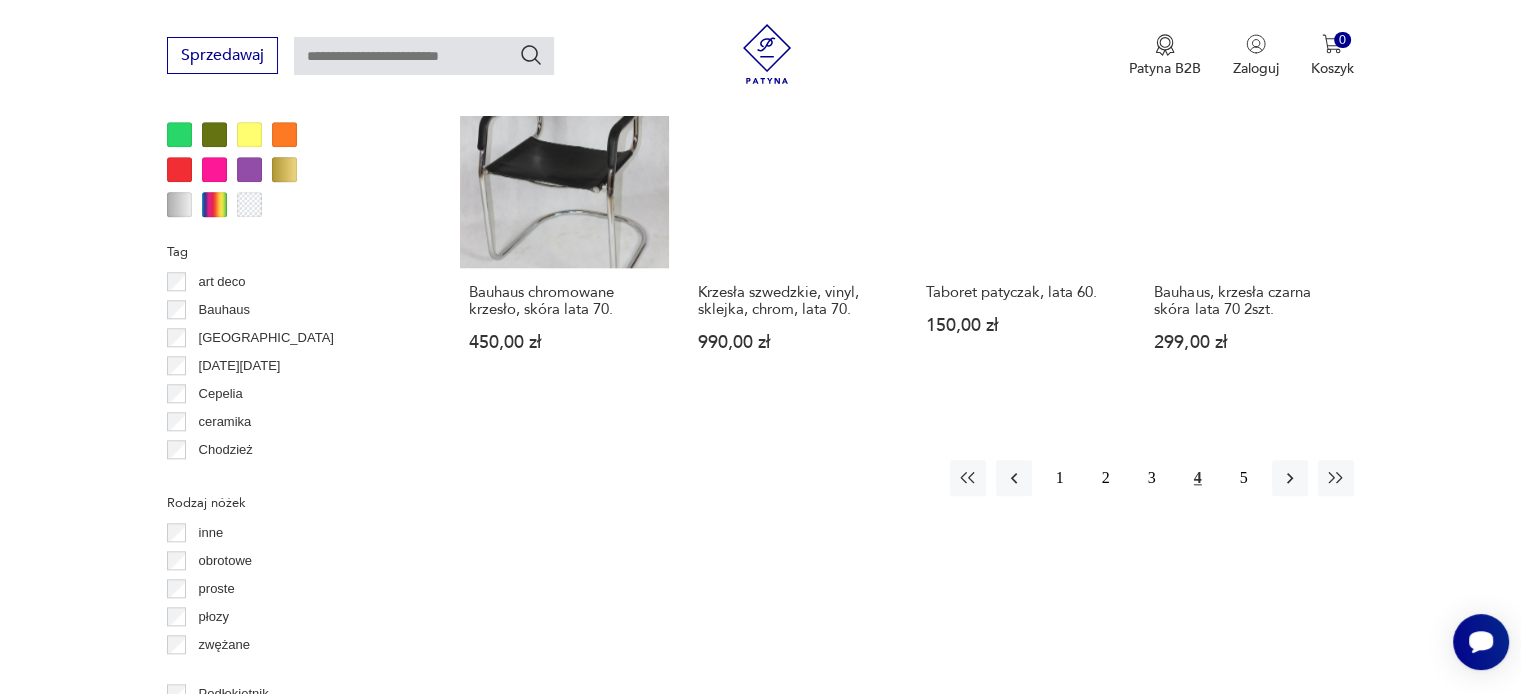 scroll, scrollTop: 2030, scrollLeft: 0, axis: vertical 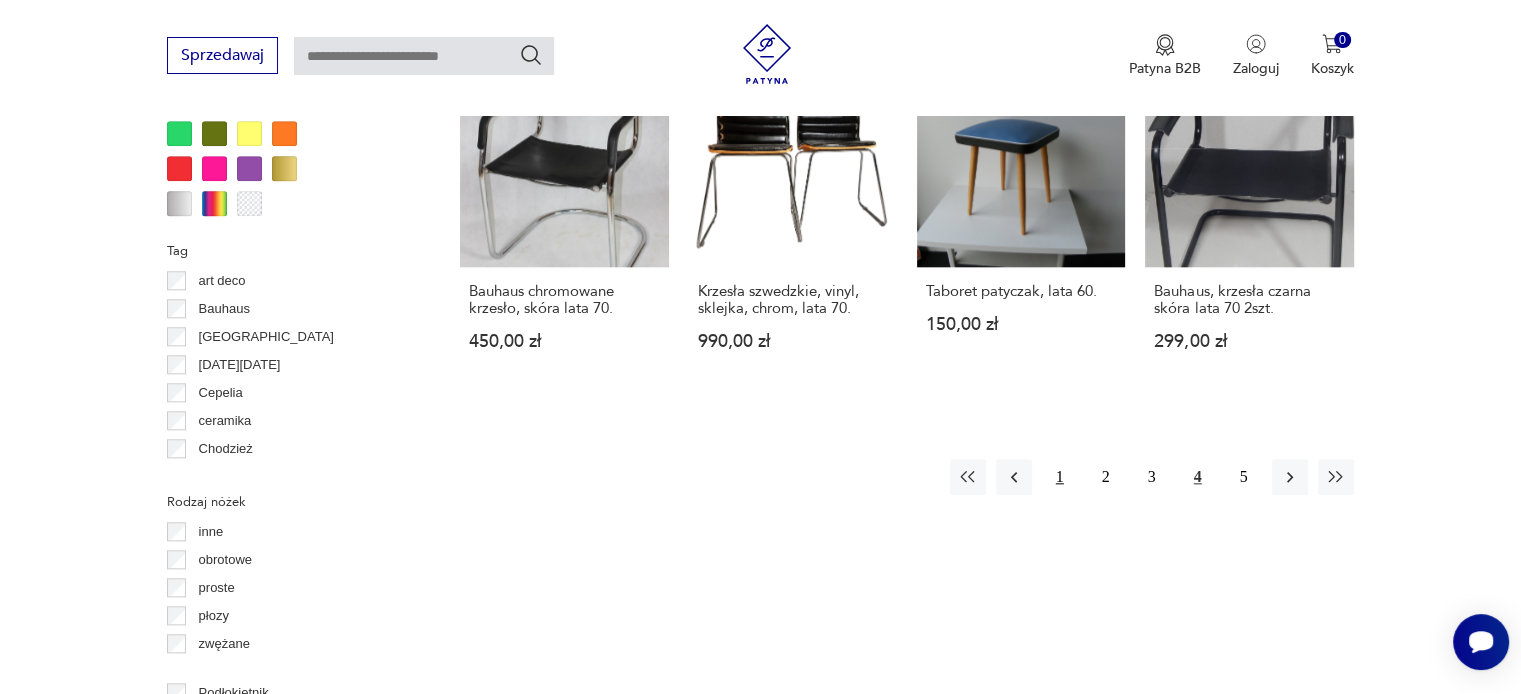 click on "1" at bounding box center (1060, 477) 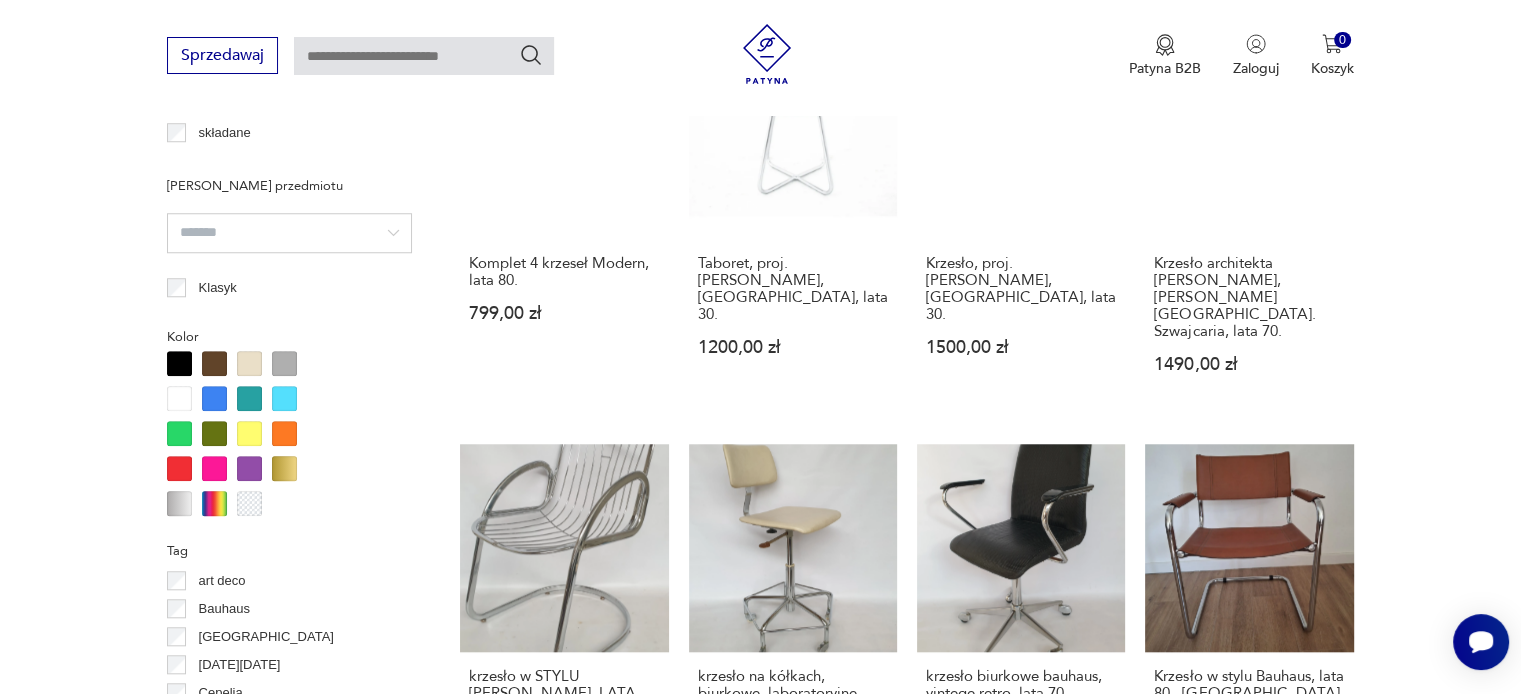 scroll, scrollTop: 1830, scrollLeft: 0, axis: vertical 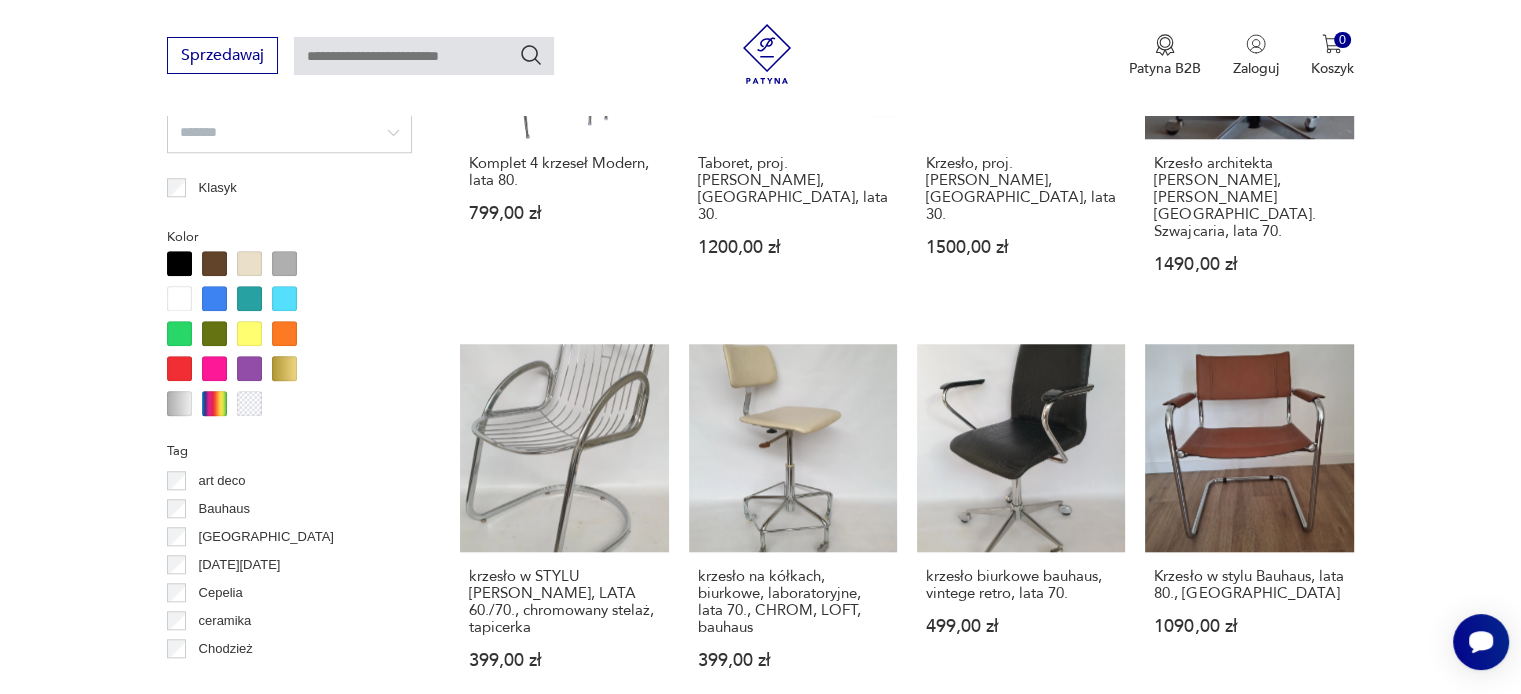 click 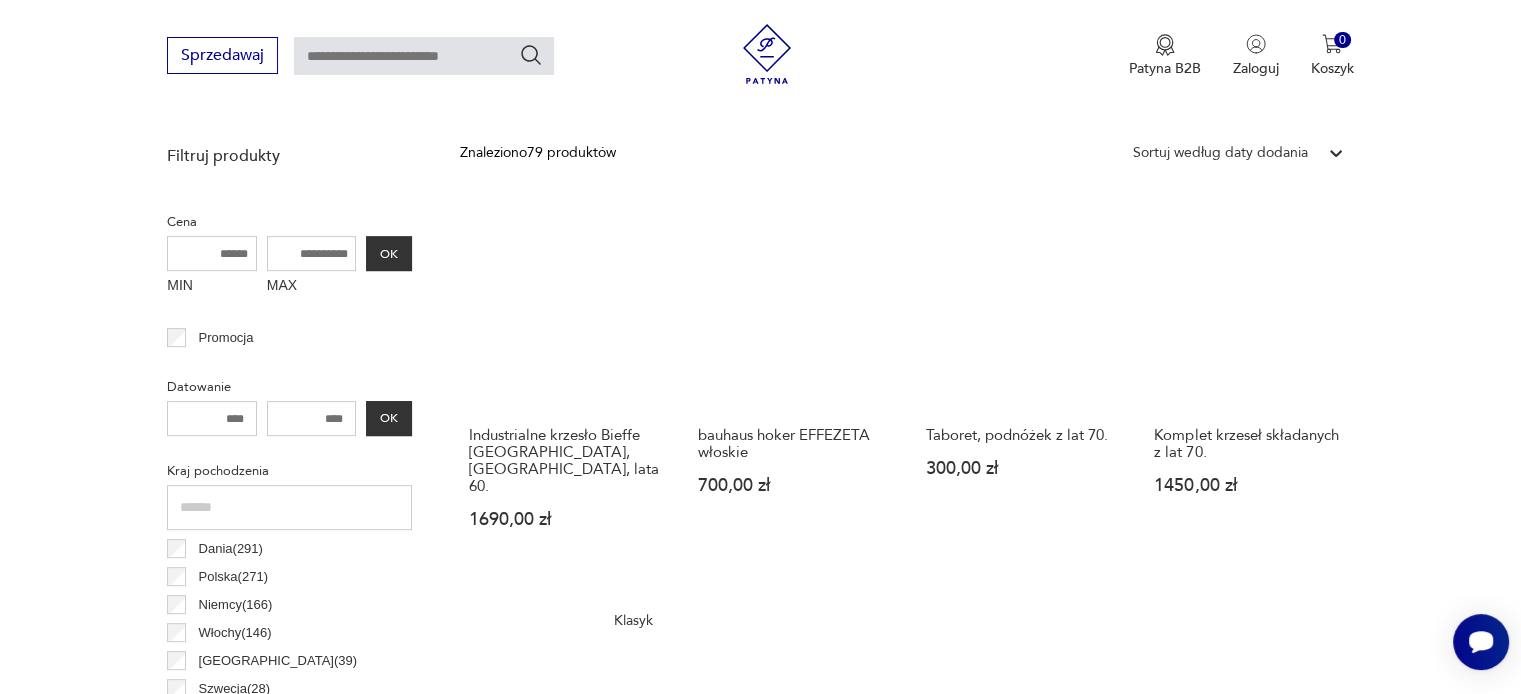 scroll, scrollTop: 730, scrollLeft: 0, axis: vertical 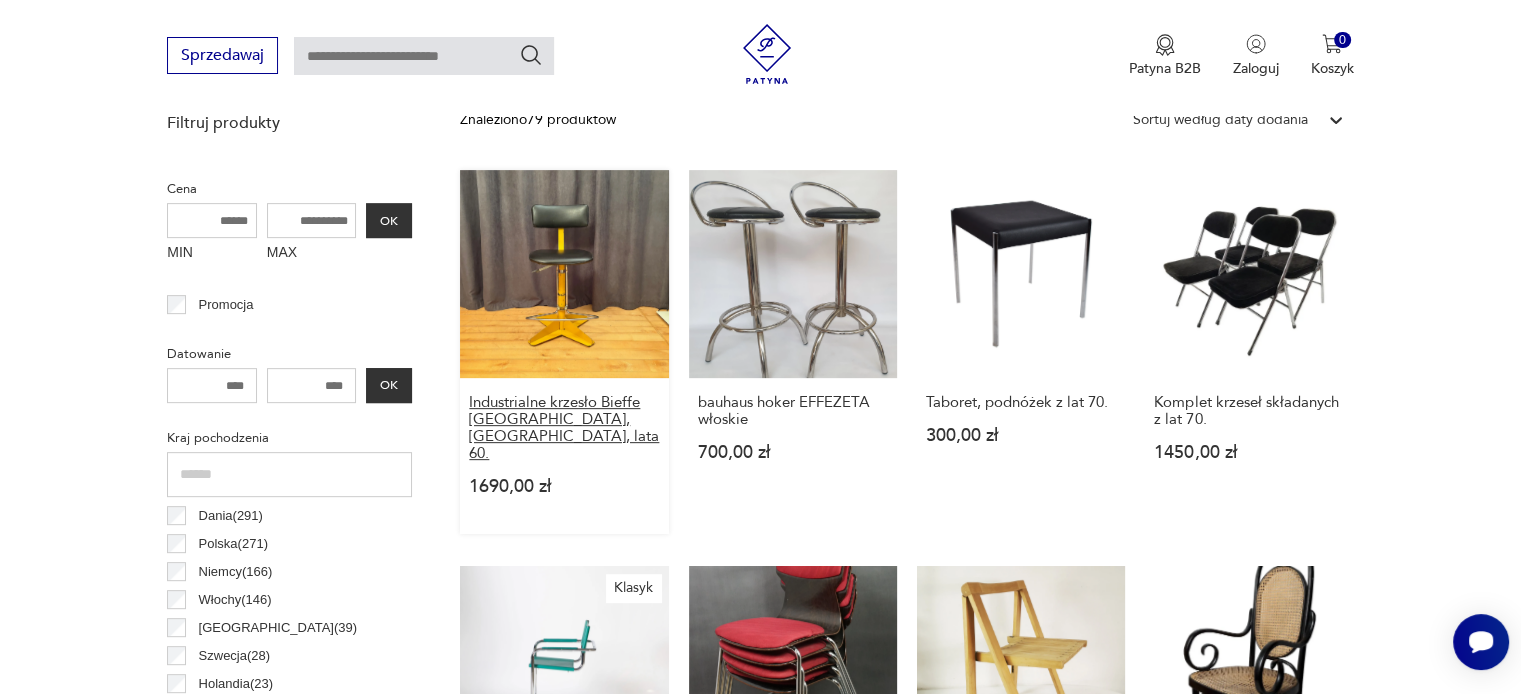 click on "Industrialne krzesło Bieffe Padova, Włochy, lata 60." at bounding box center (564, 428) 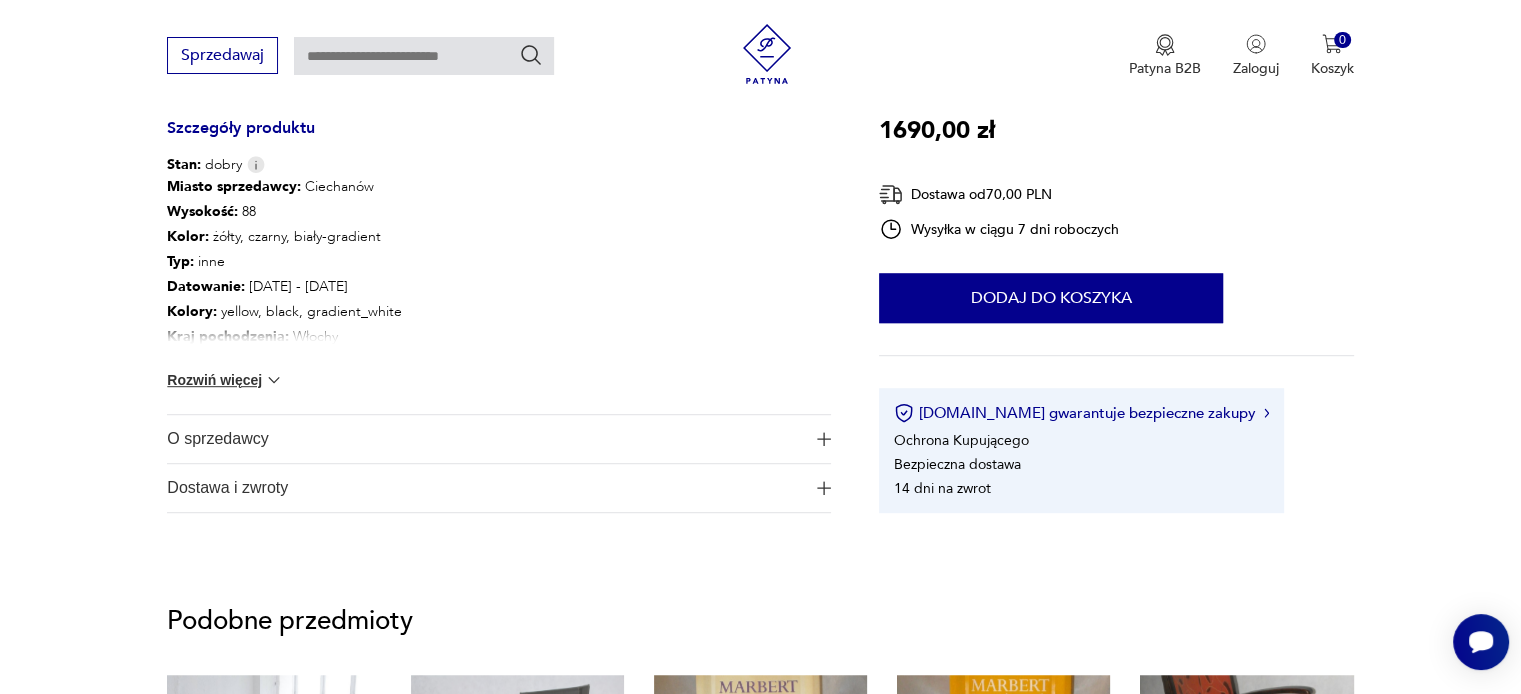 scroll, scrollTop: 1100, scrollLeft: 0, axis: vertical 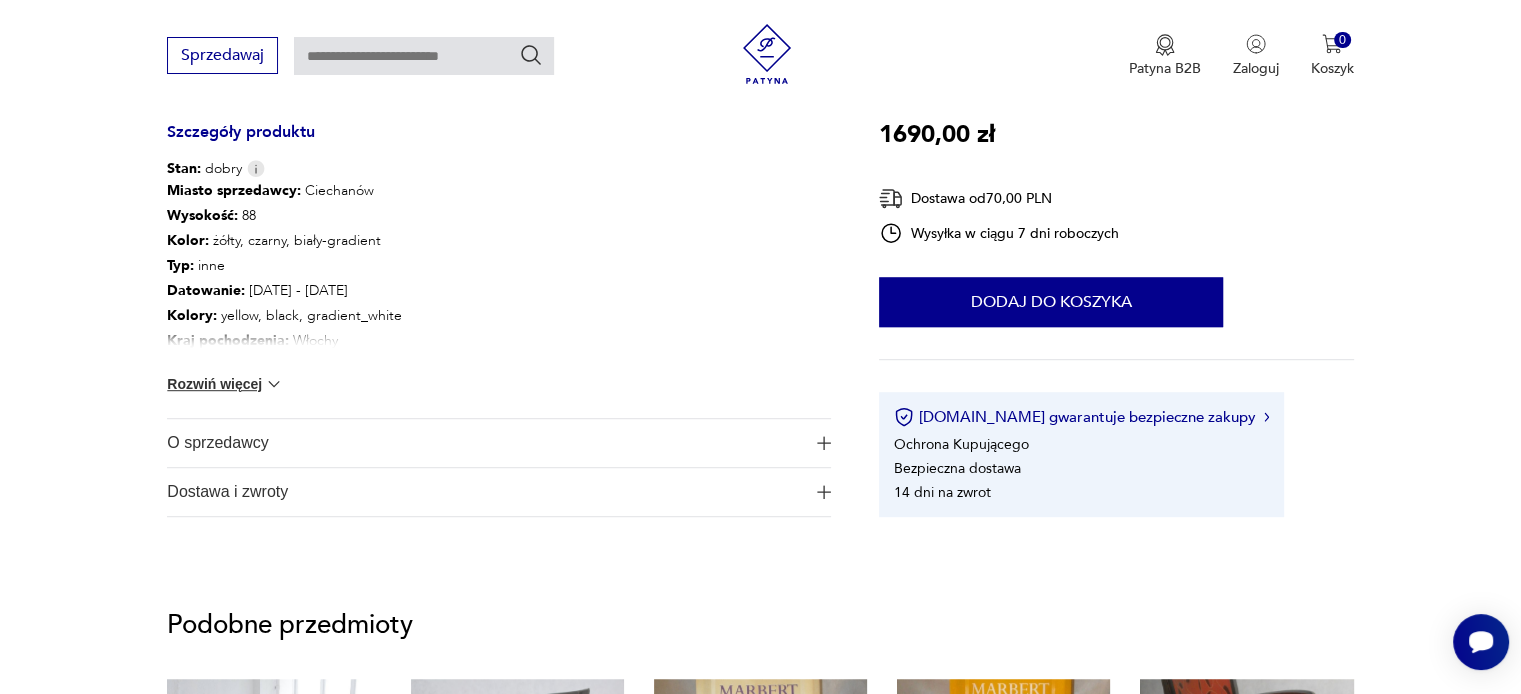 click on "Rozwiń więcej" at bounding box center (225, 384) 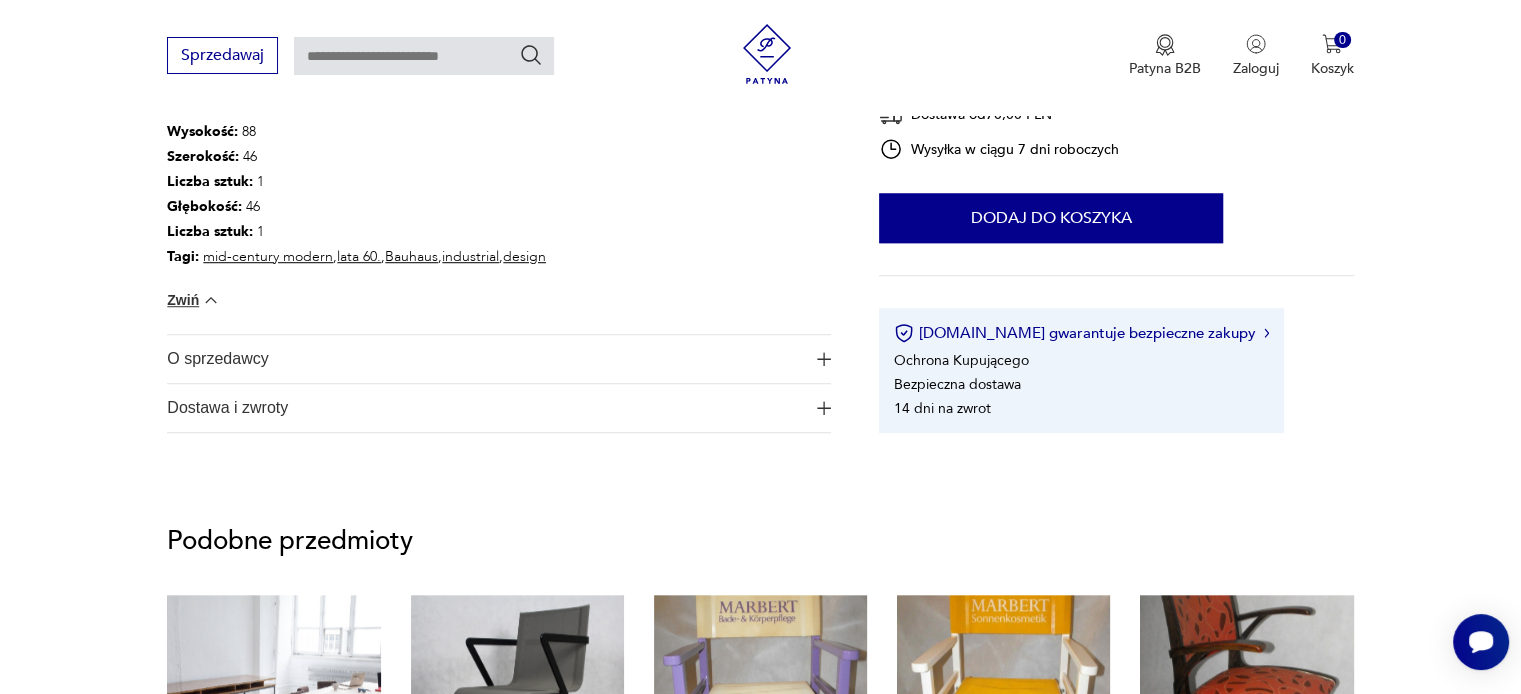 scroll, scrollTop: 1400, scrollLeft: 0, axis: vertical 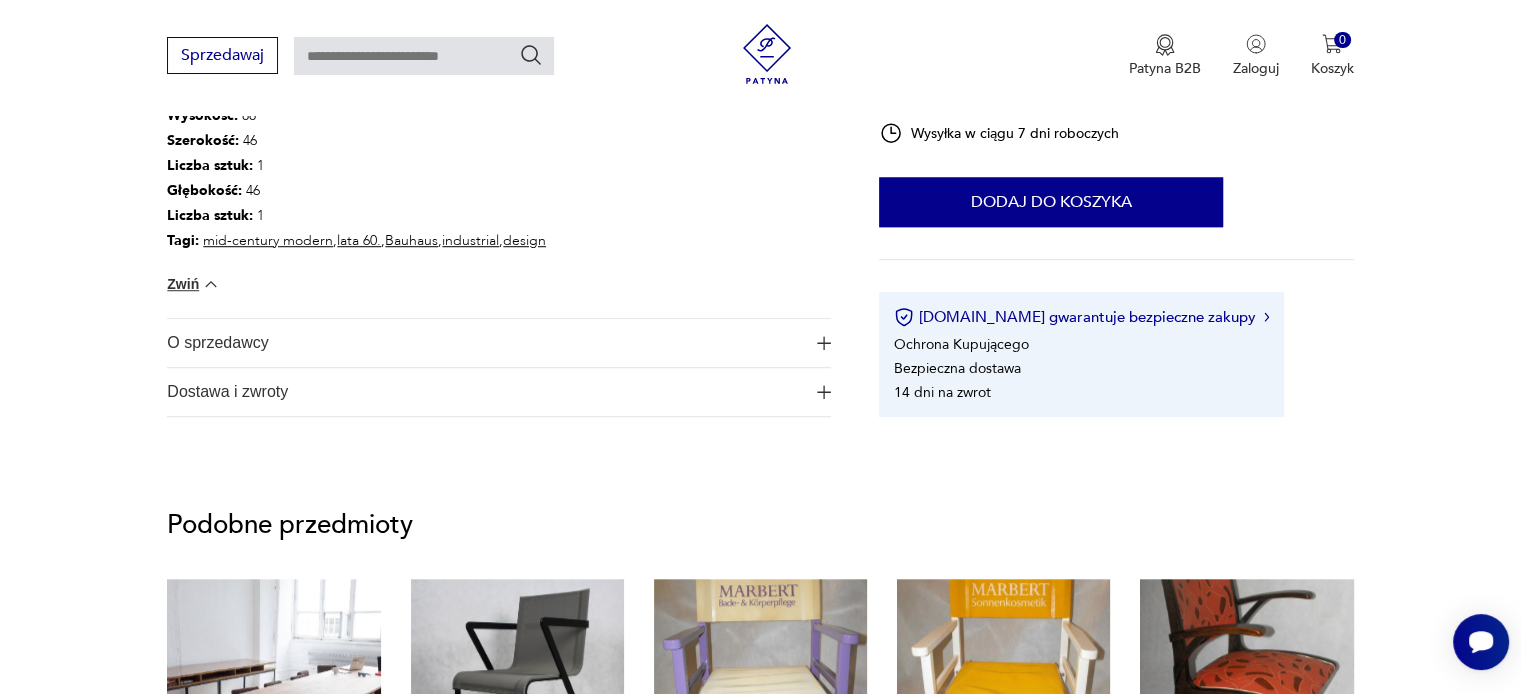 click on "O sprzedawcy" at bounding box center [485, 343] 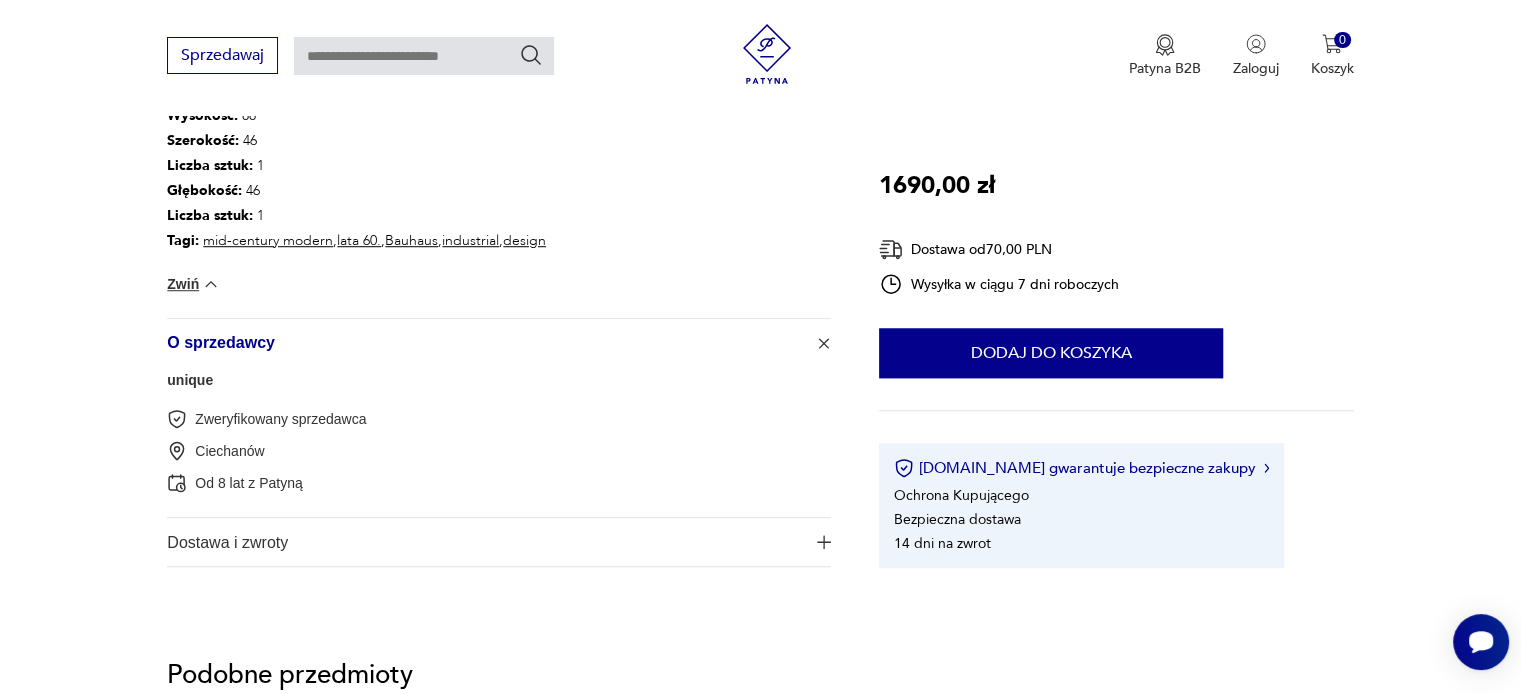 click on "unique" at bounding box center (190, 380) 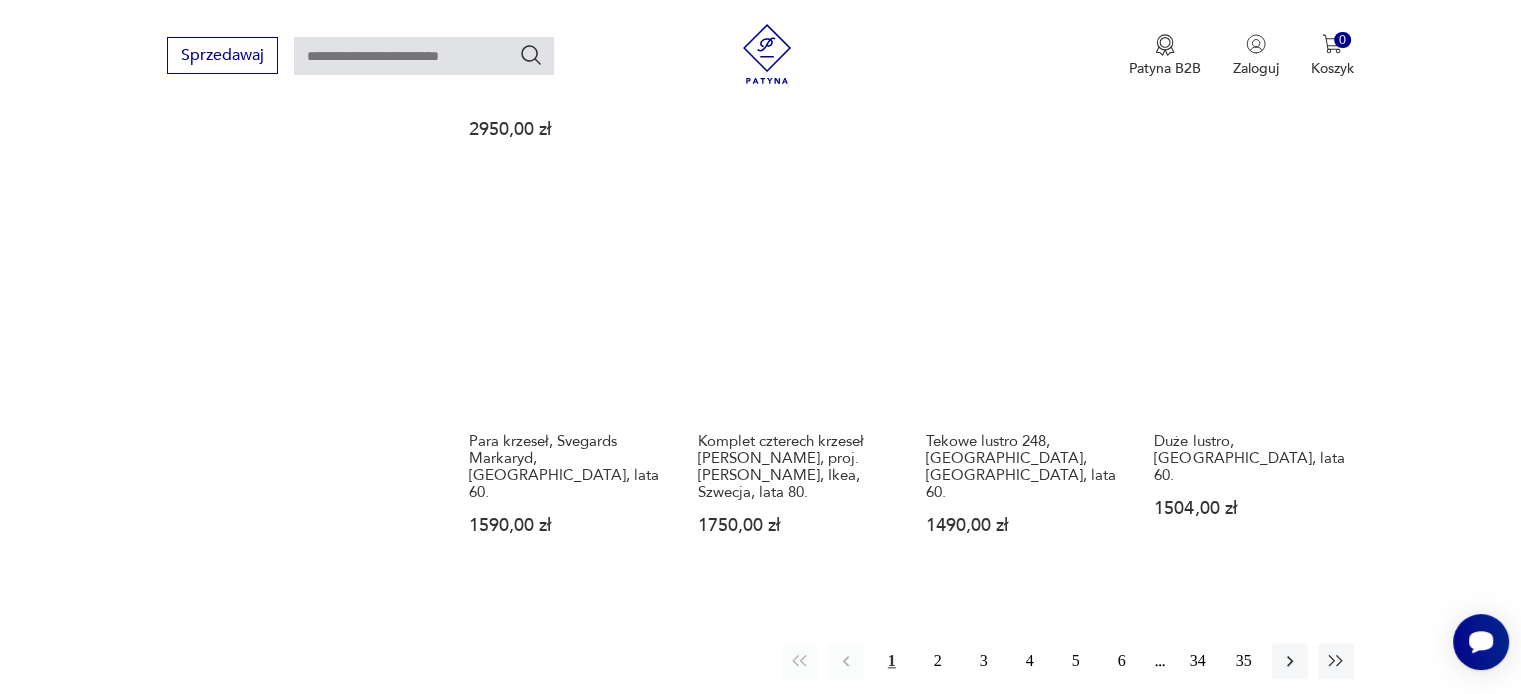 scroll, scrollTop: 1912, scrollLeft: 0, axis: vertical 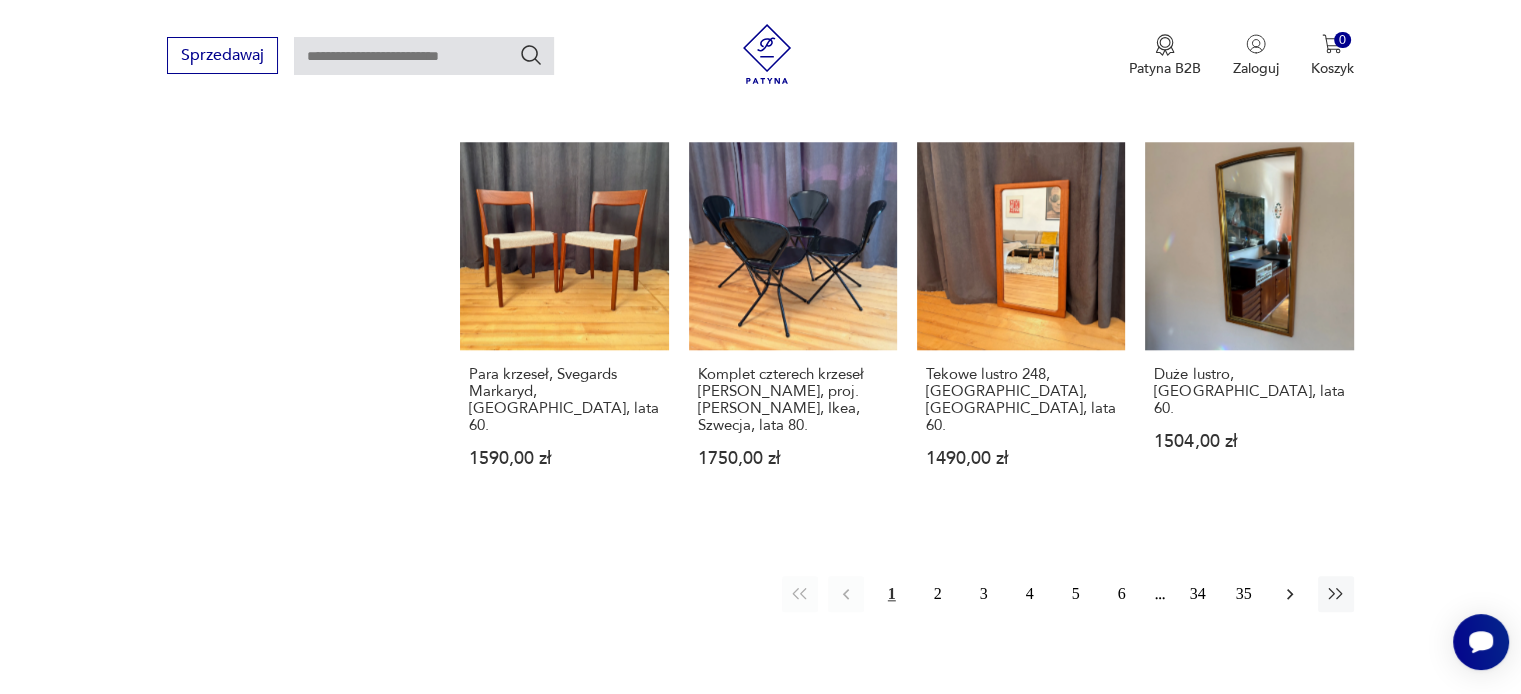 click 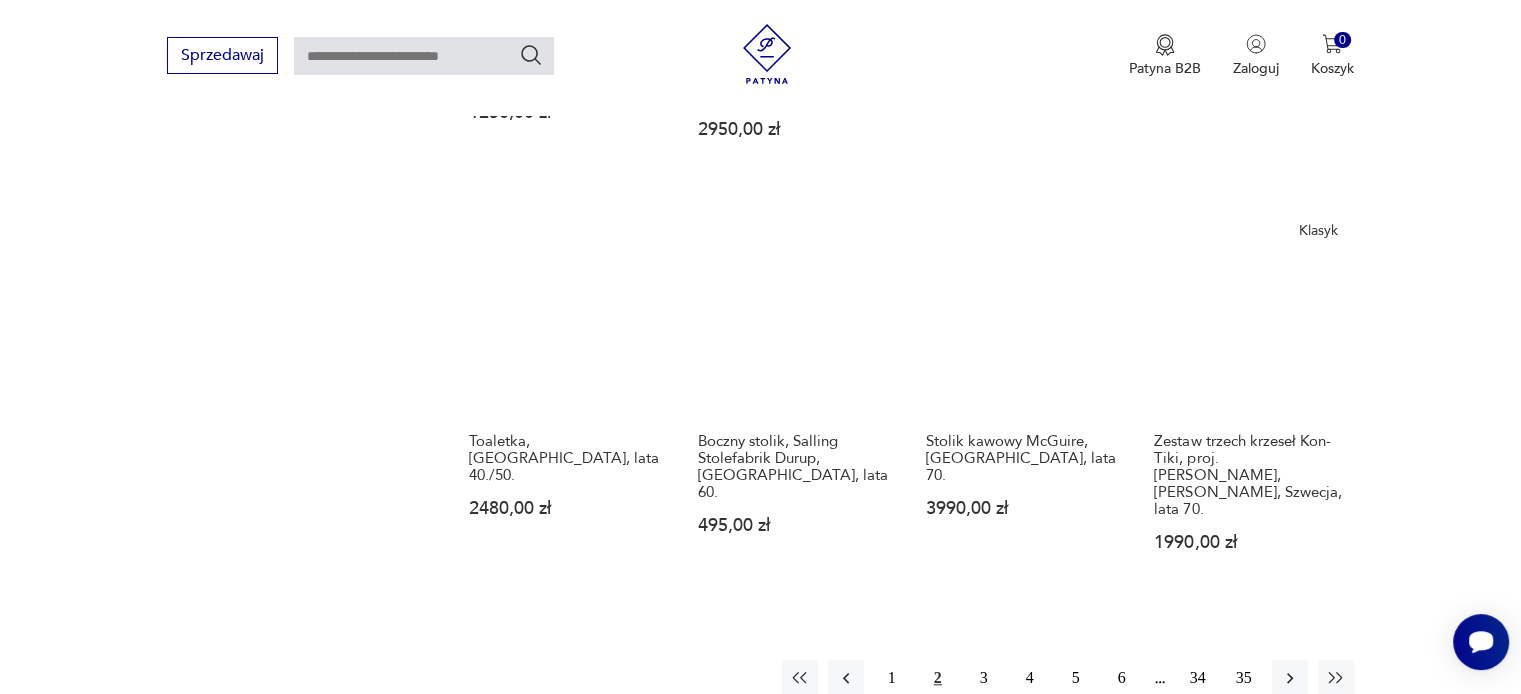 scroll, scrollTop: 1812, scrollLeft: 0, axis: vertical 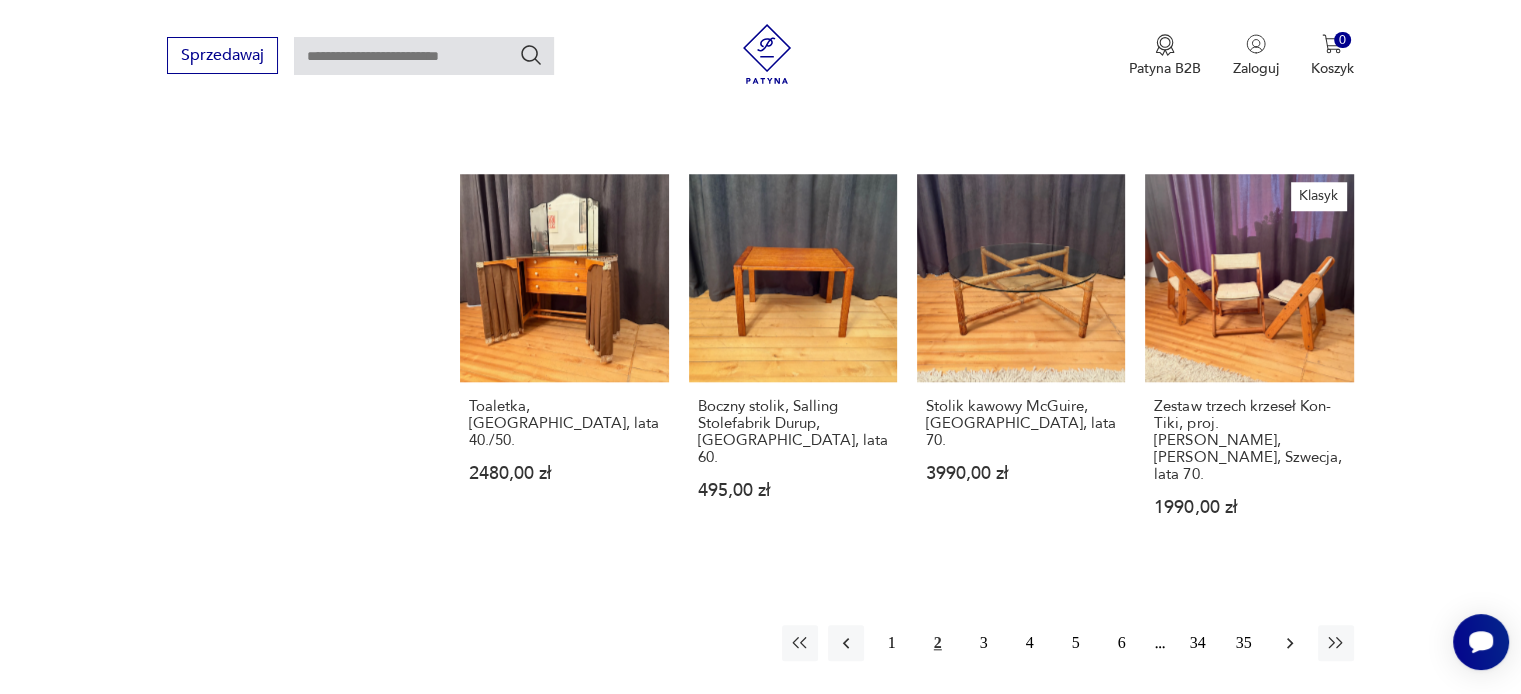 click 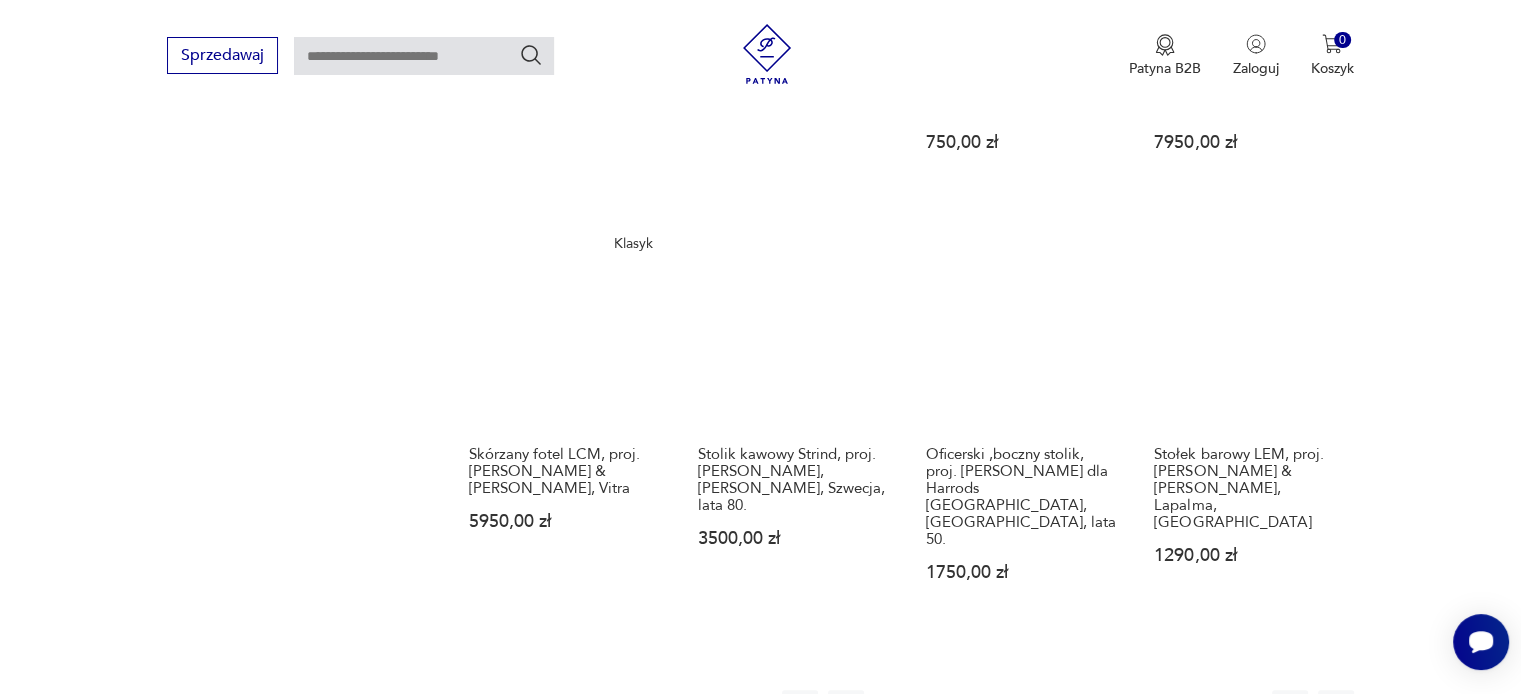 scroll, scrollTop: 1812, scrollLeft: 0, axis: vertical 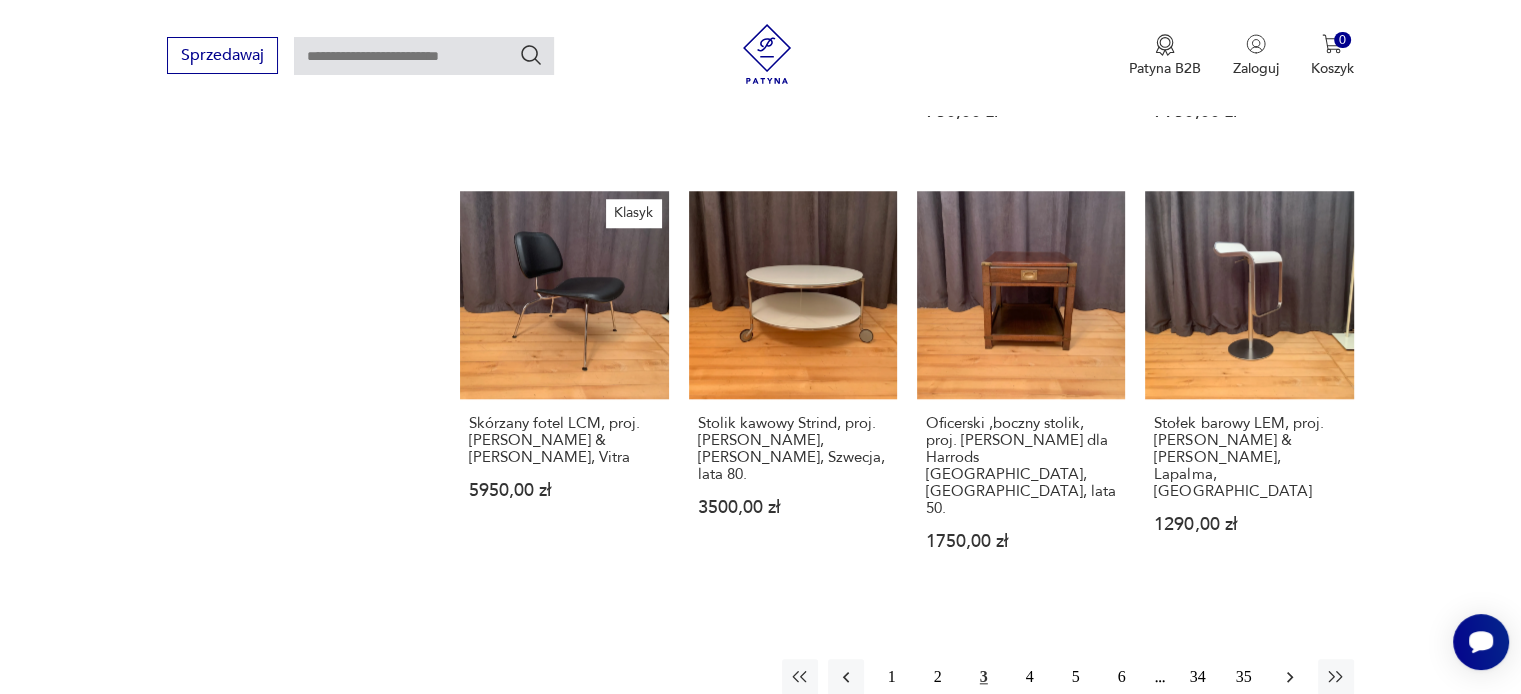 click 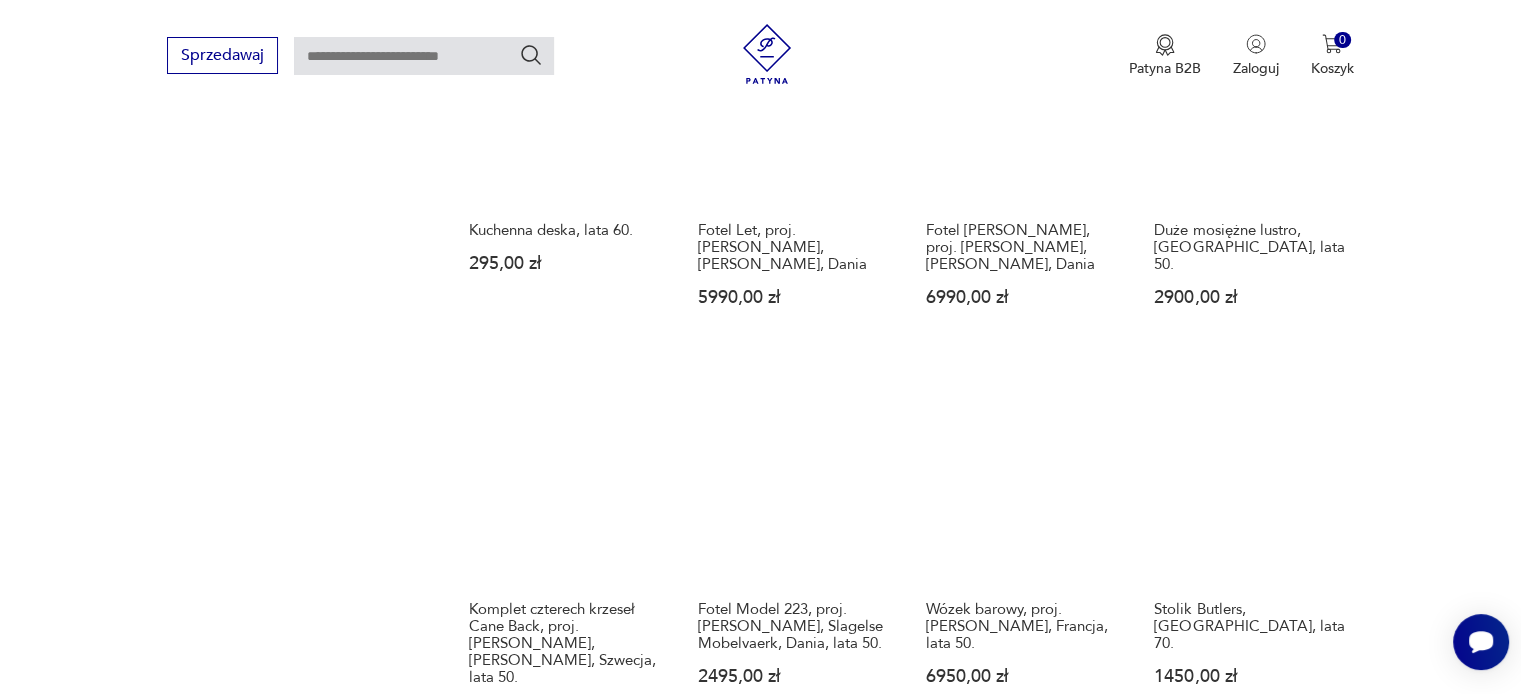 scroll, scrollTop: 1712, scrollLeft: 0, axis: vertical 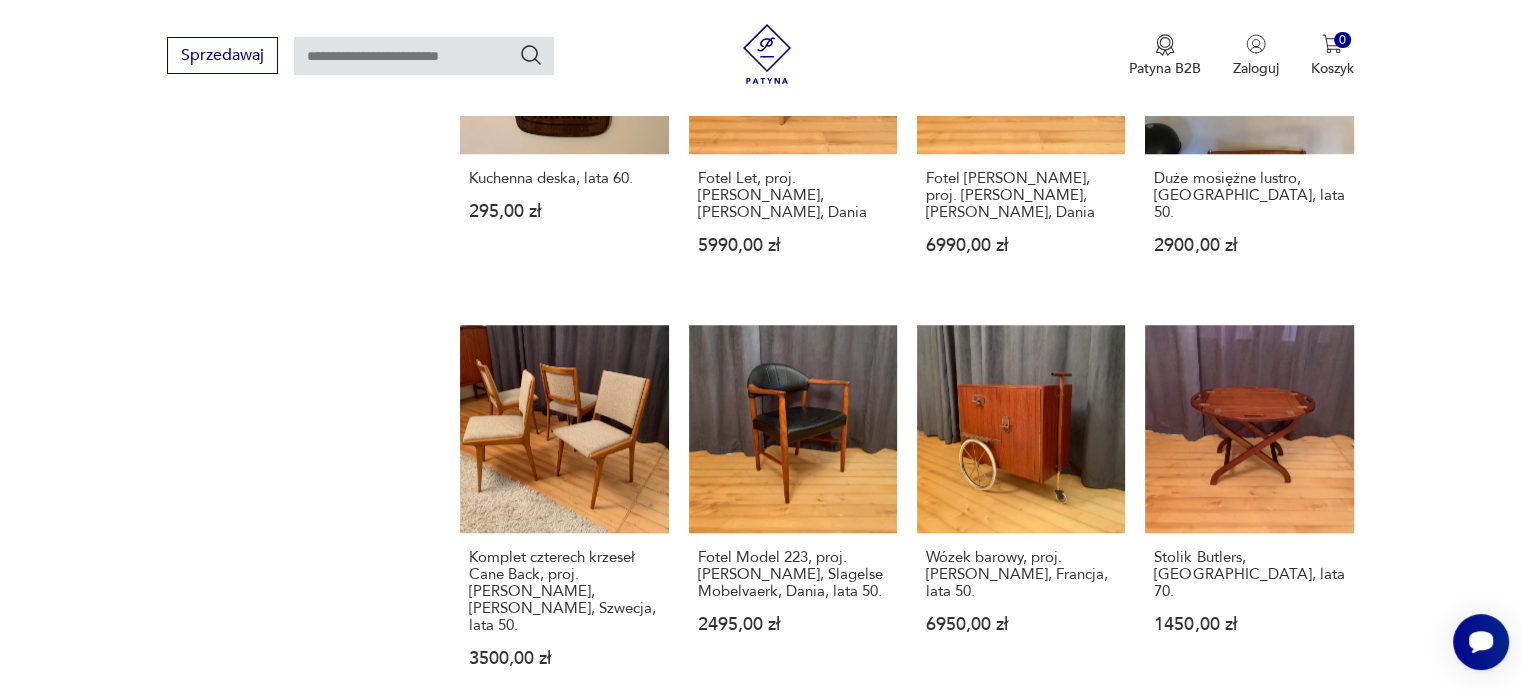 click 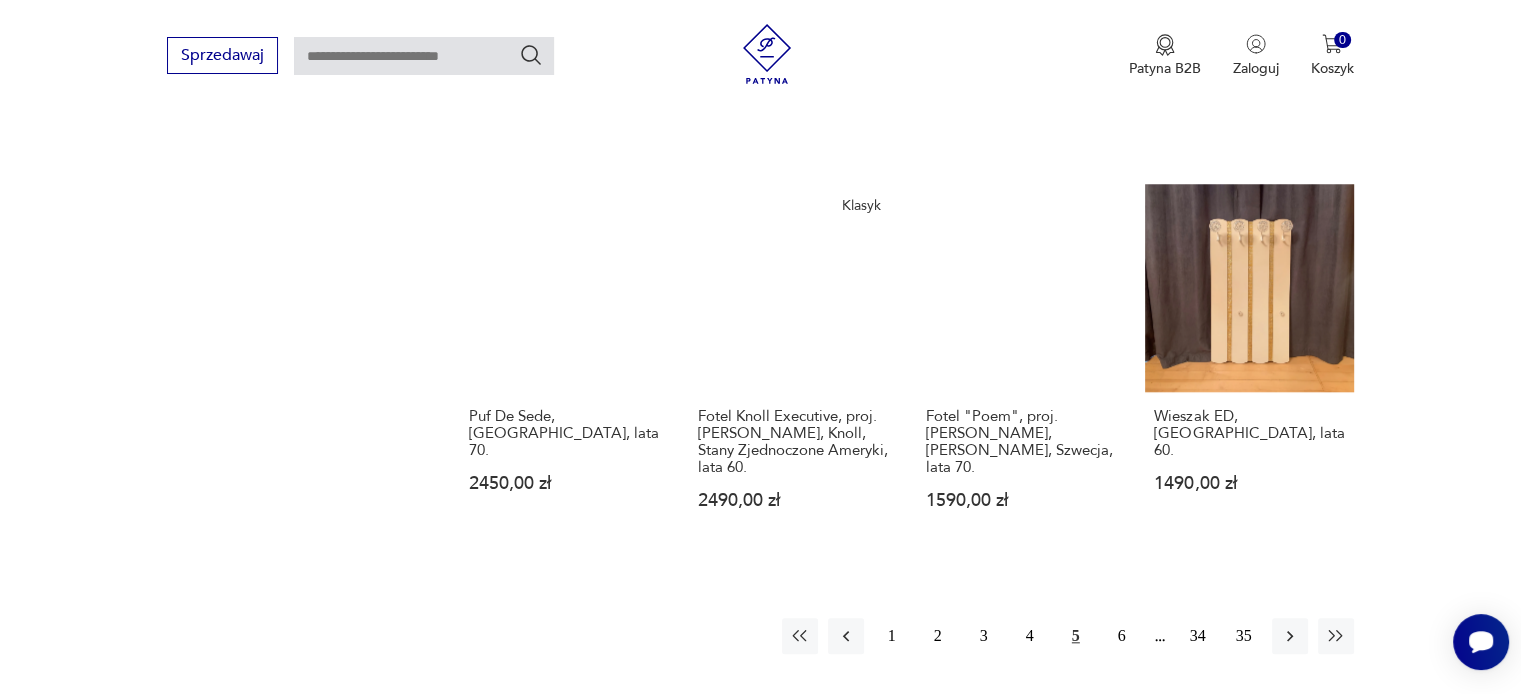 scroll, scrollTop: 1812, scrollLeft: 0, axis: vertical 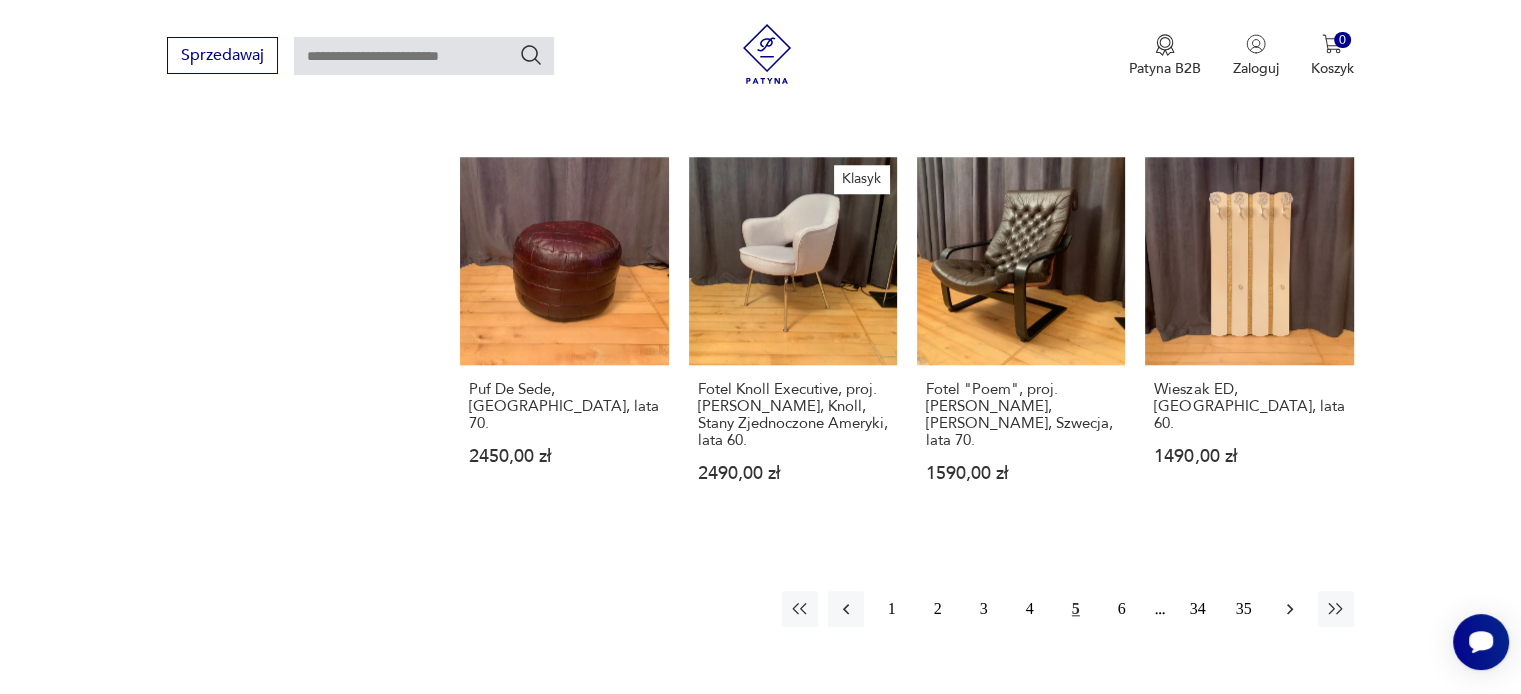 click 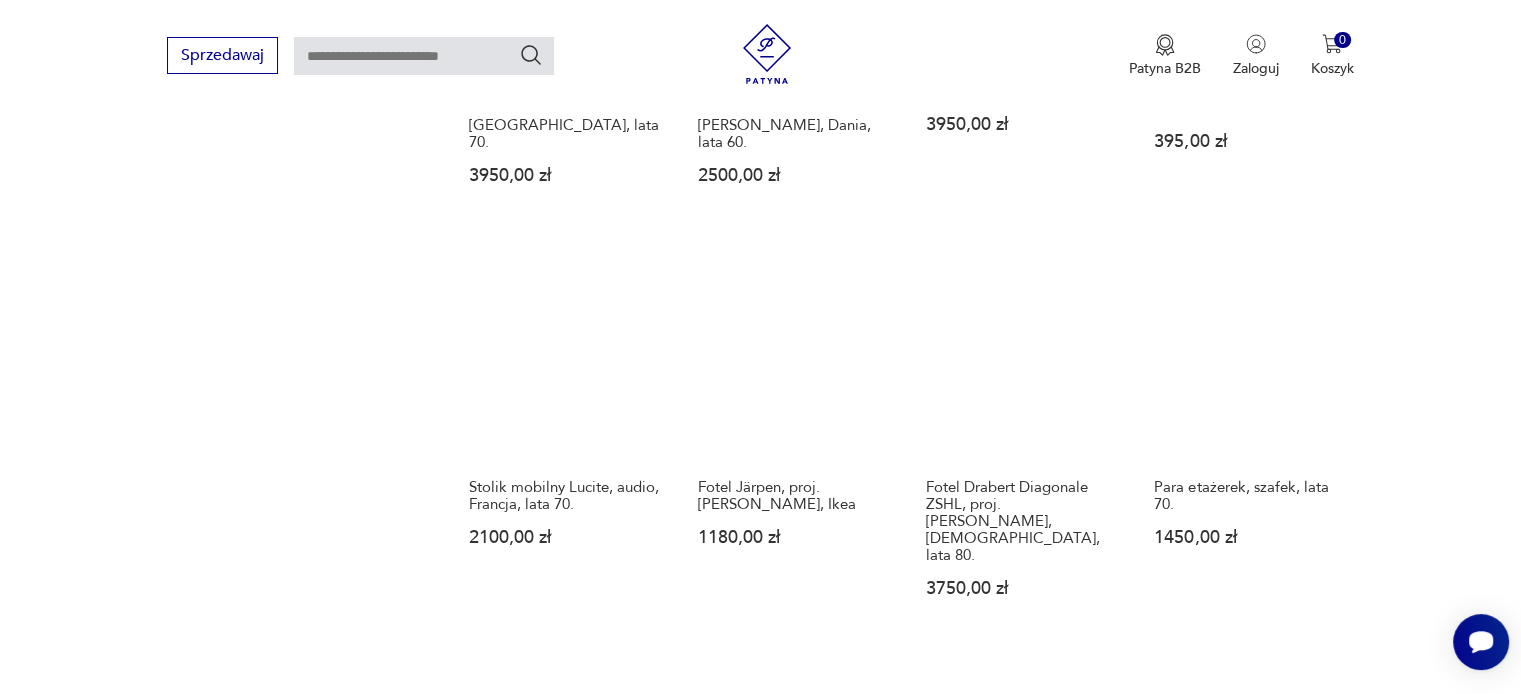 scroll, scrollTop: 1812, scrollLeft: 0, axis: vertical 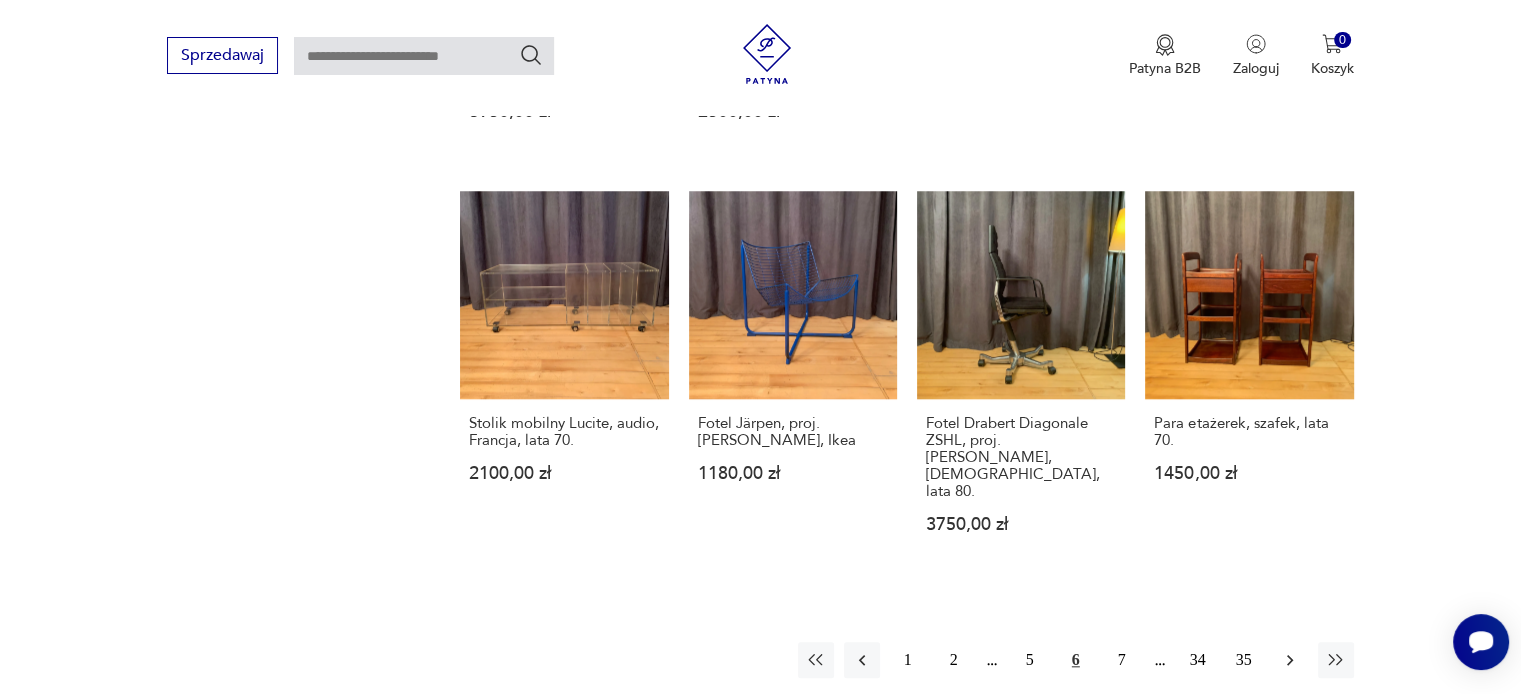 click 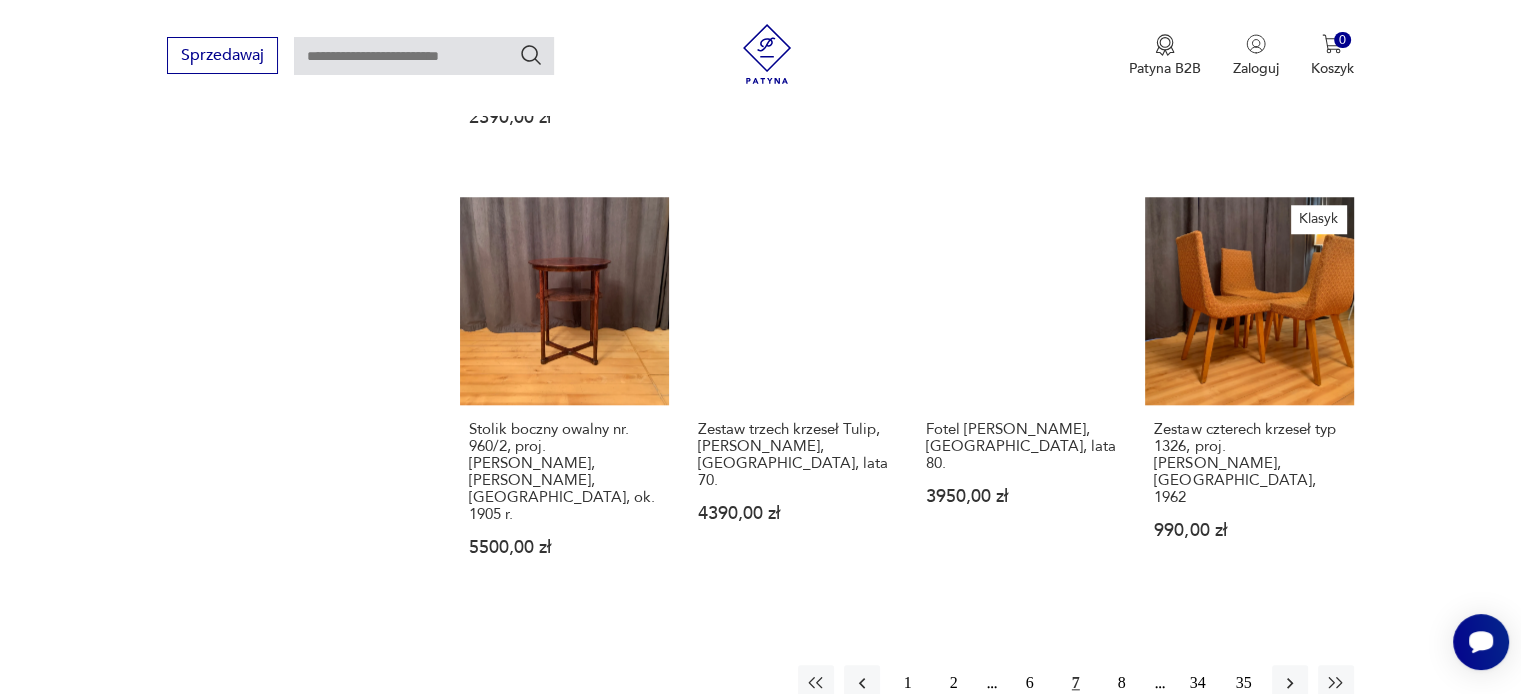 scroll, scrollTop: 1812, scrollLeft: 0, axis: vertical 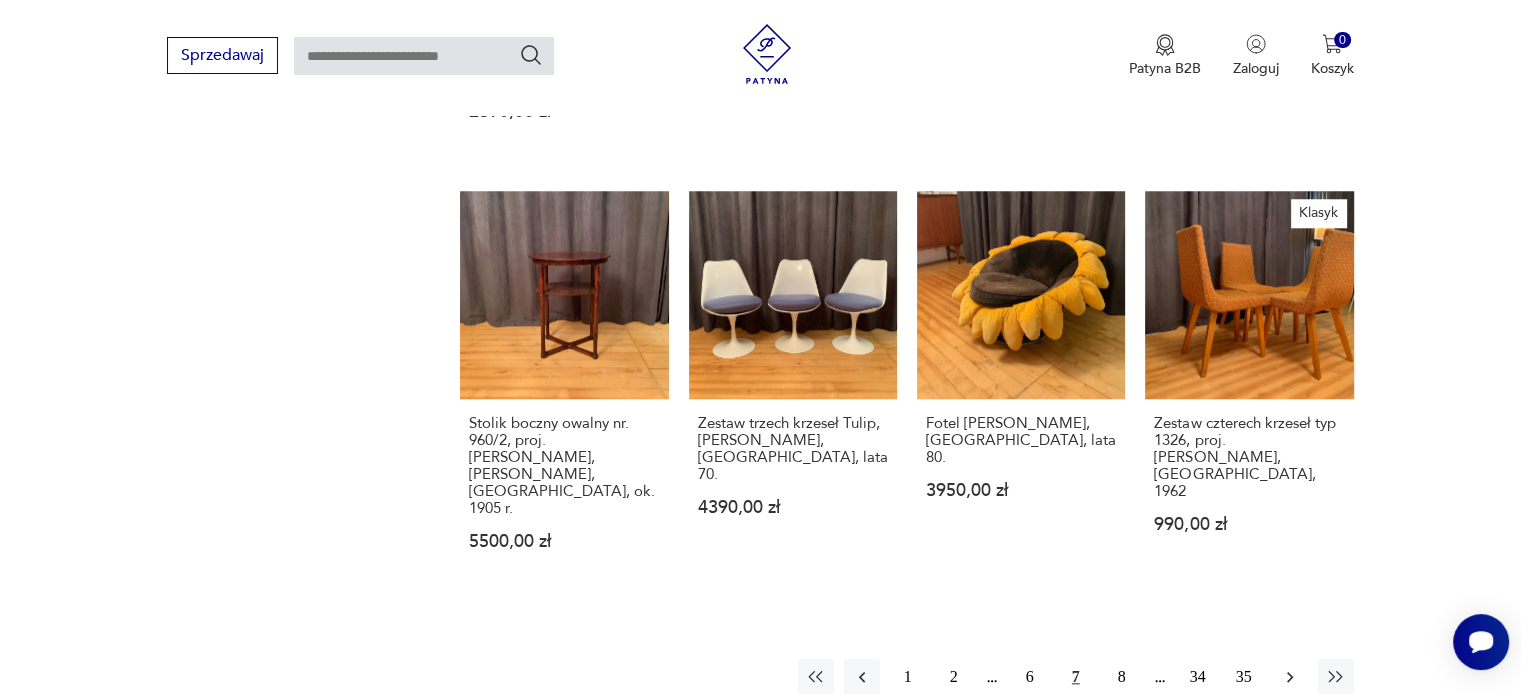click 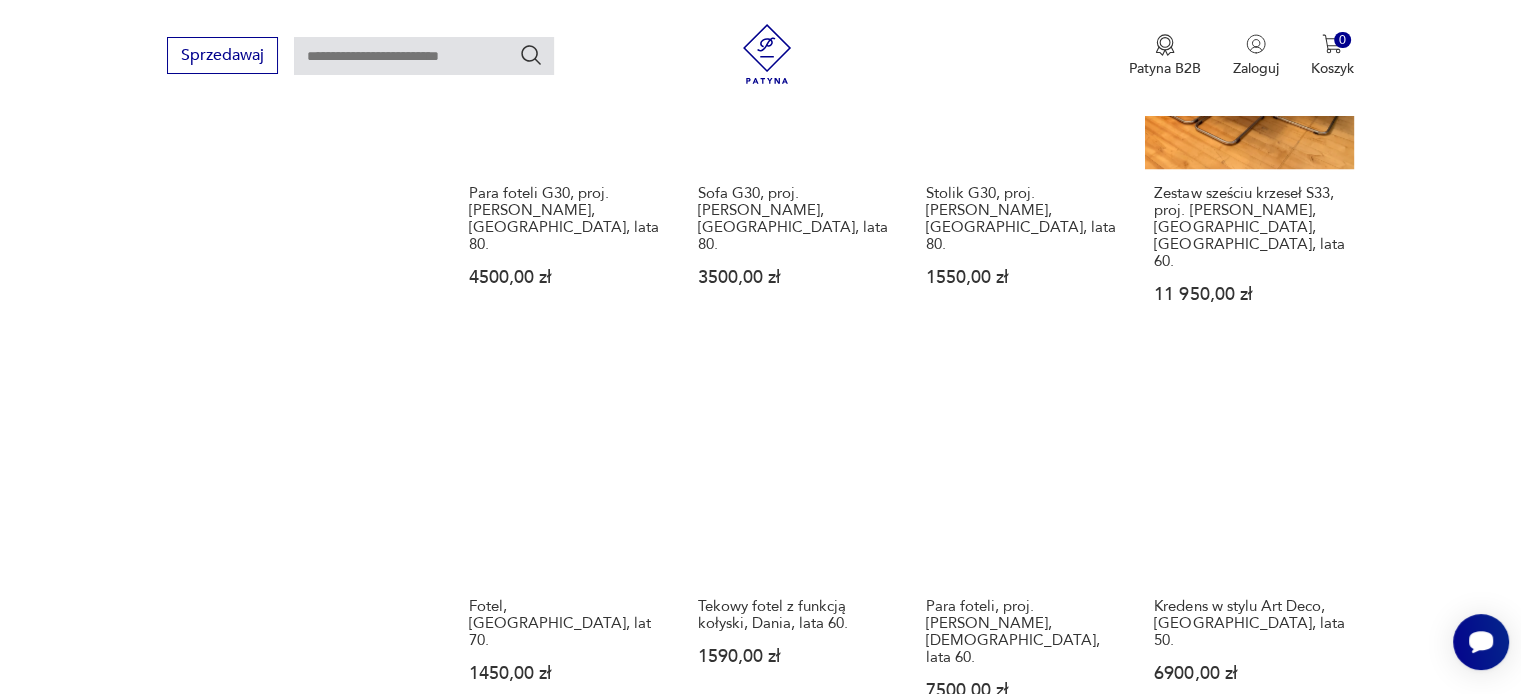 scroll, scrollTop: 1712, scrollLeft: 0, axis: vertical 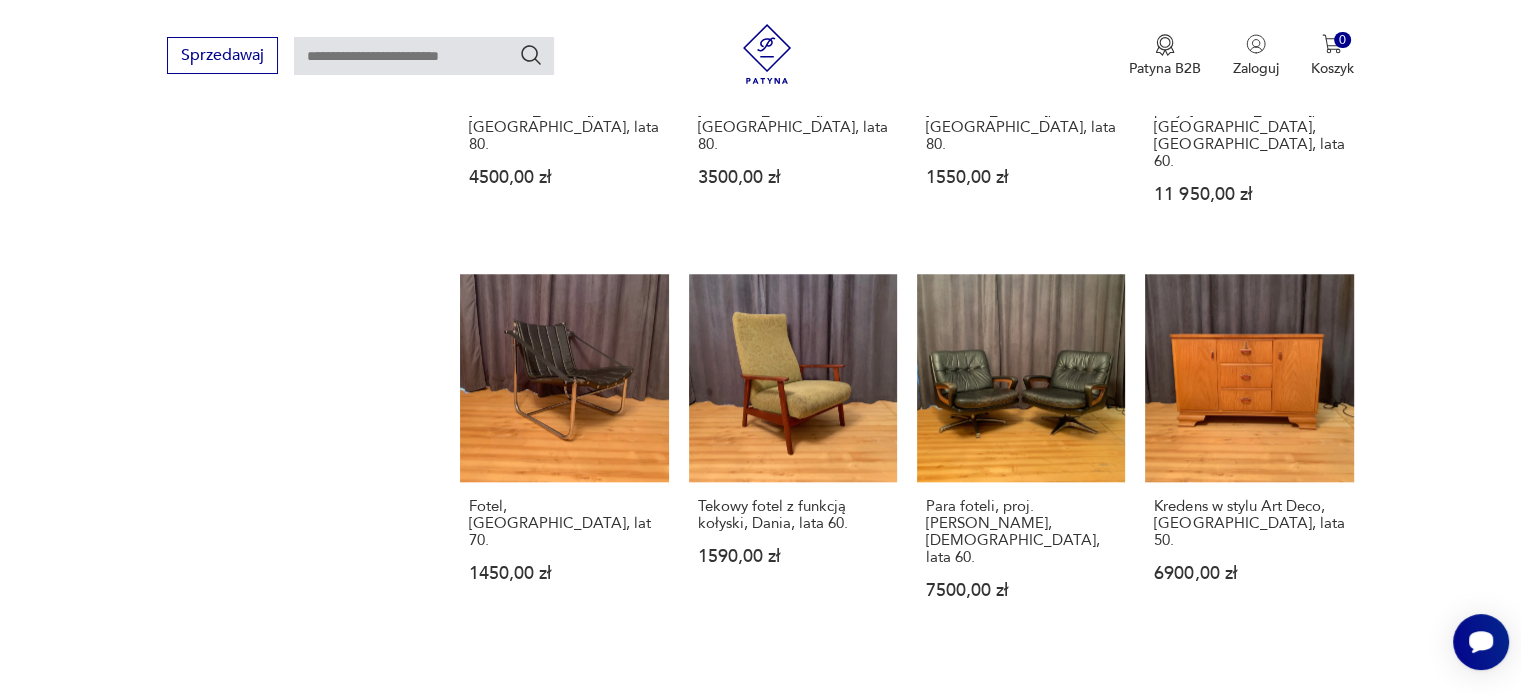 click 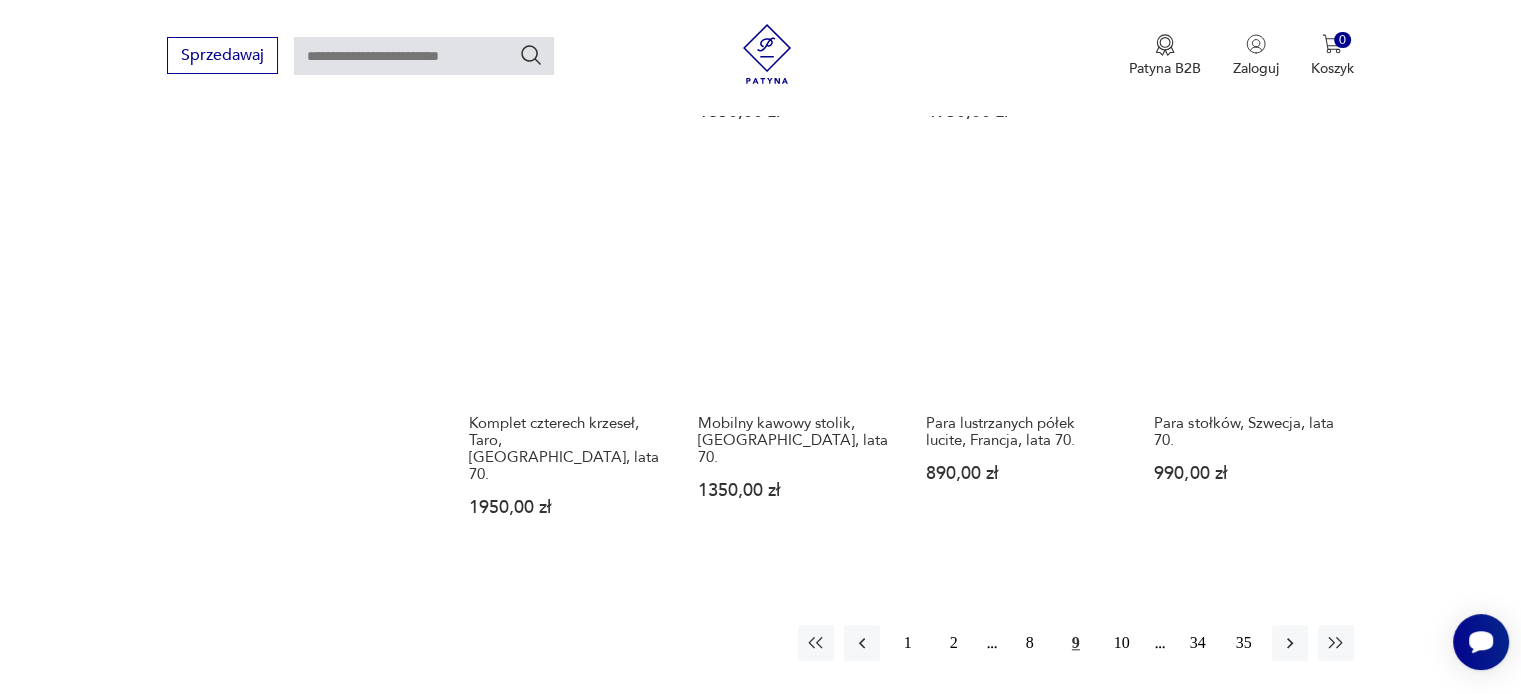 scroll, scrollTop: 1812, scrollLeft: 0, axis: vertical 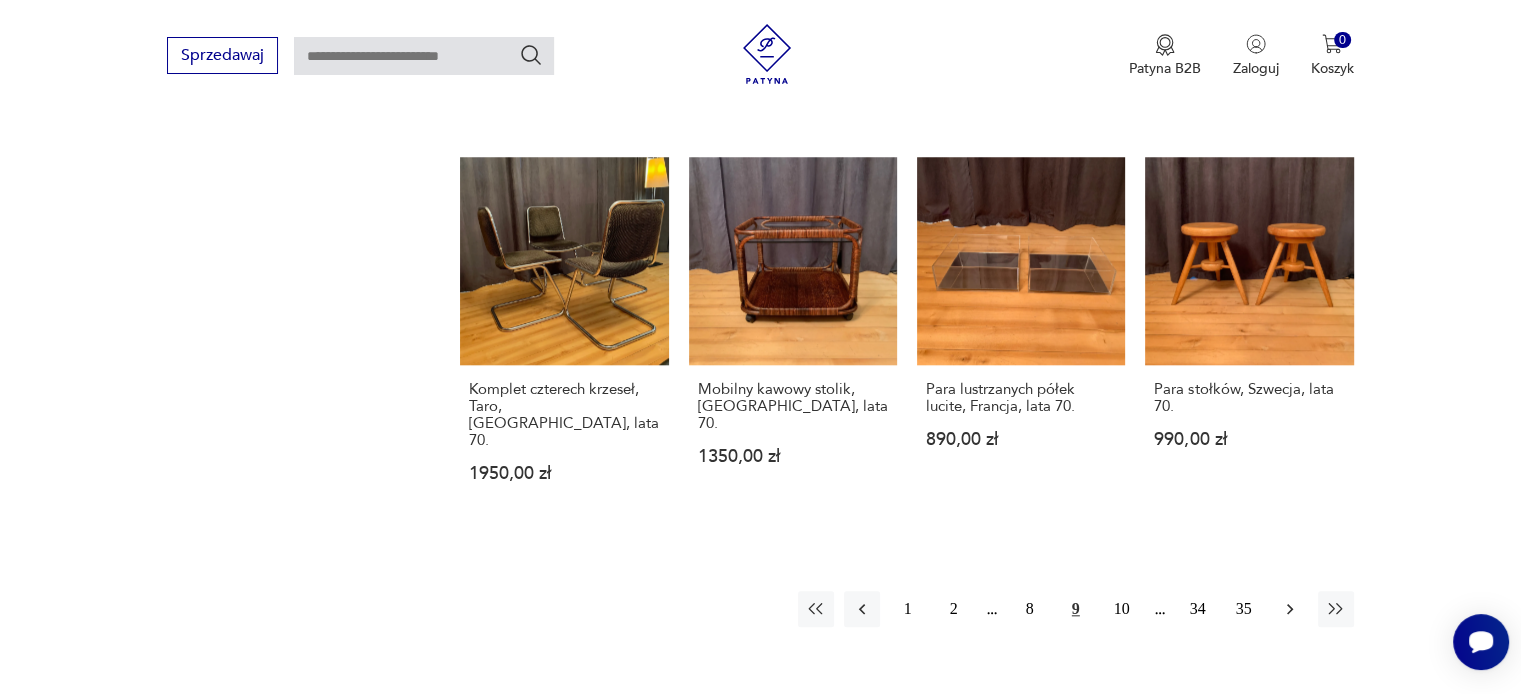 click 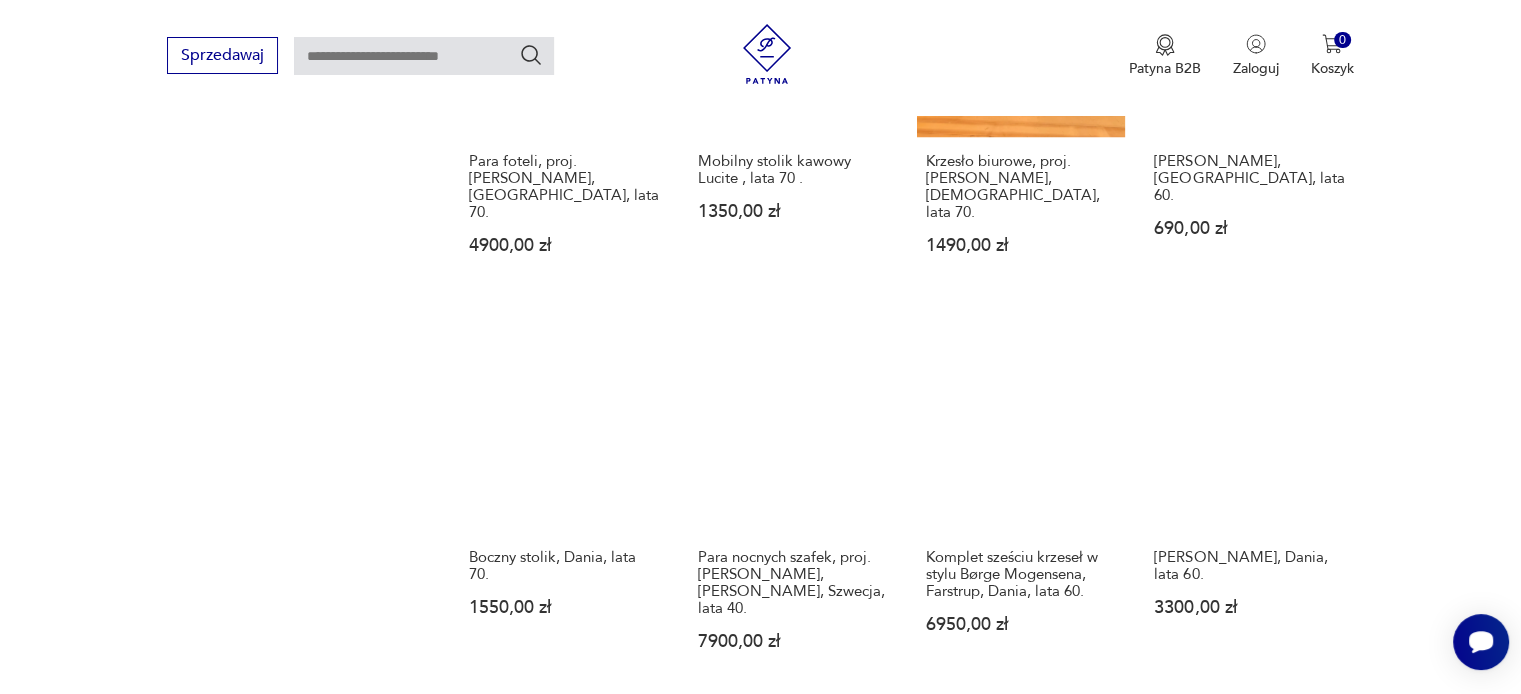 scroll, scrollTop: 1712, scrollLeft: 0, axis: vertical 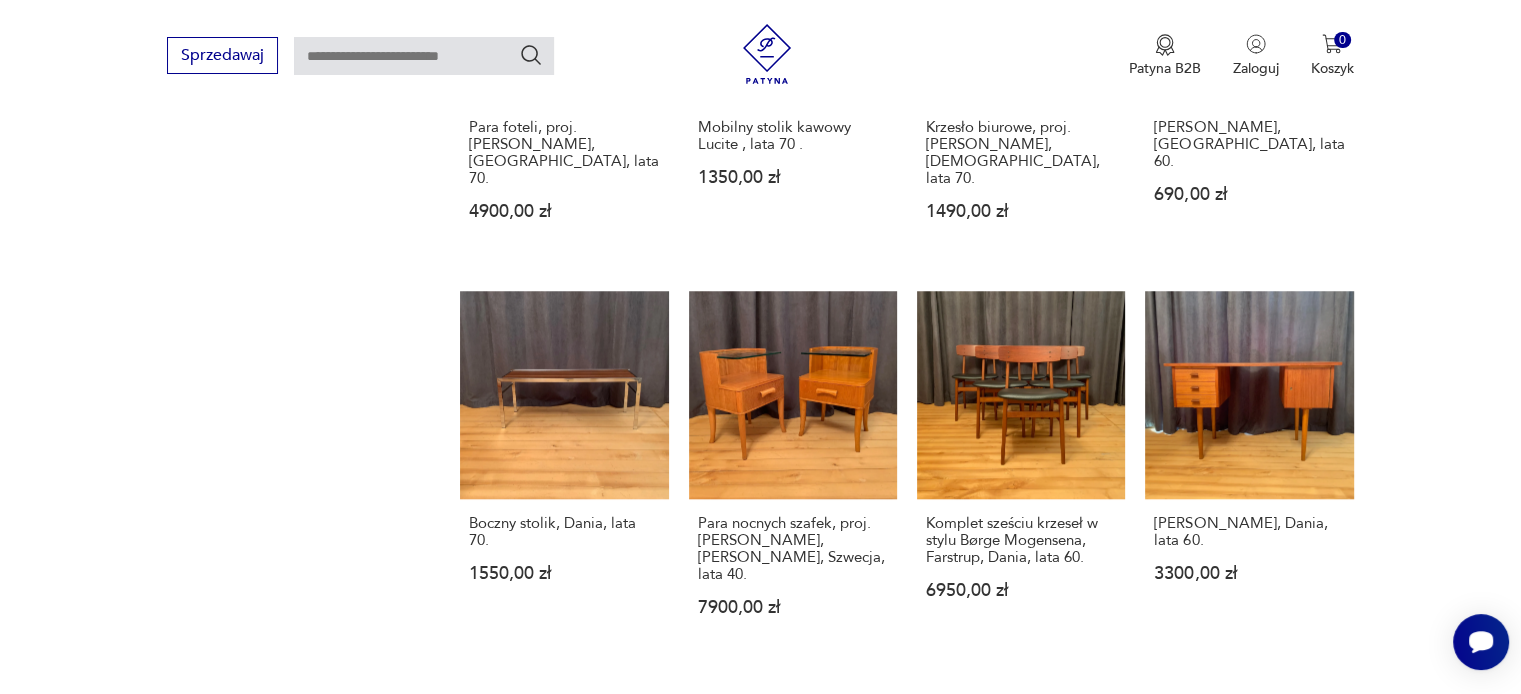 click 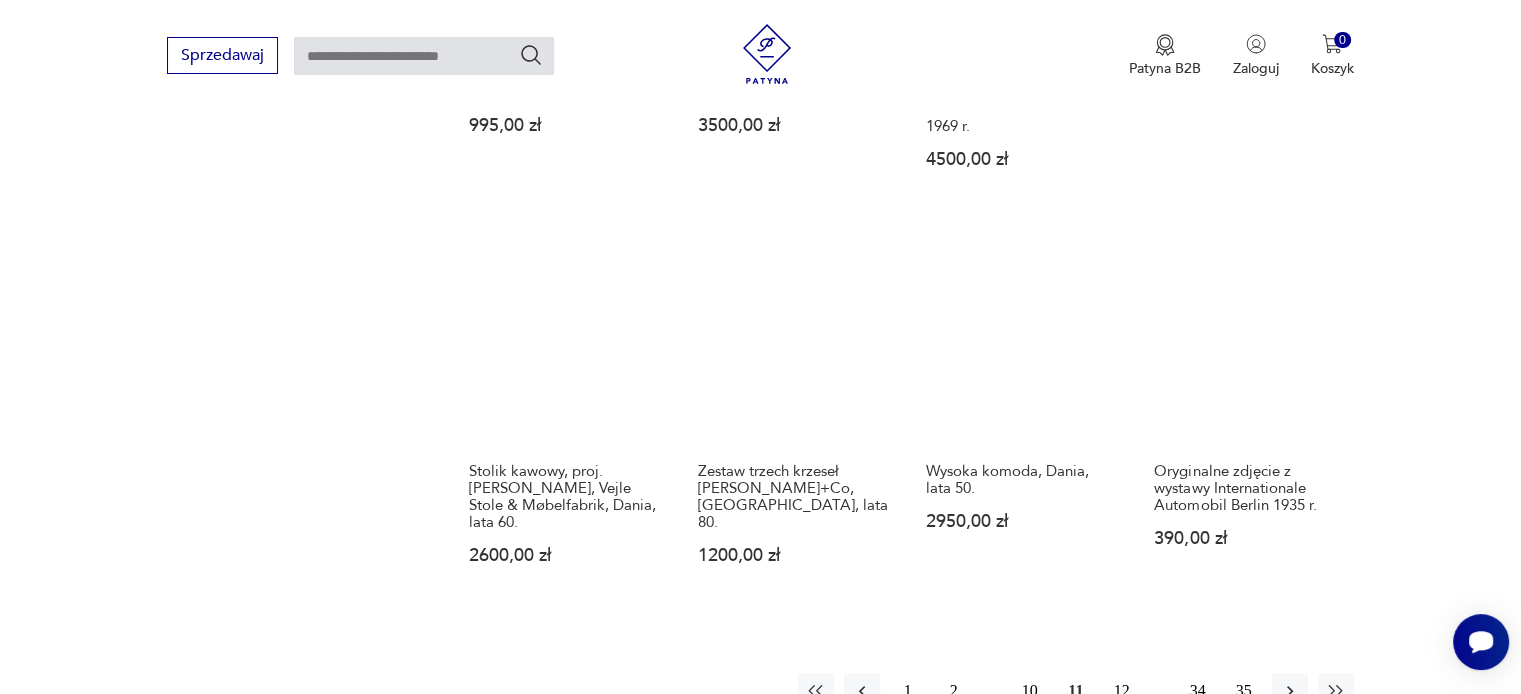 scroll, scrollTop: 1812, scrollLeft: 0, axis: vertical 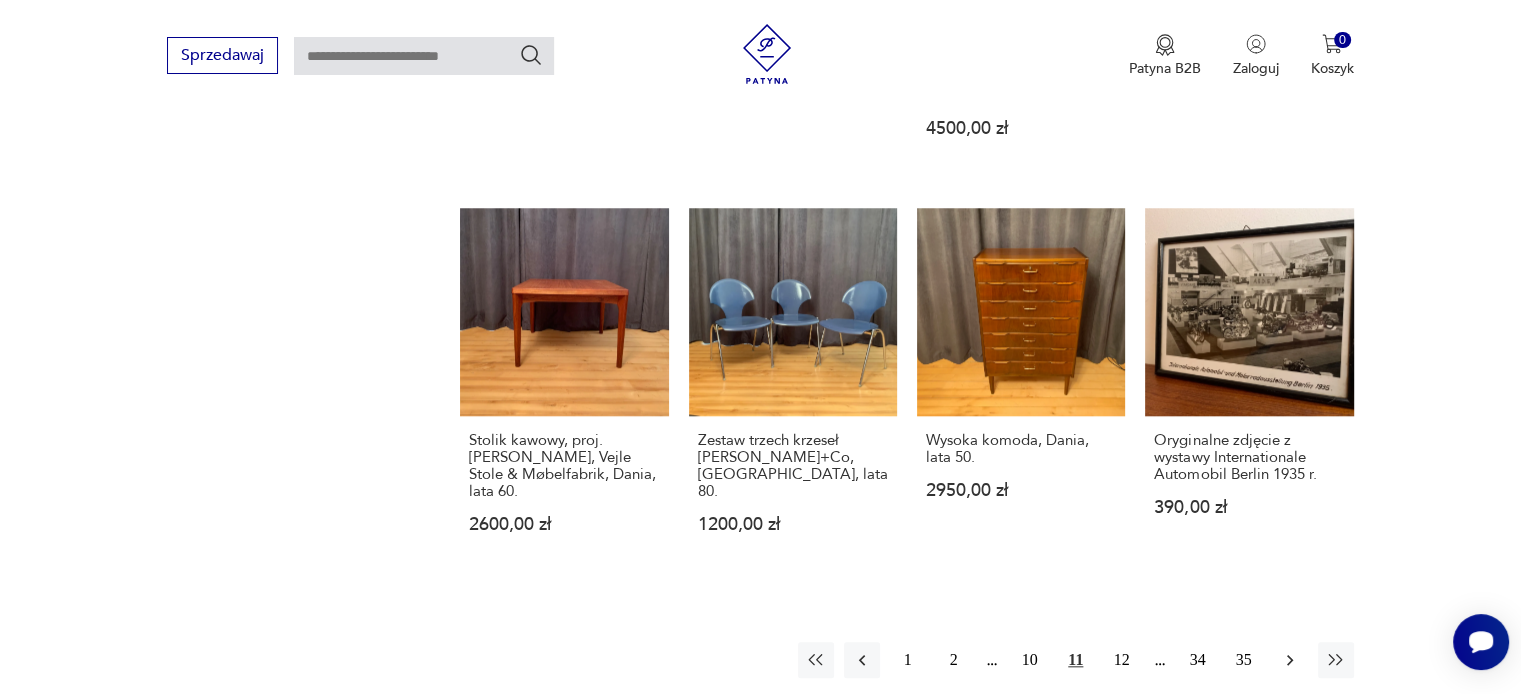 click 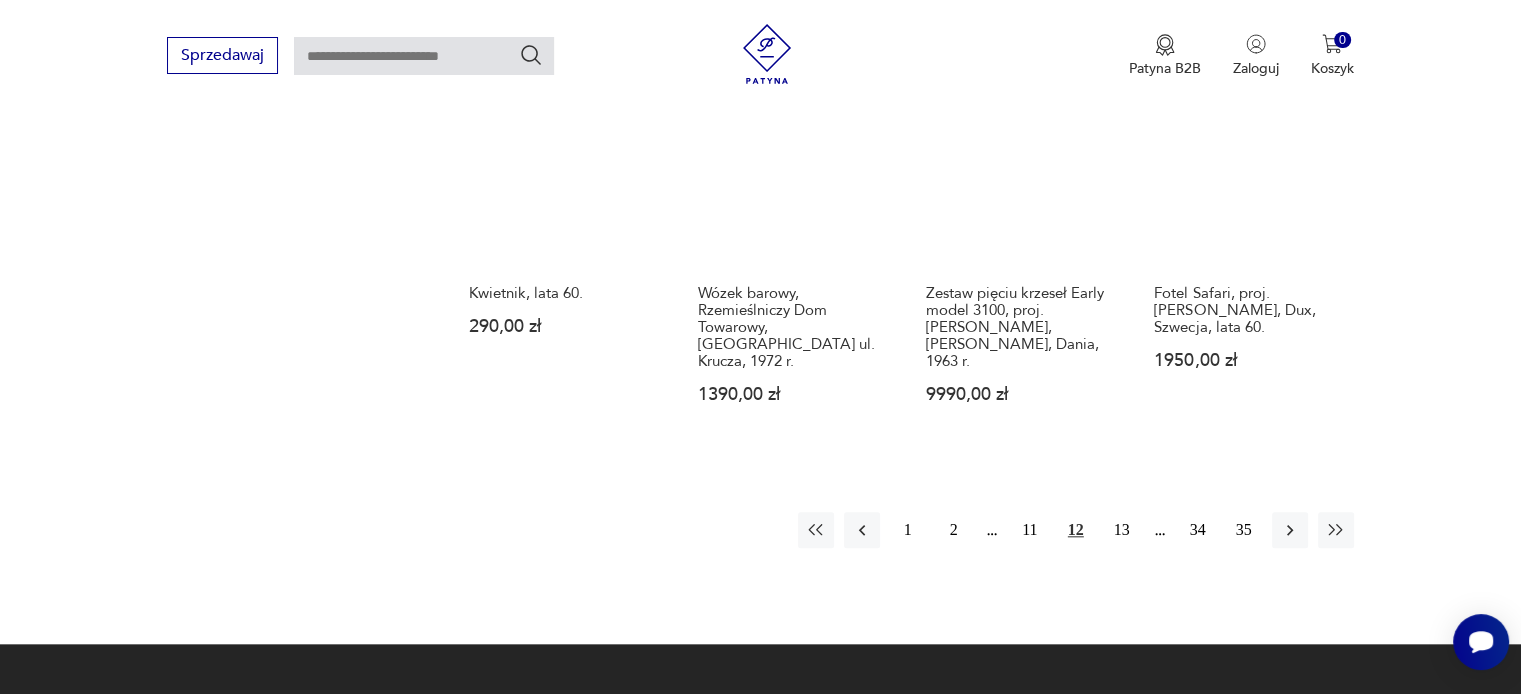 scroll, scrollTop: 1912, scrollLeft: 0, axis: vertical 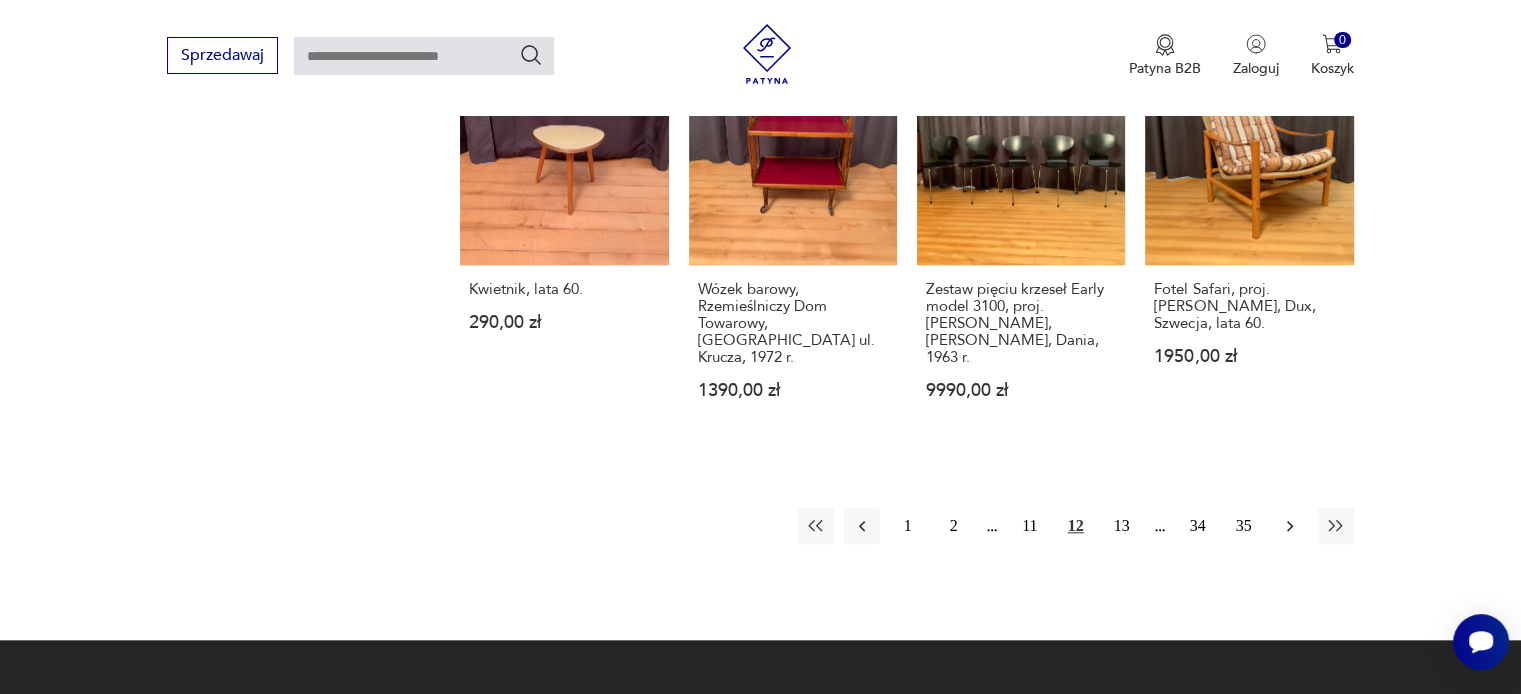 click 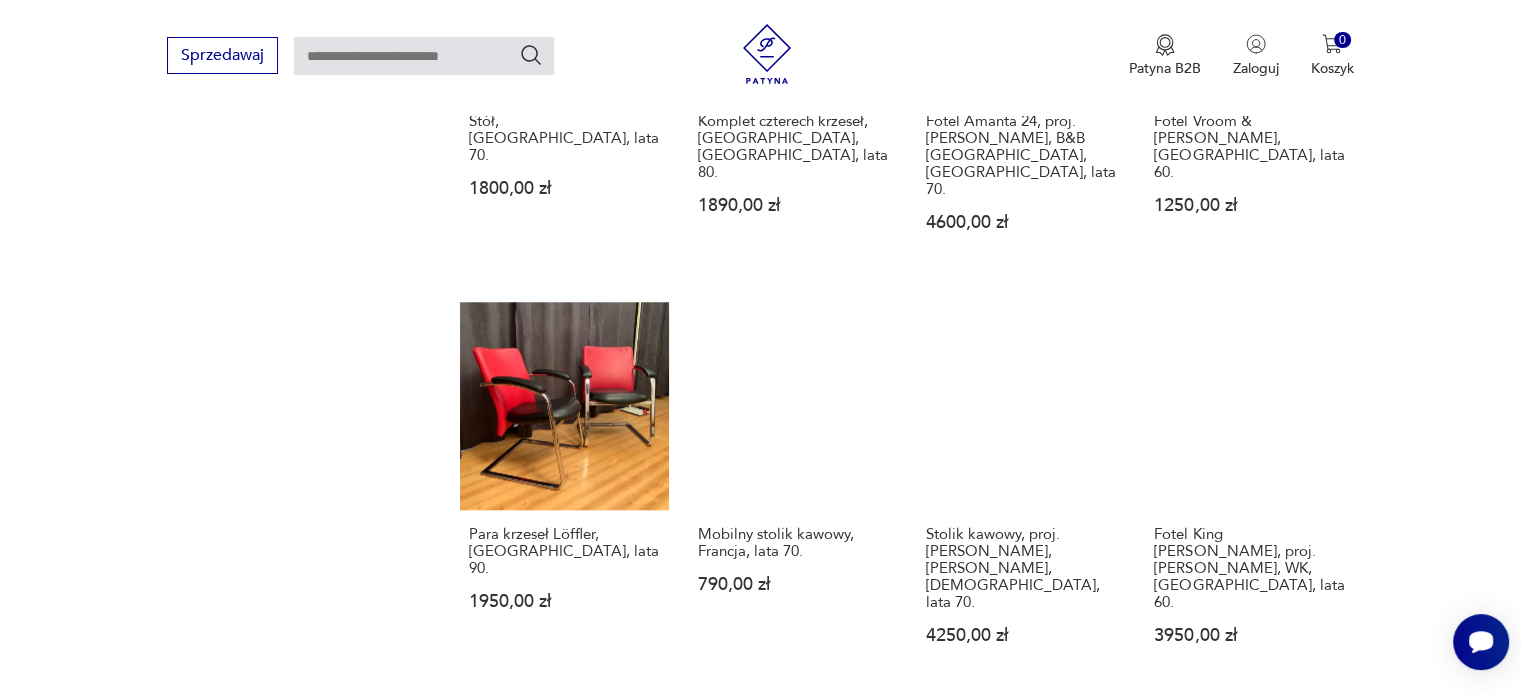 scroll, scrollTop: 1712, scrollLeft: 0, axis: vertical 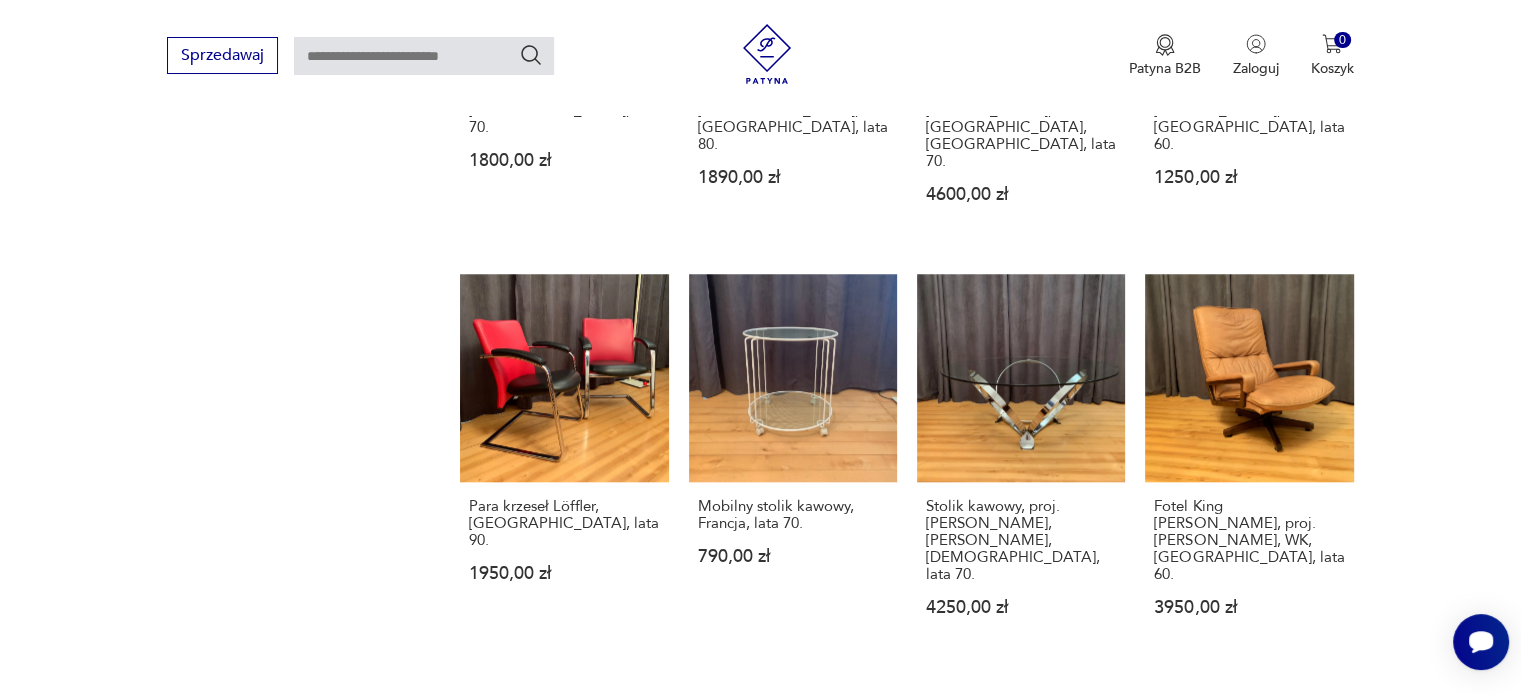 click 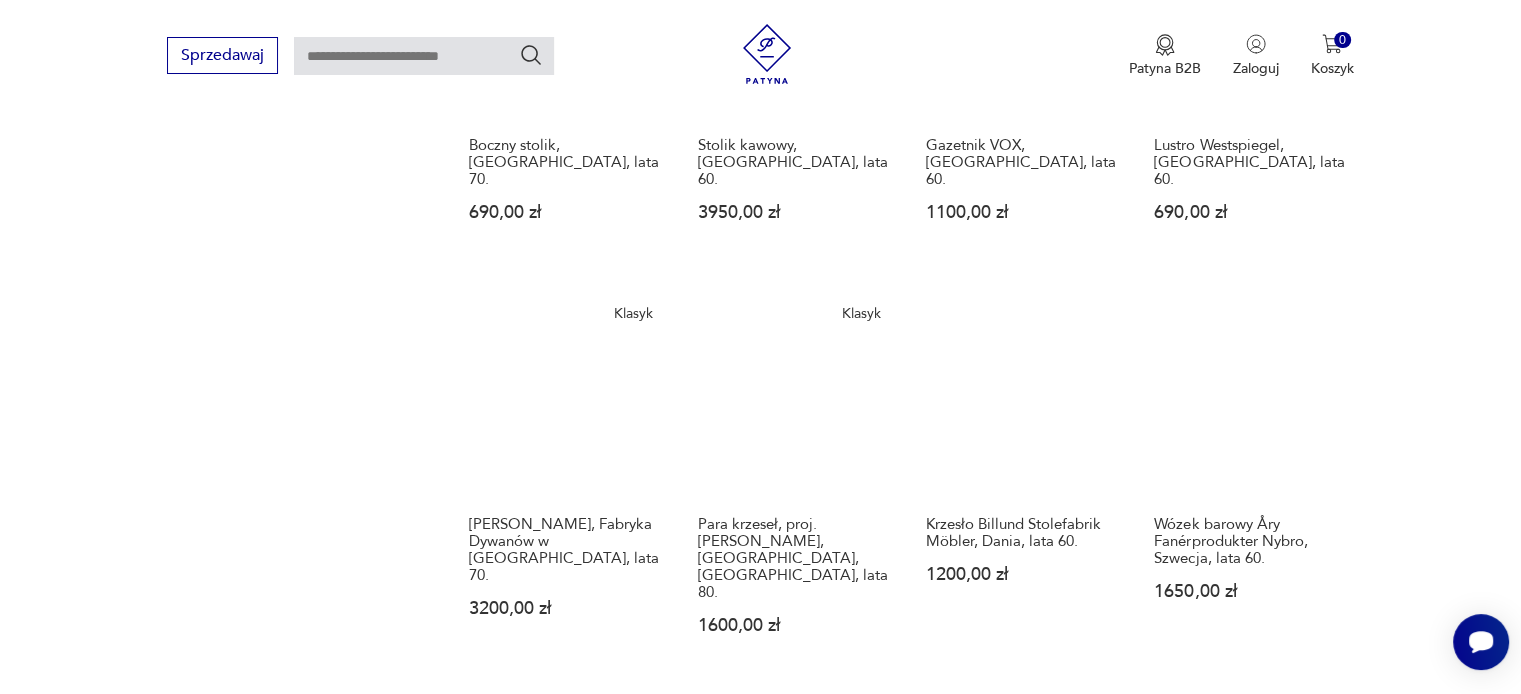 scroll, scrollTop: 1712, scrollLeft: 0, axis: vertical 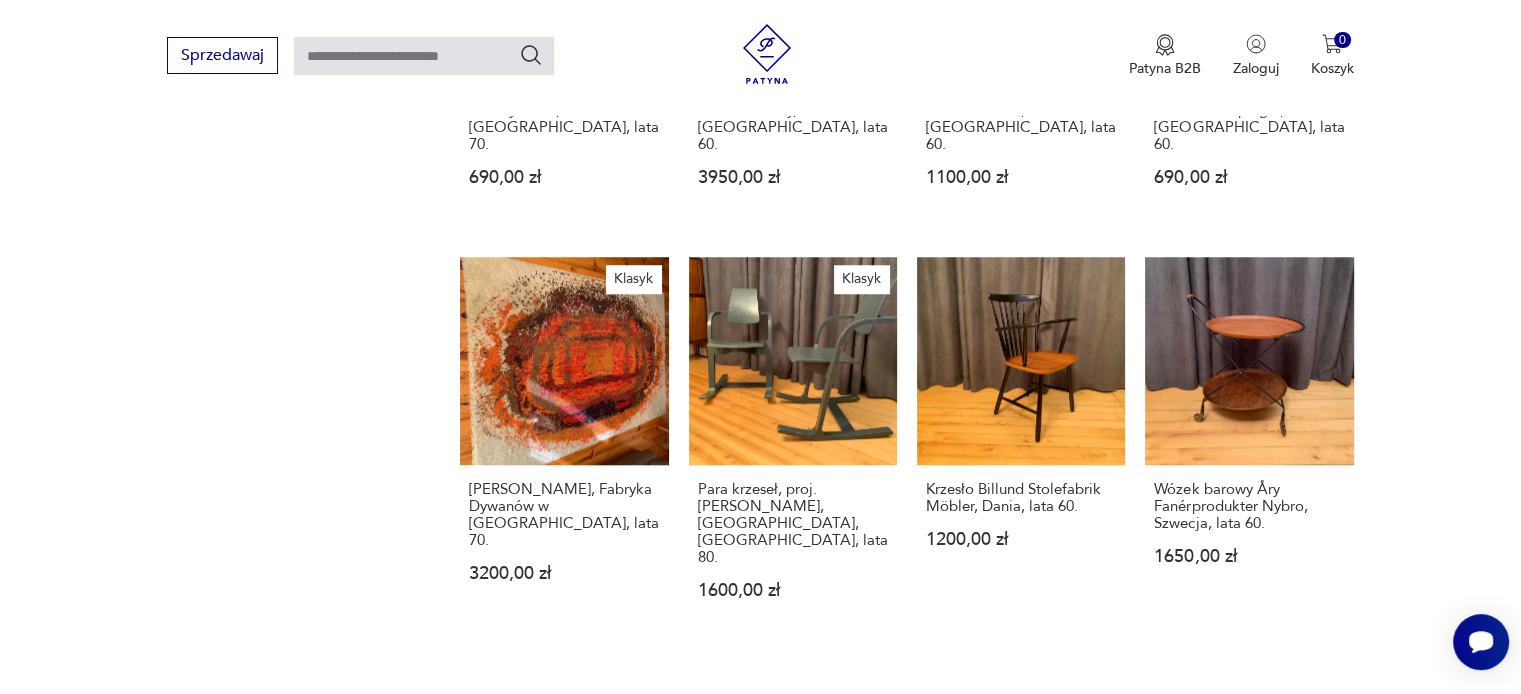 click 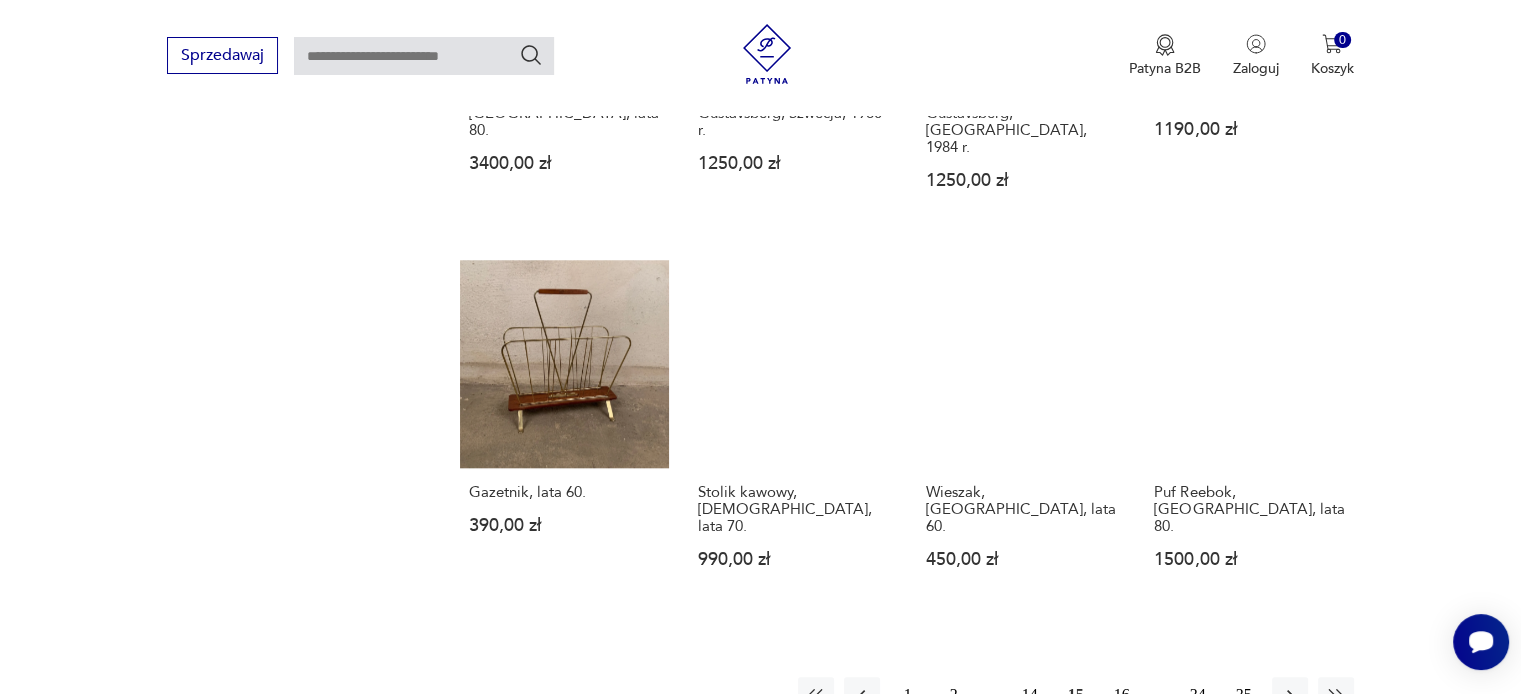 scroll, scrollTop: 1812, scrollLeft: 0, axis: vertical 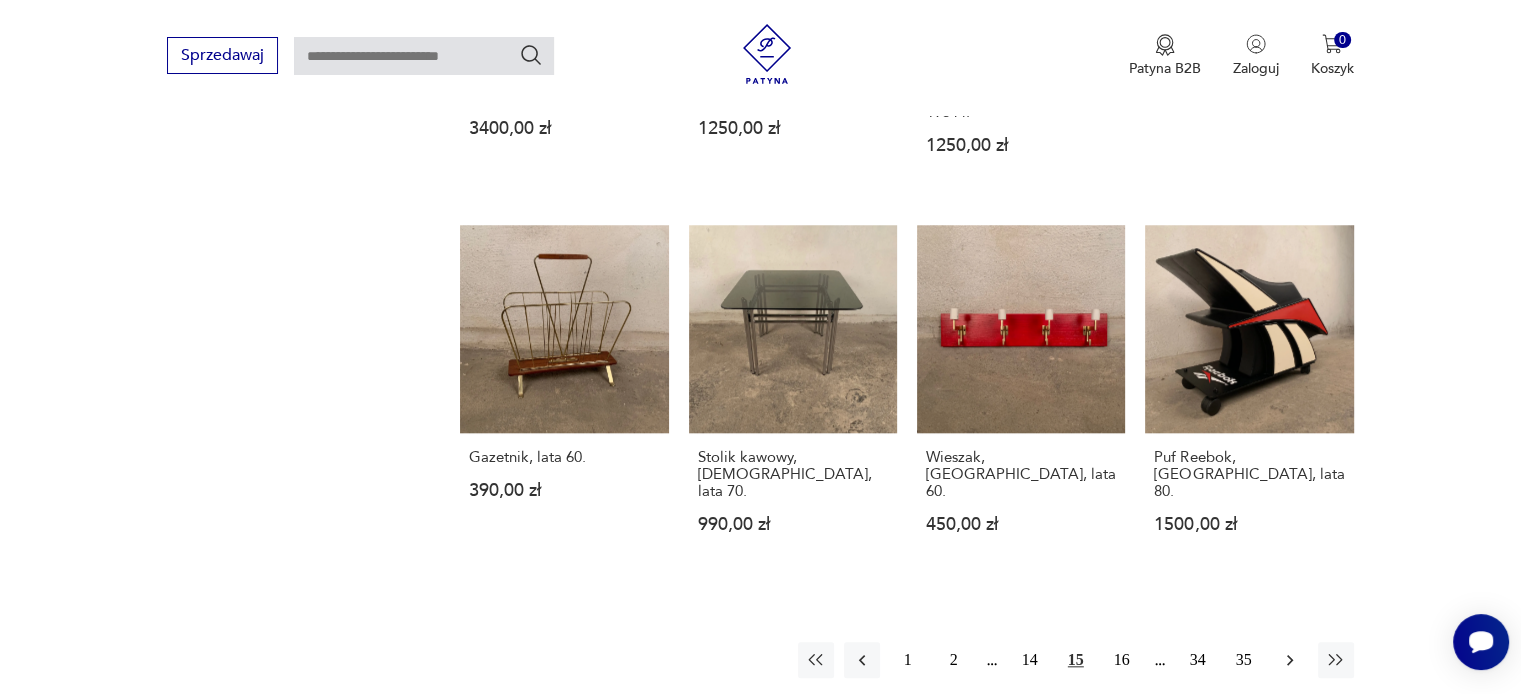 click 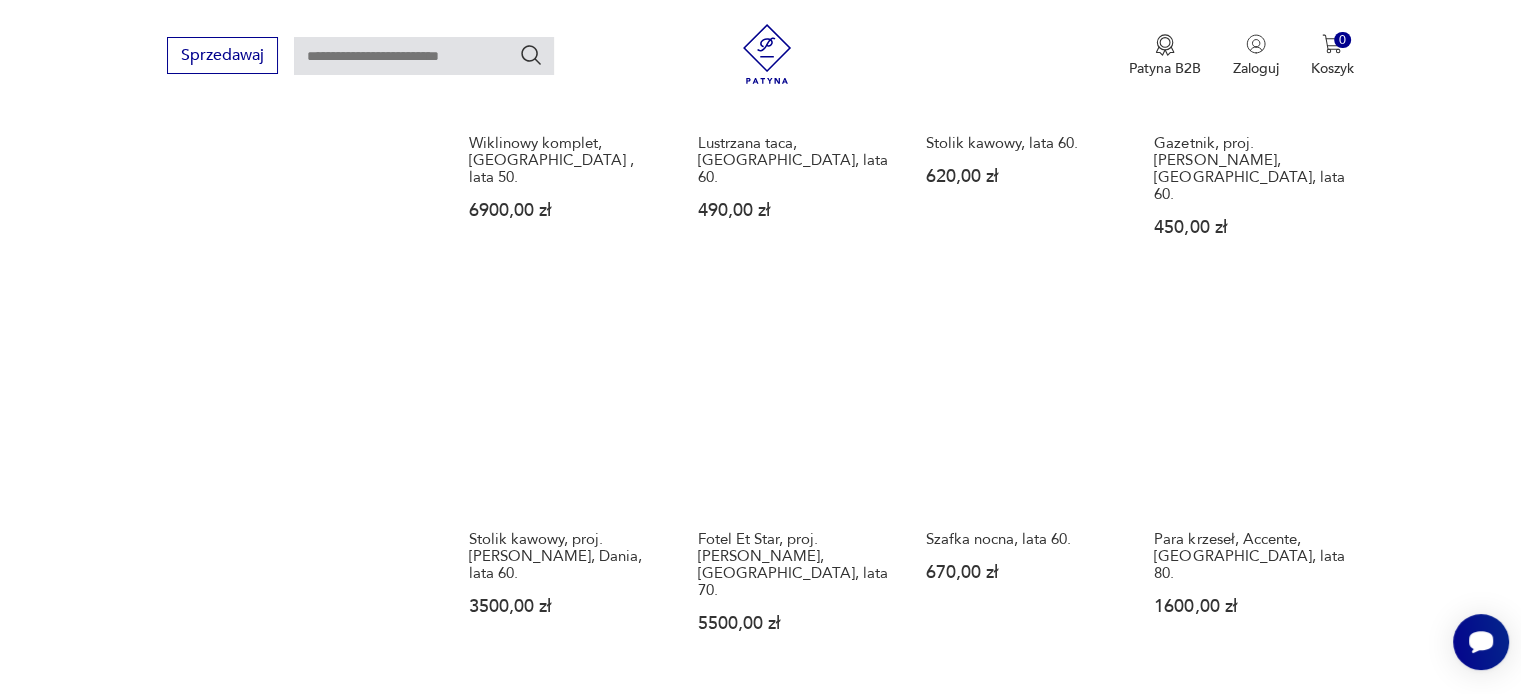 scroll, scrollTop: 1712, scrollLeft: 0, axis: vertical 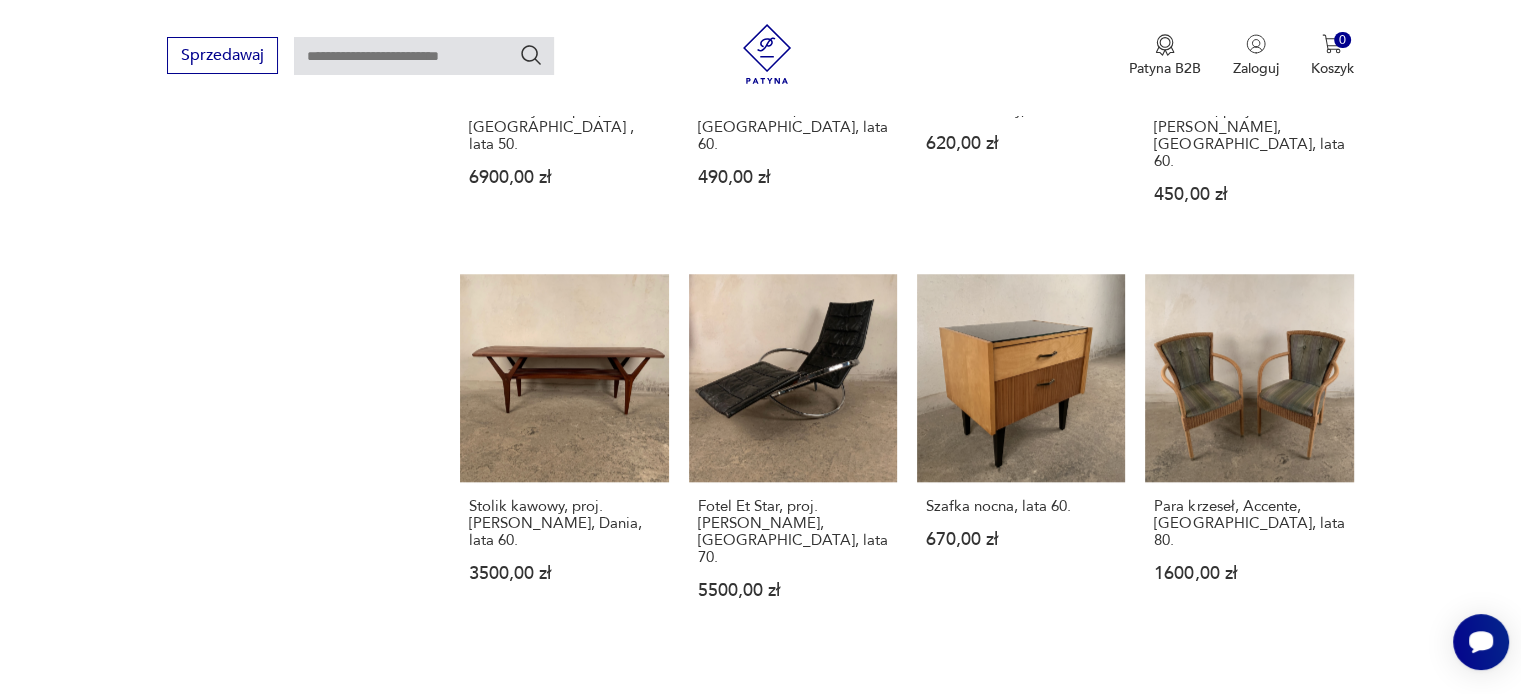 click 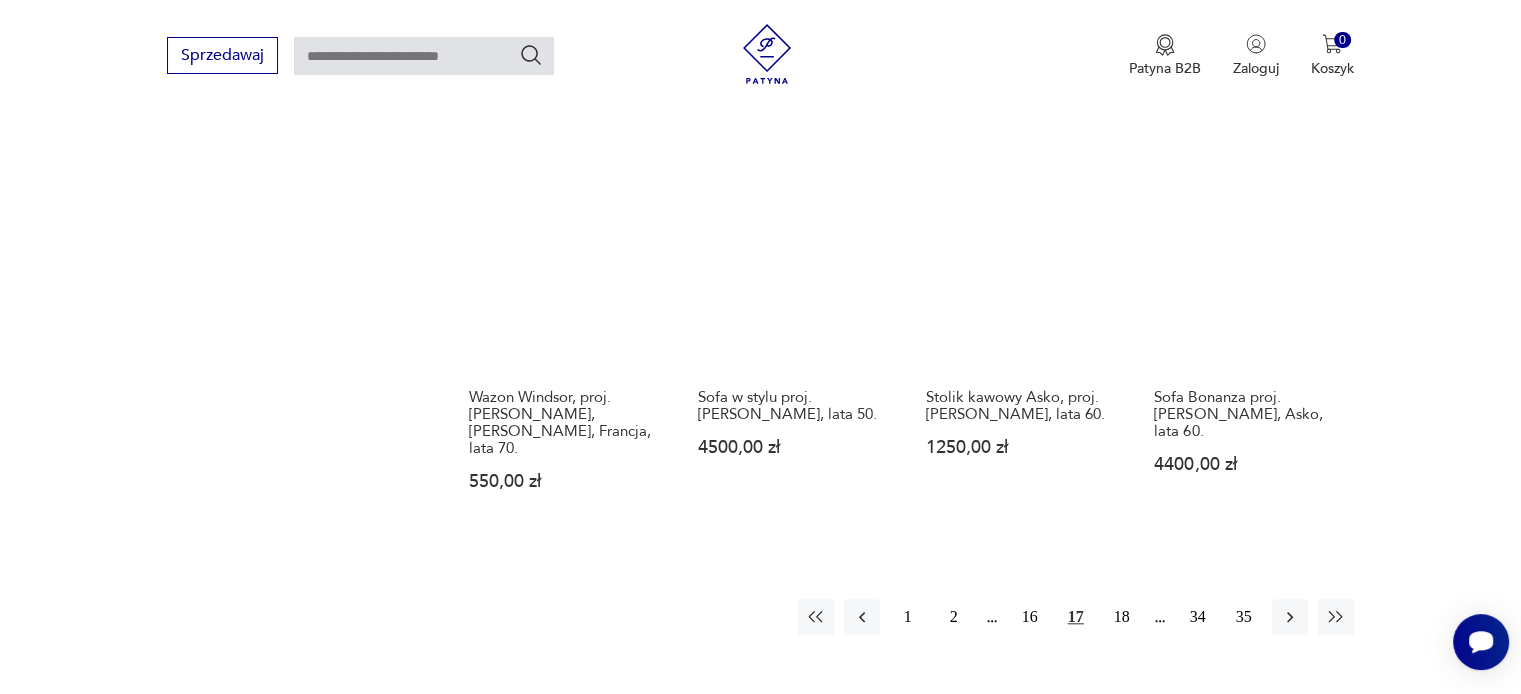 scroll, scrollTop: 1812, scrollLeft: 0, axis: vertical 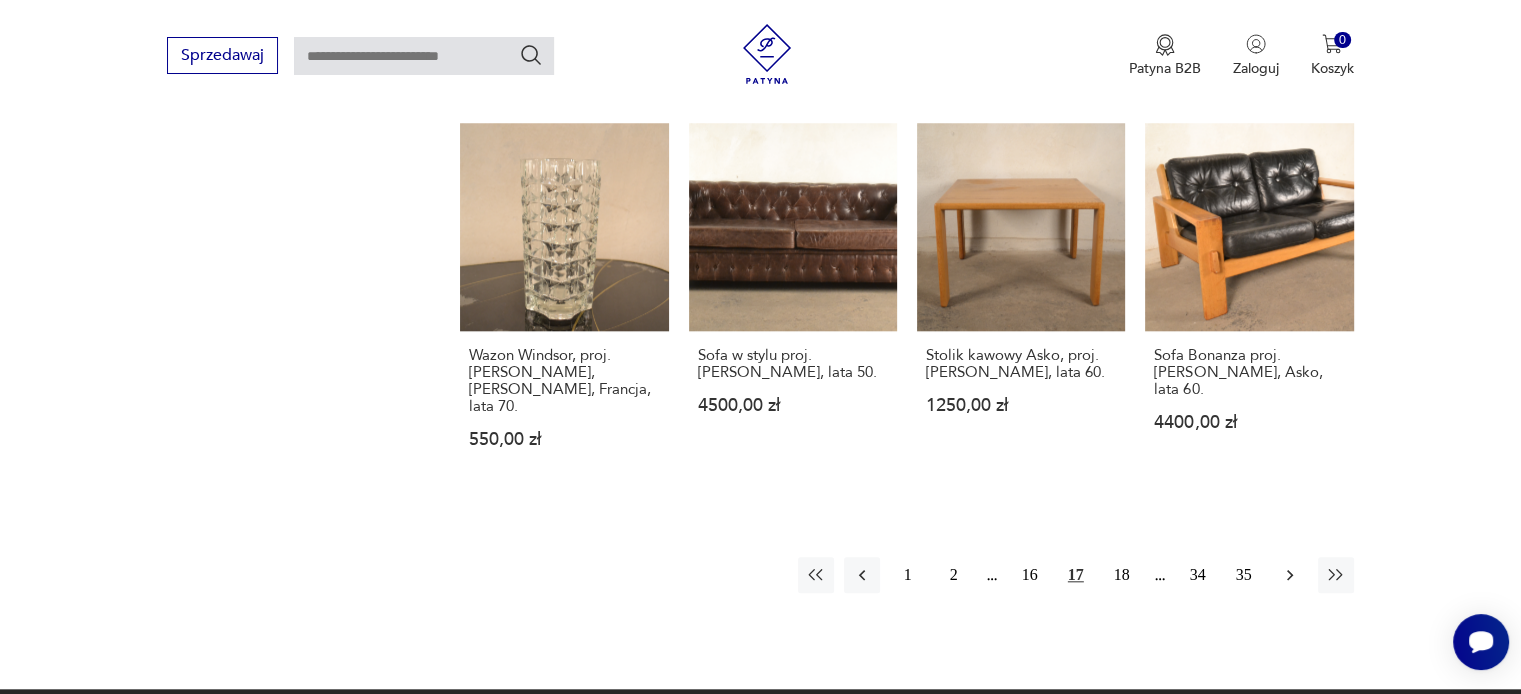 click 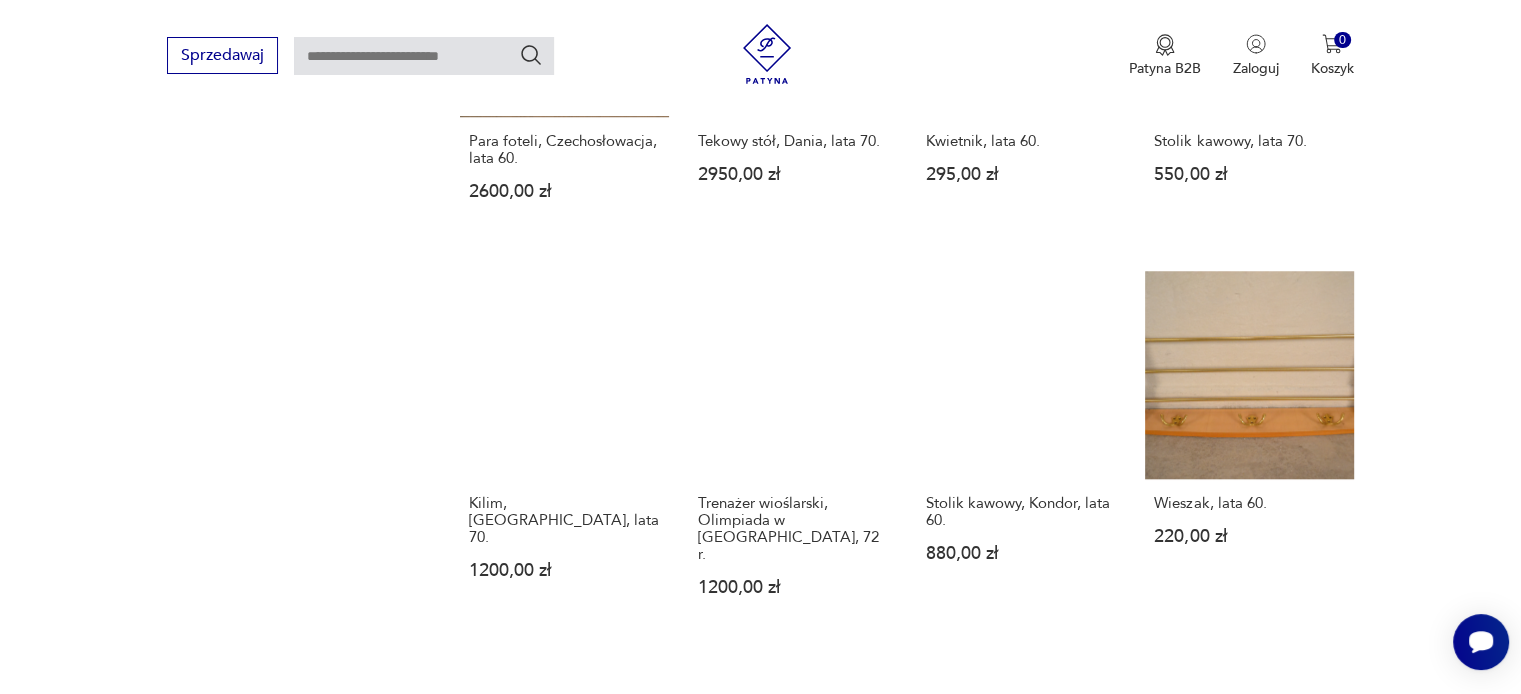 scroll, scrollTop: 1712, scrollLeft: 0, axis: vertical 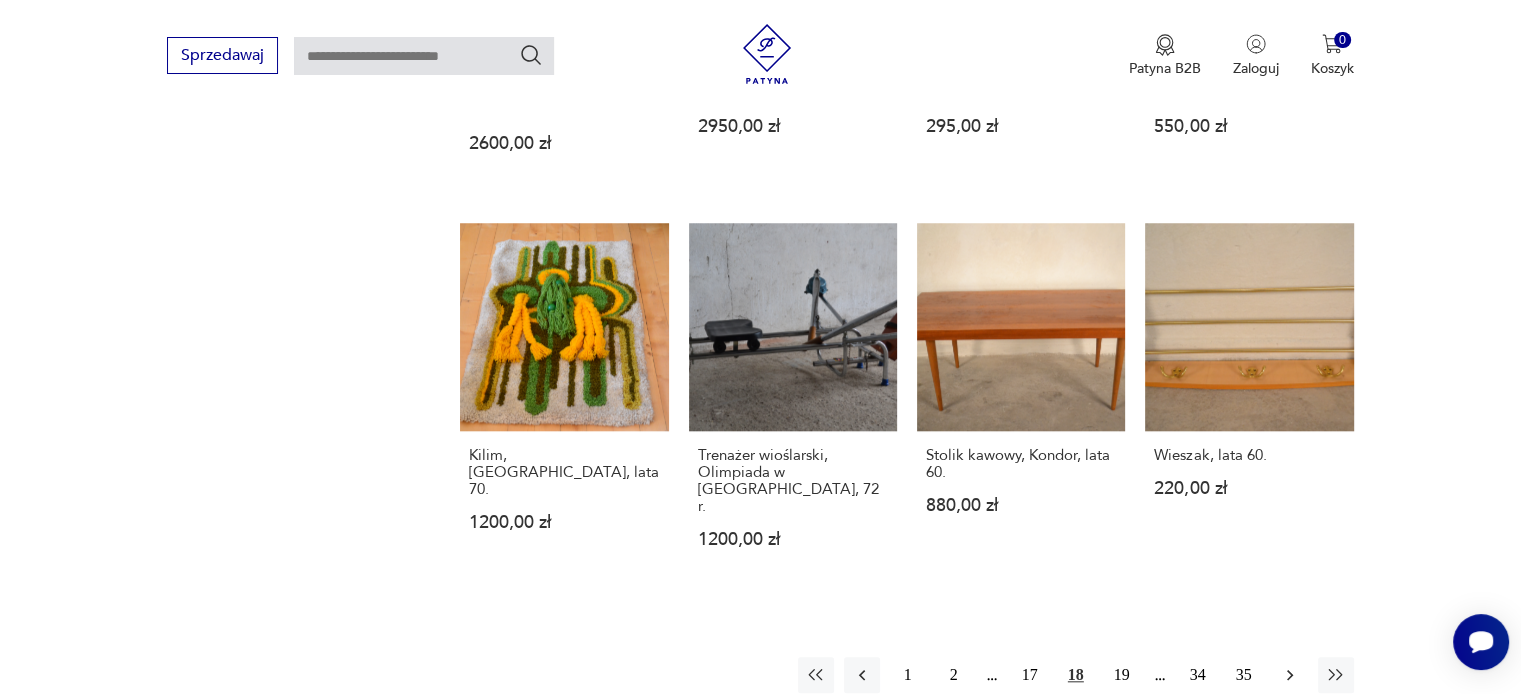 click 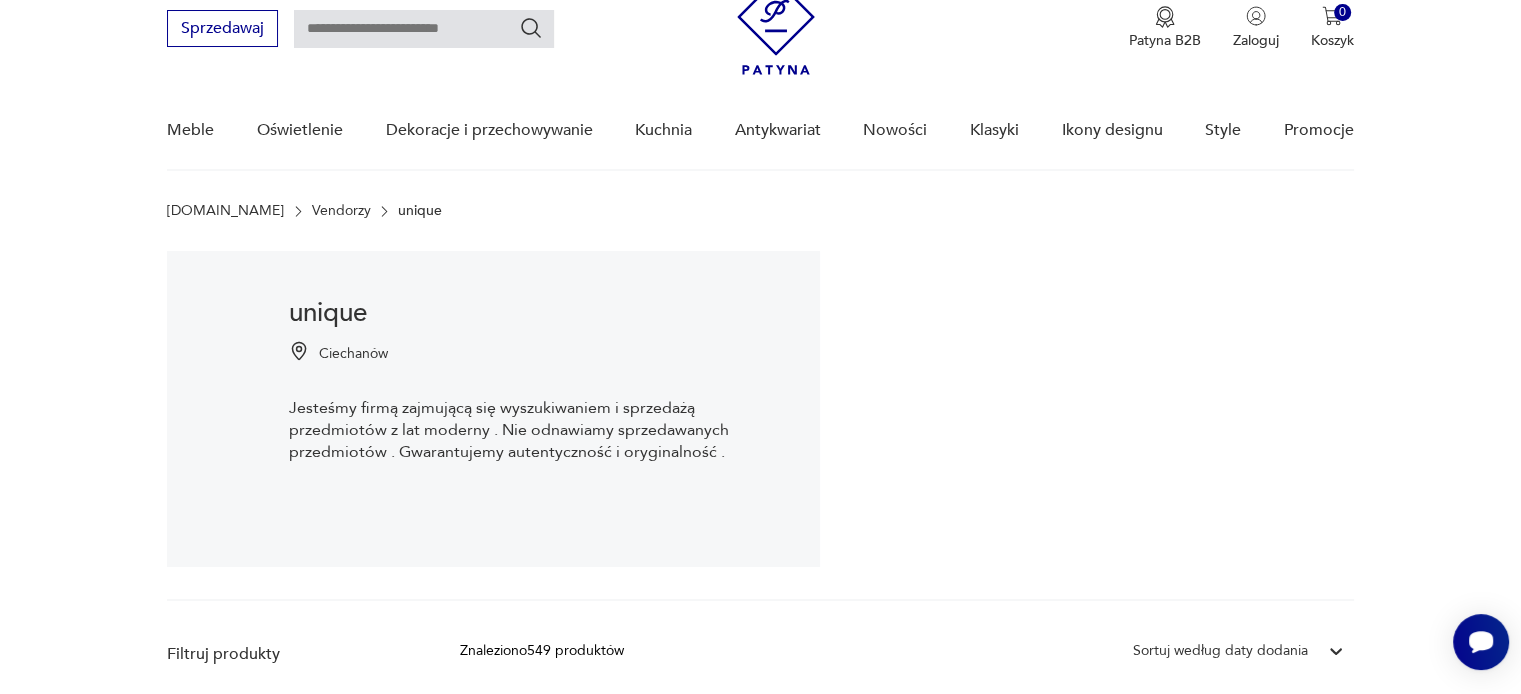 scroll, scrollTop: 0, scrollLeft: 0, axis: both 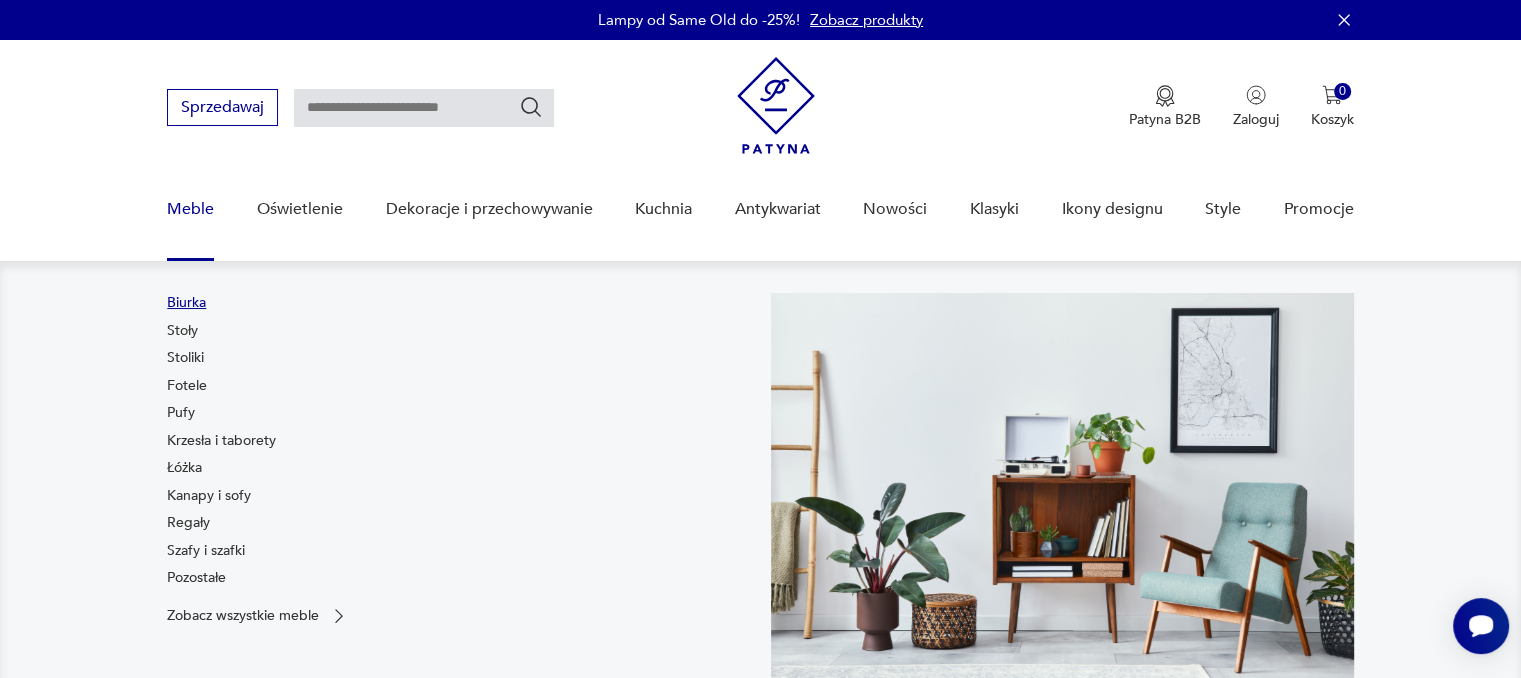 click on "Biurka" at bounding box center [186, 303] 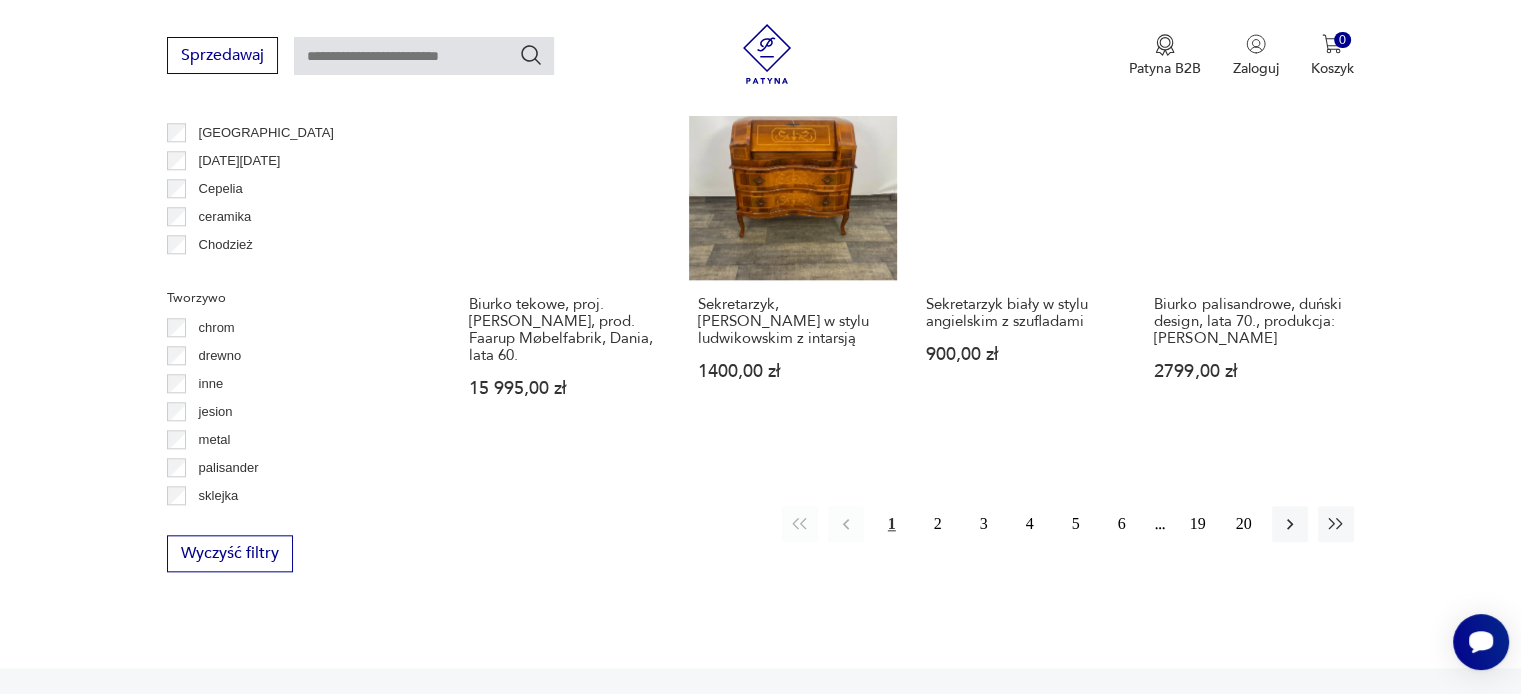 scroll, scrollTop: 2039, scrollLeft: 0, axis: vertical 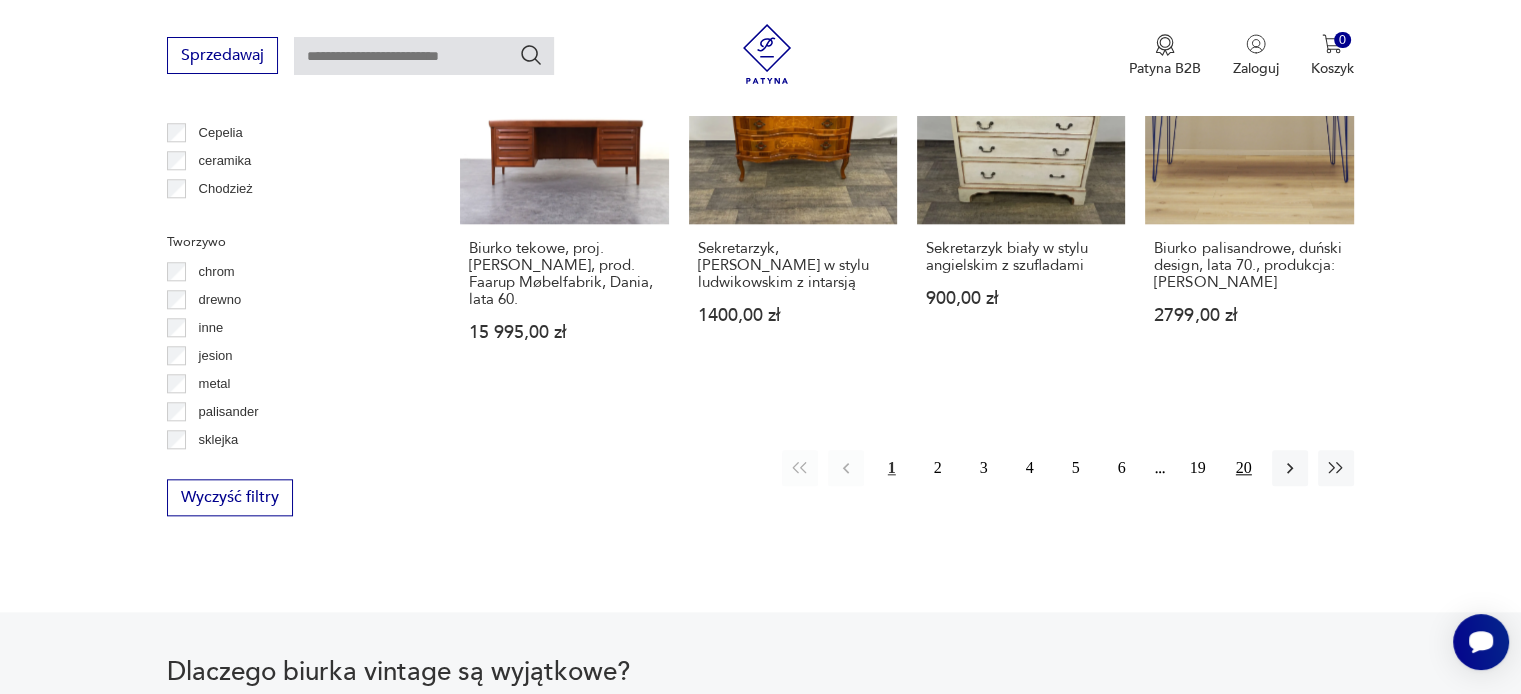 click on "20" at bounding box center (1244, 468) 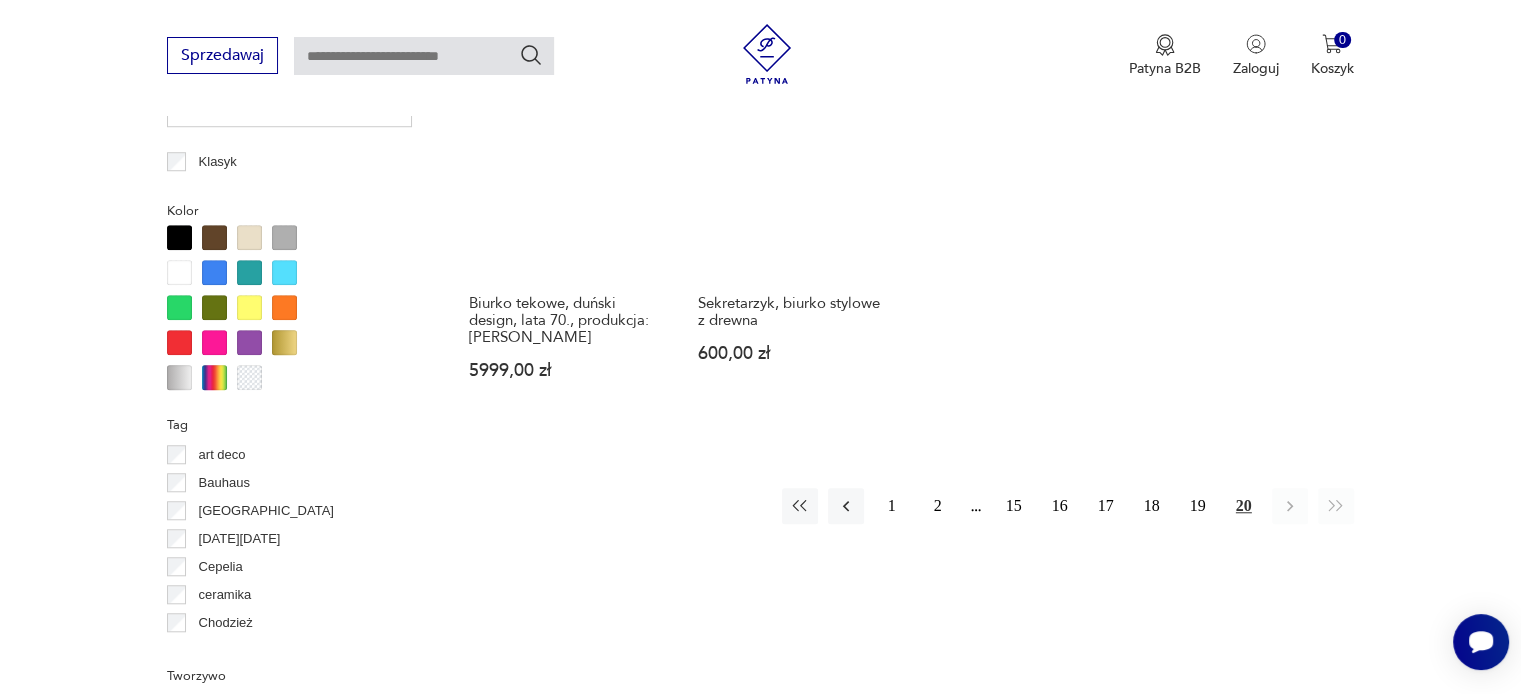scroll, scrollTop: 1630, scrollLeft: 0, axis: vertical 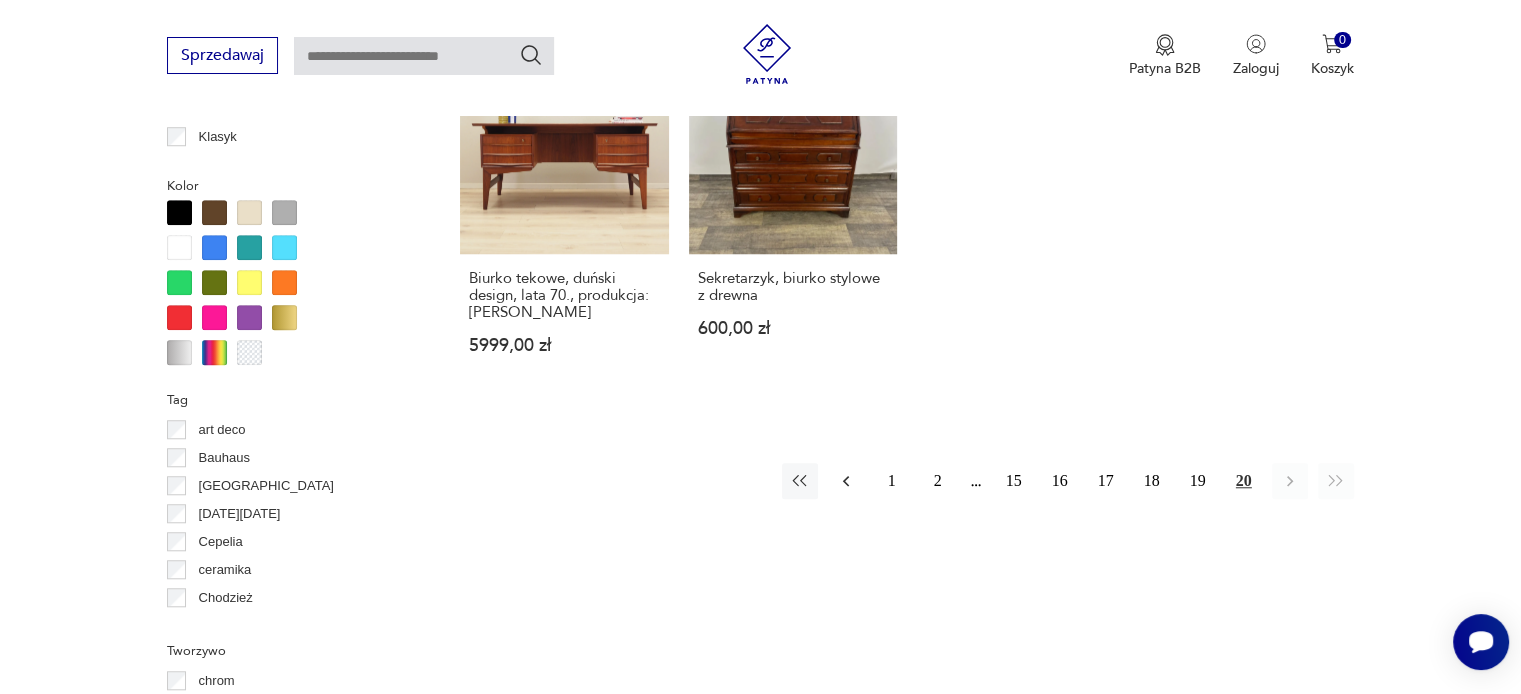 click 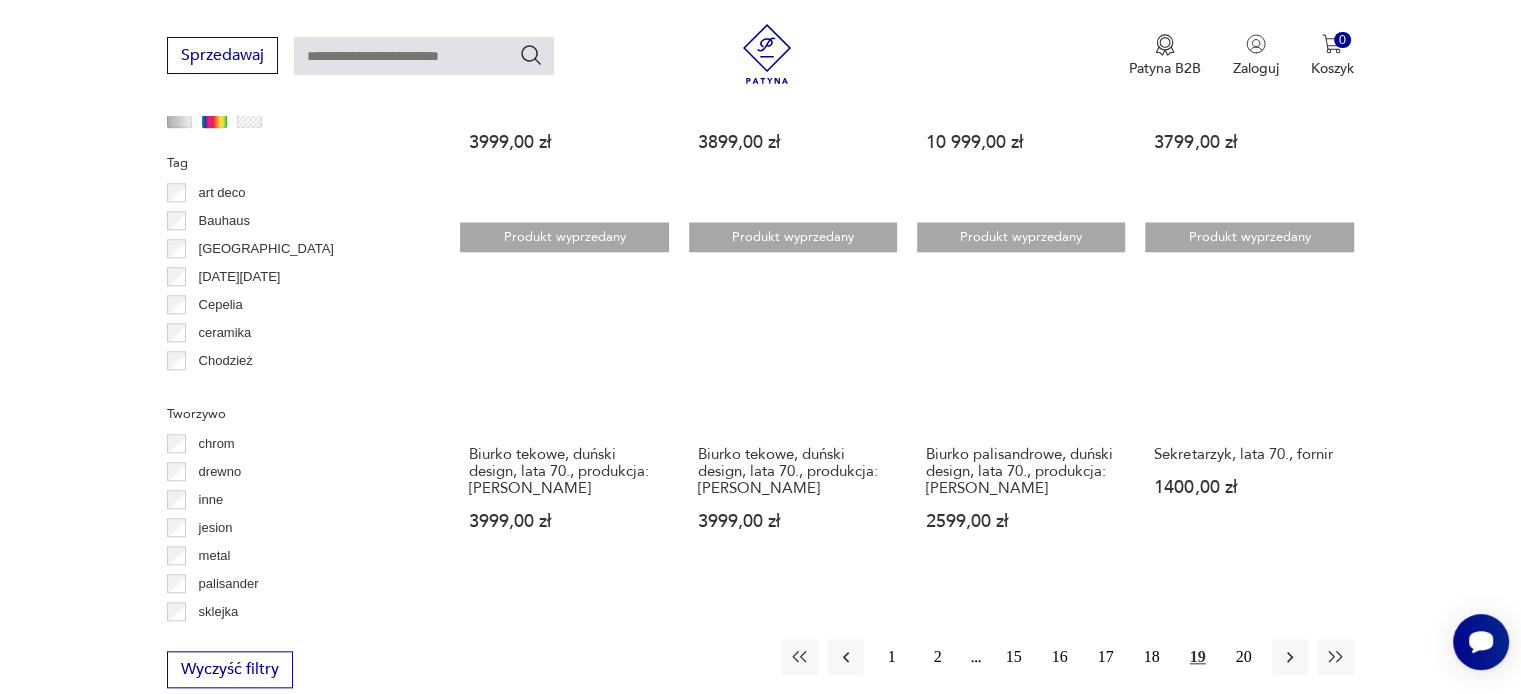 scroll, scrollTop: 2030, scrollLeft: 0, axis: vertical 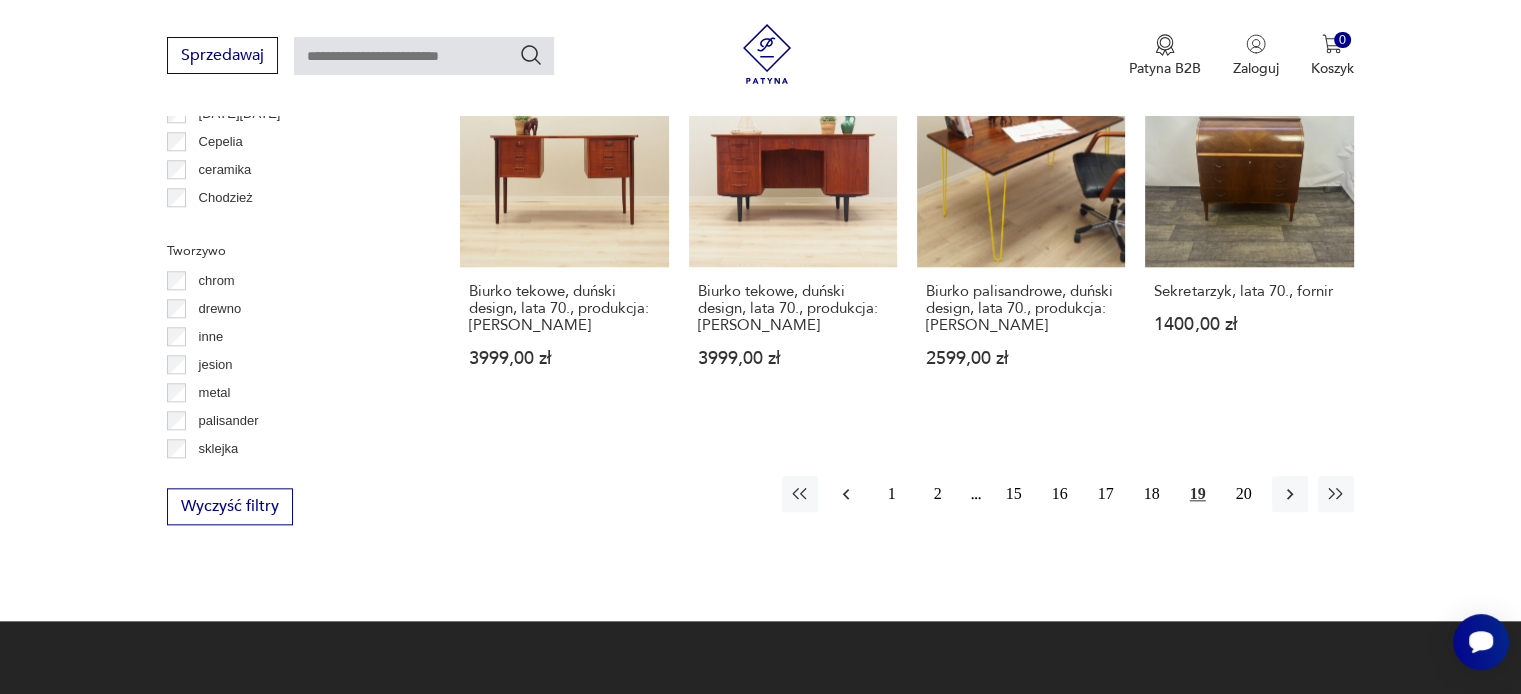 click 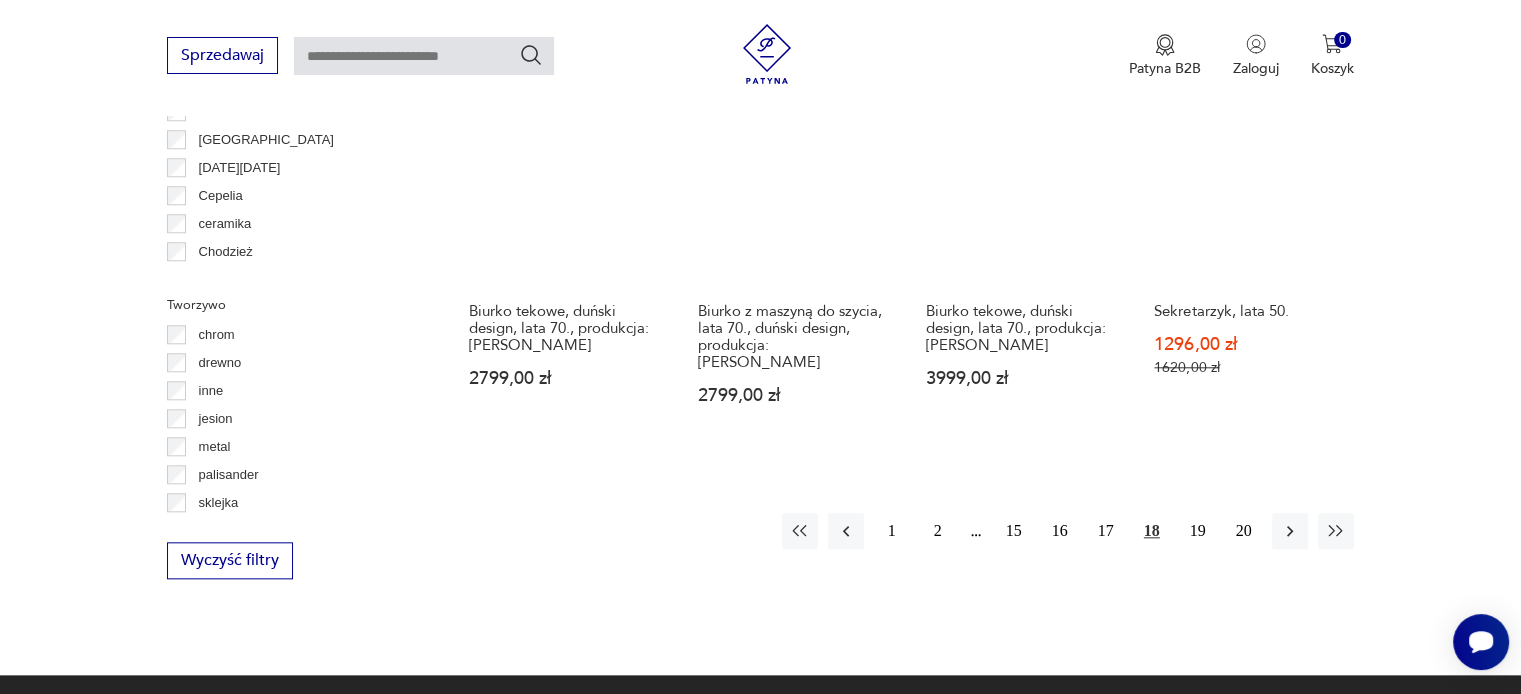 scroll, scrollTop: 2130, scrollLeft: 0, axis: vertical 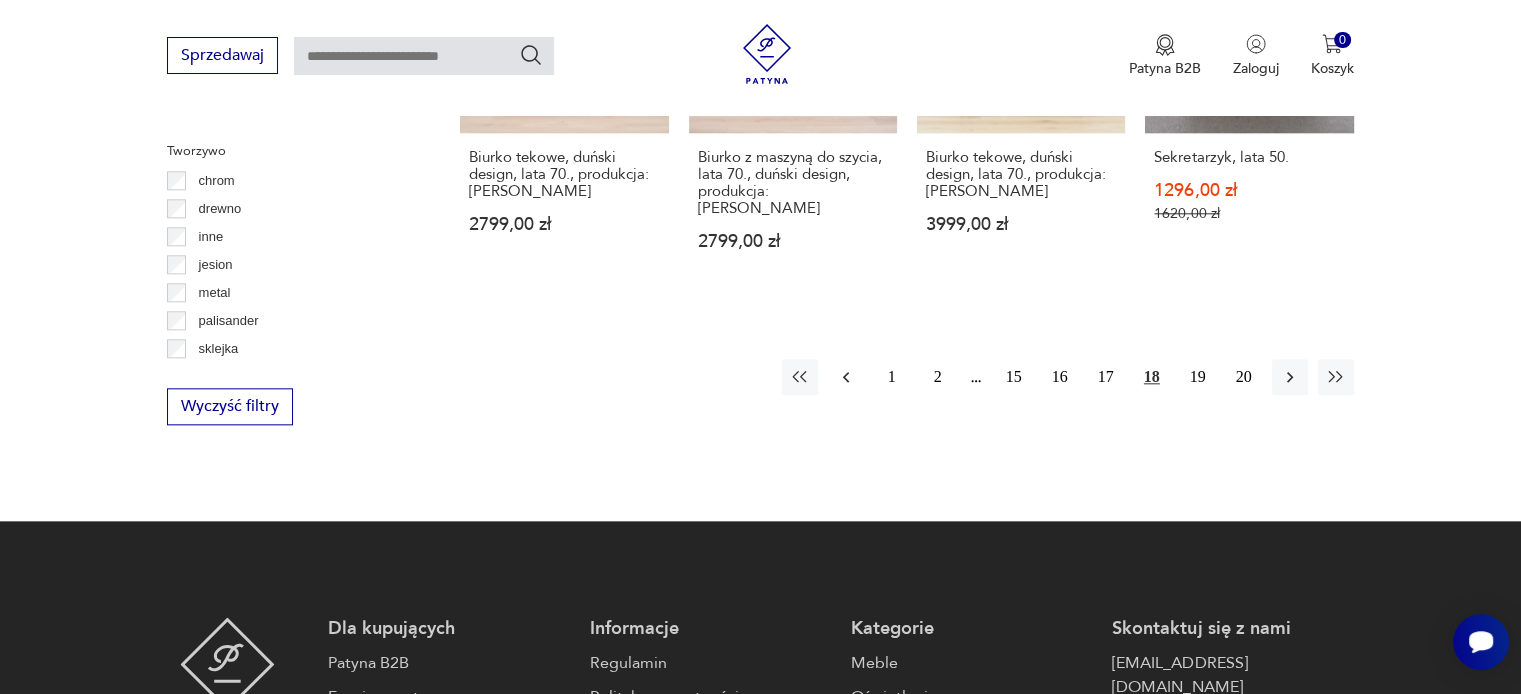 click 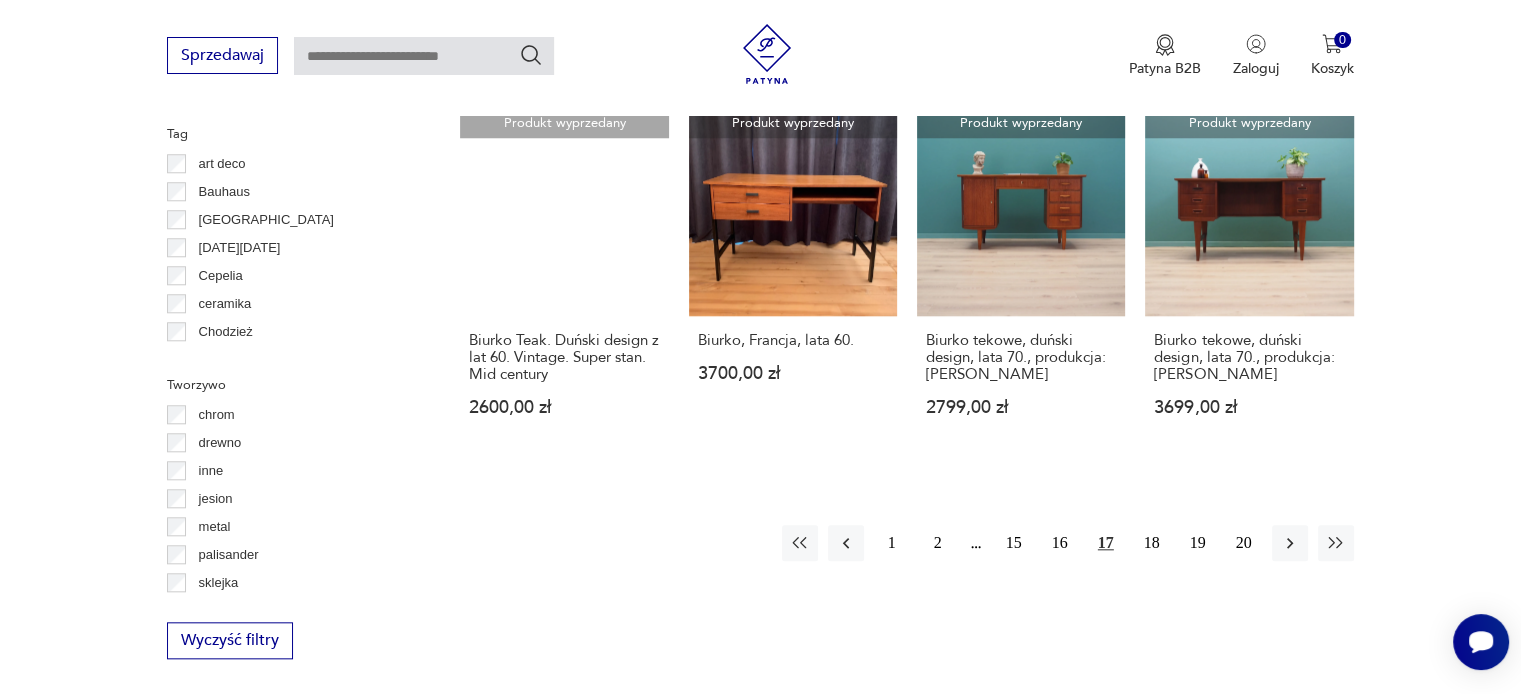 scroll, scrollTop: 1930, scrollLeft: 0, axis: vertical 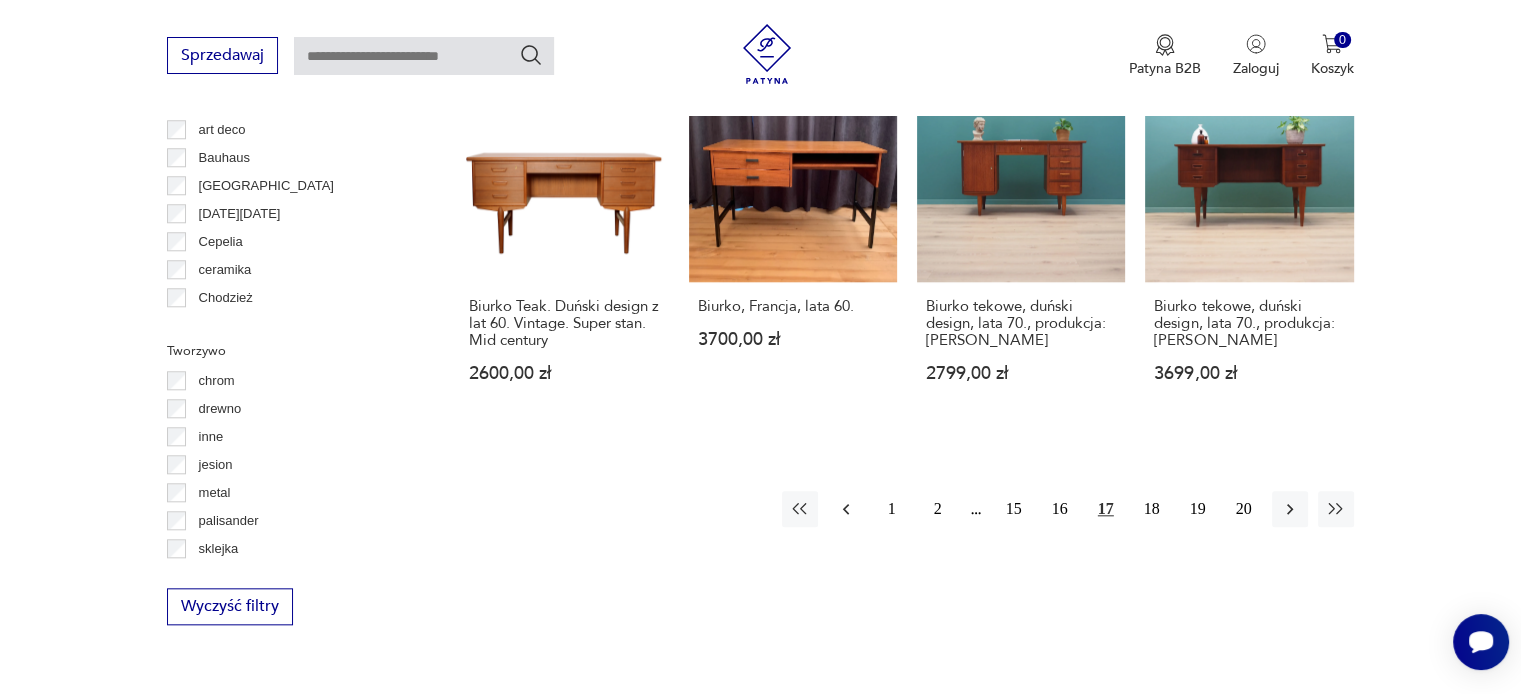 click 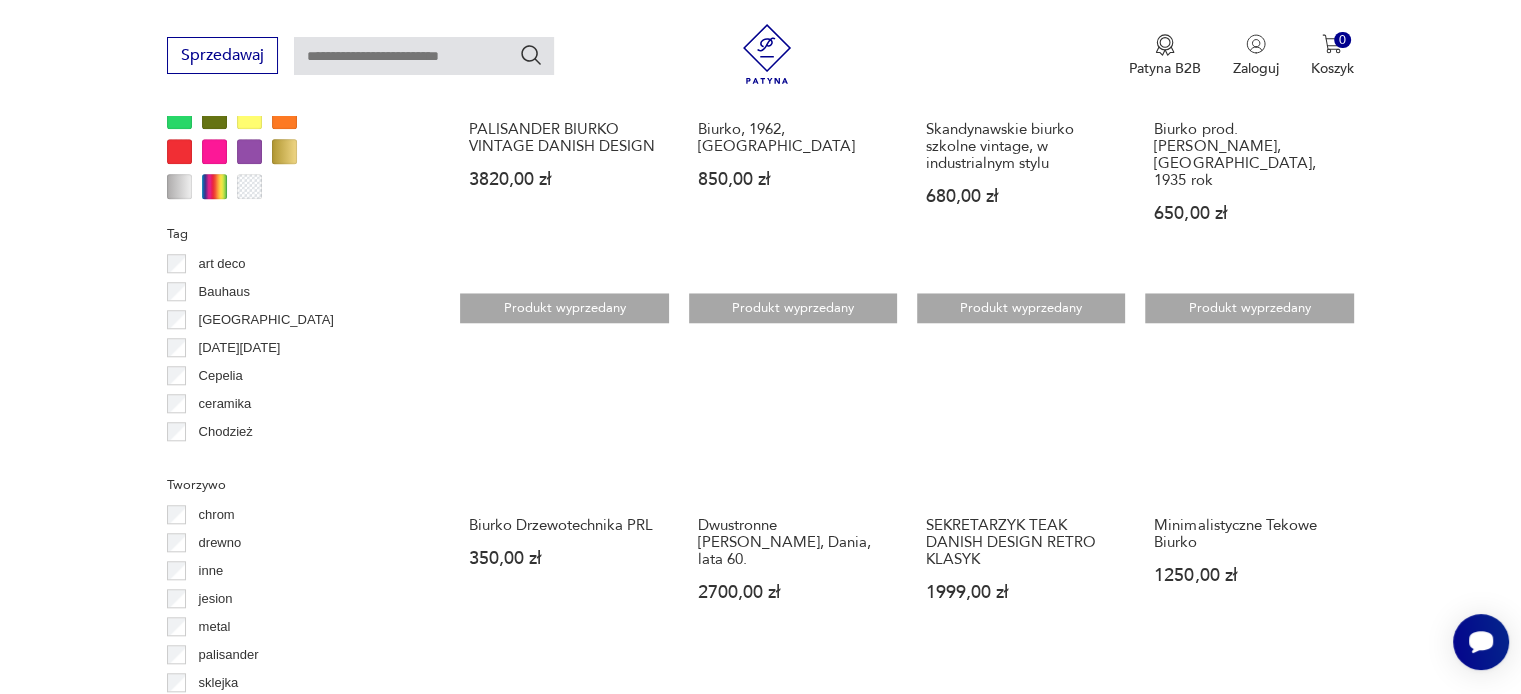 scroll, scrollTop: 1830, scrollLeft: 0, axis: vertical 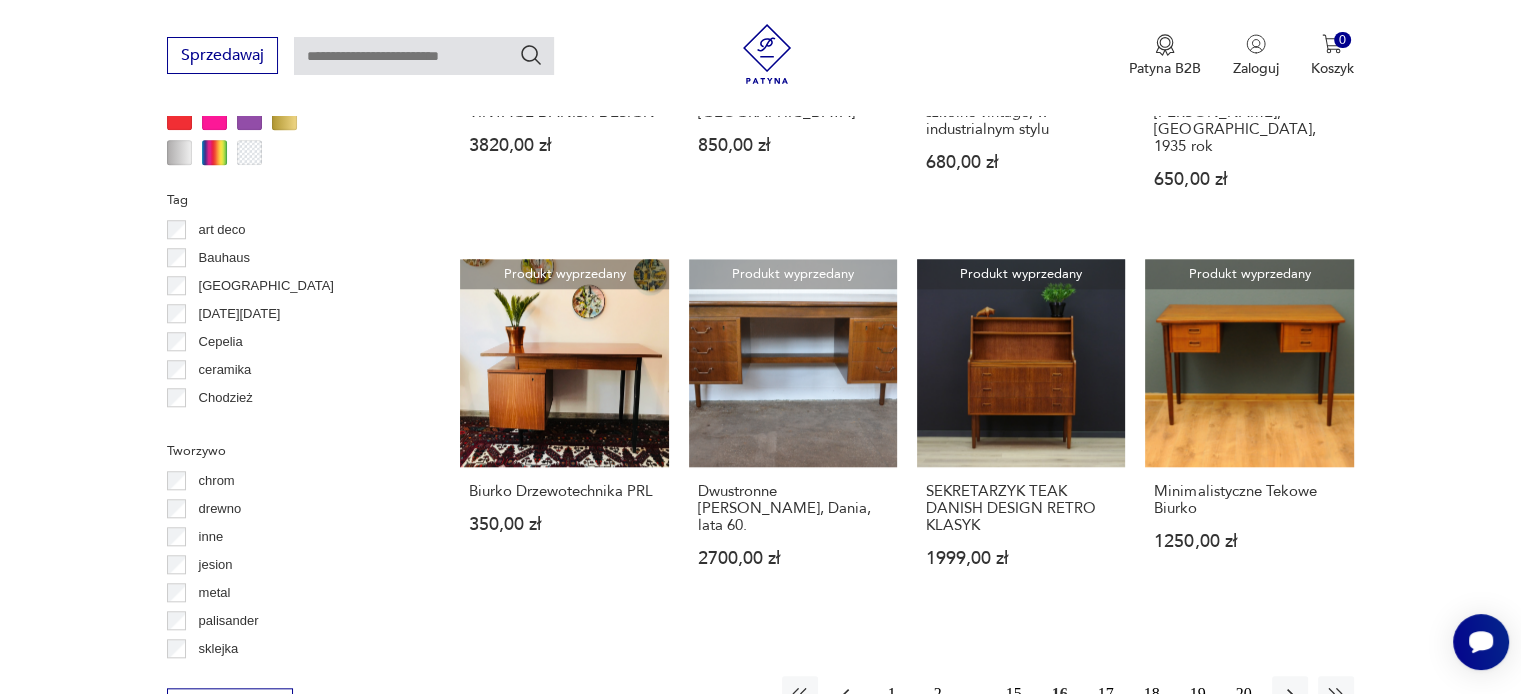 click 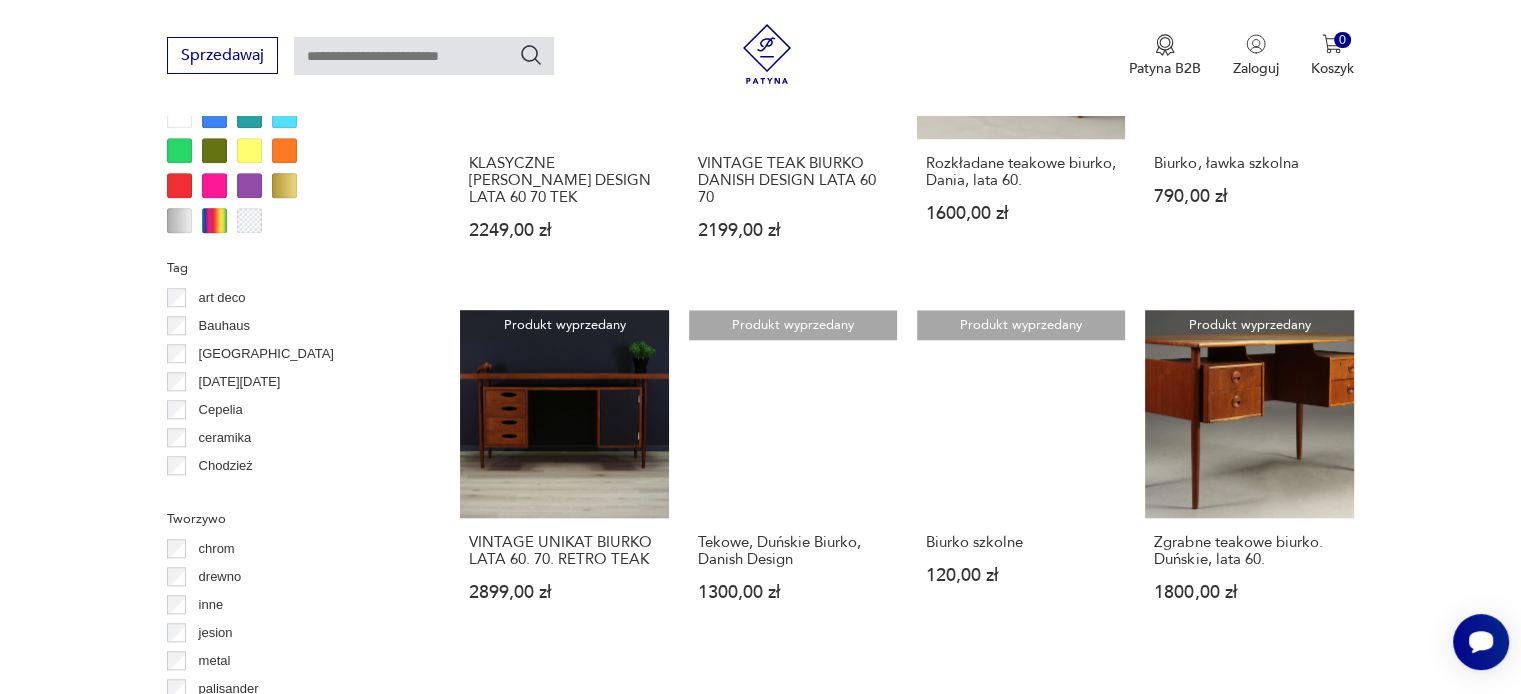scroll, scrollTop: 1830, scrollLeft: 0, axis: vertical 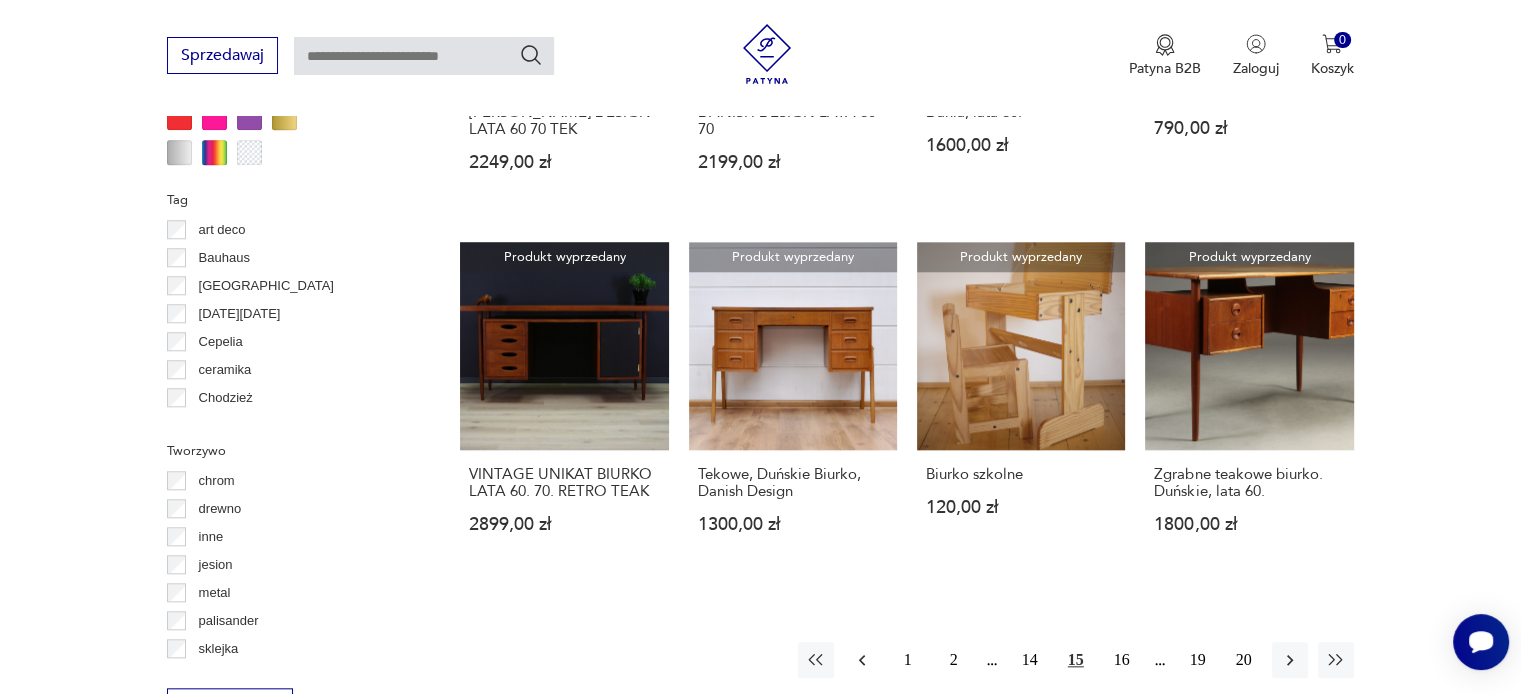 click 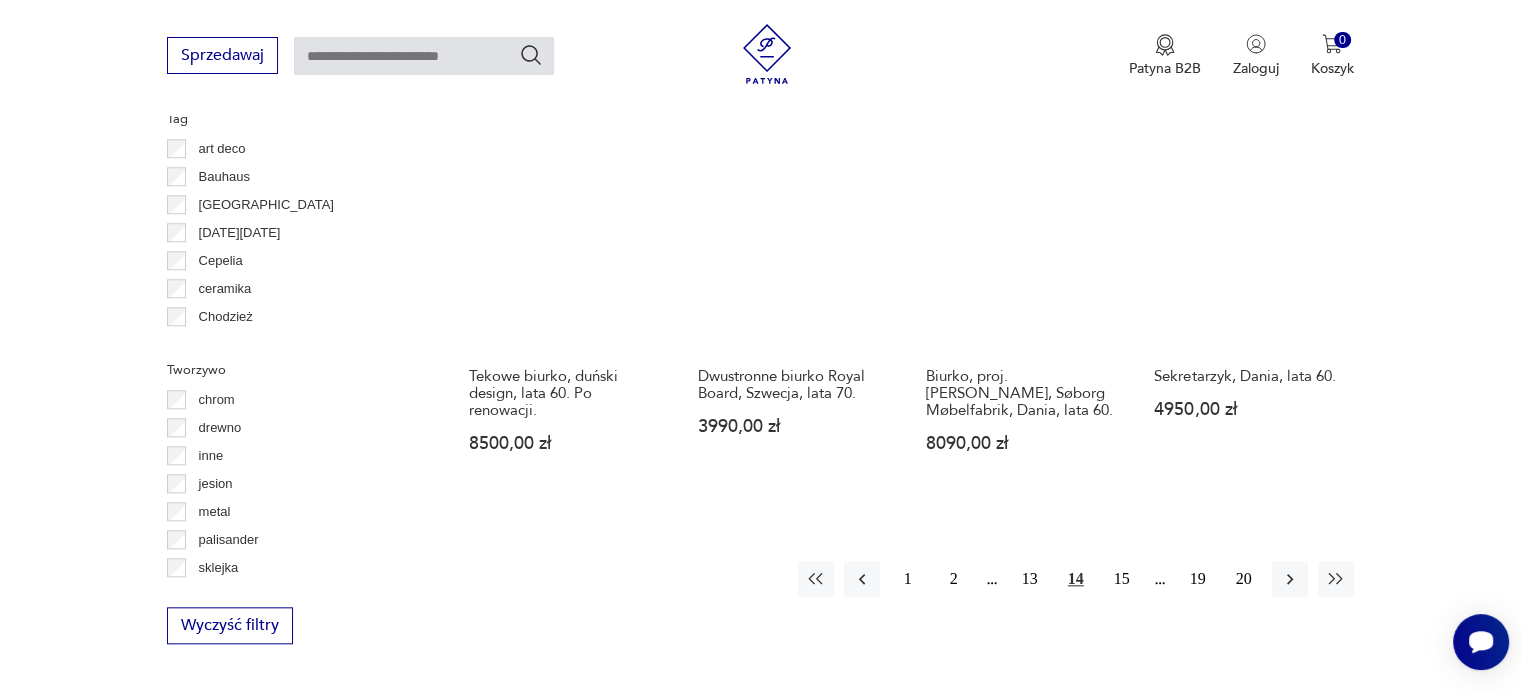 scroll, scrollTop: 1930, scrollLeft: 0, axis: vertical 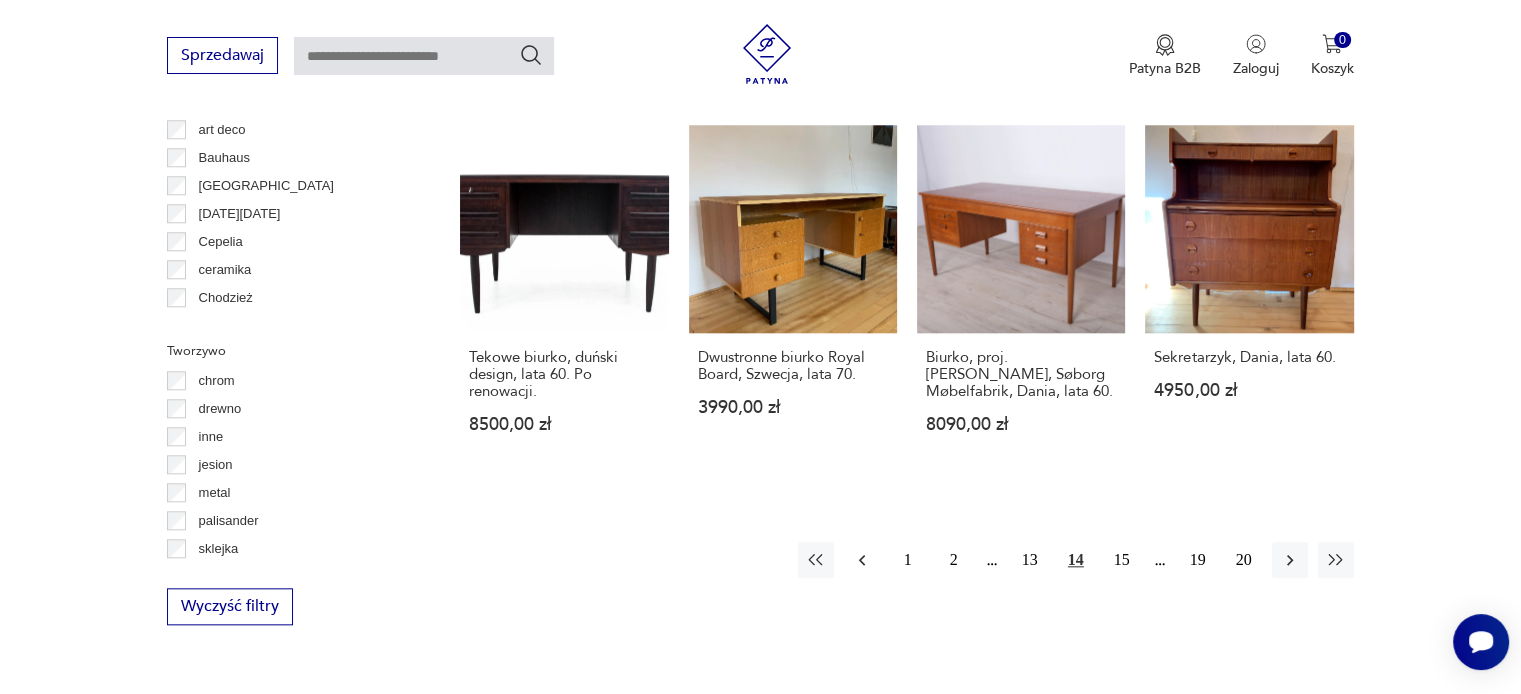 click 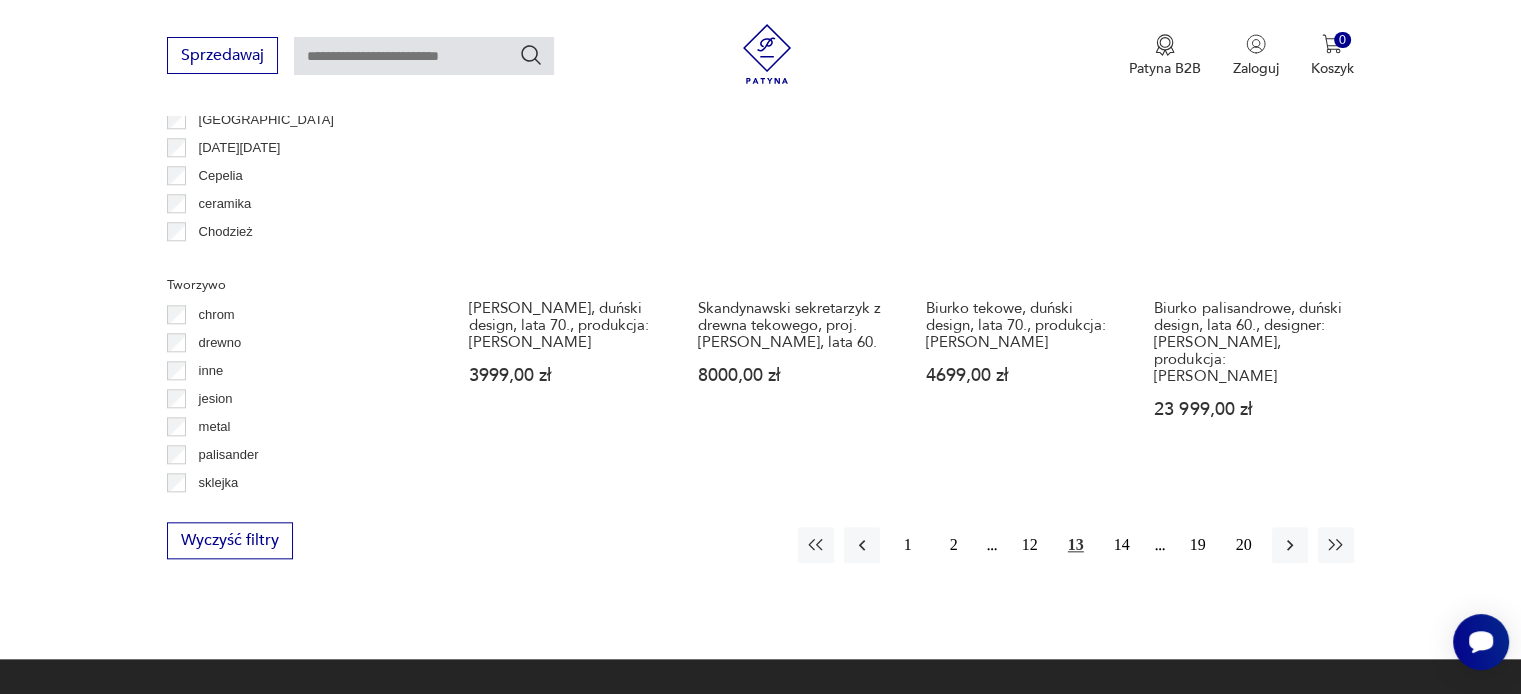 scroll, scrollTop: 2030, scrollLeft: 0, axis: vertical 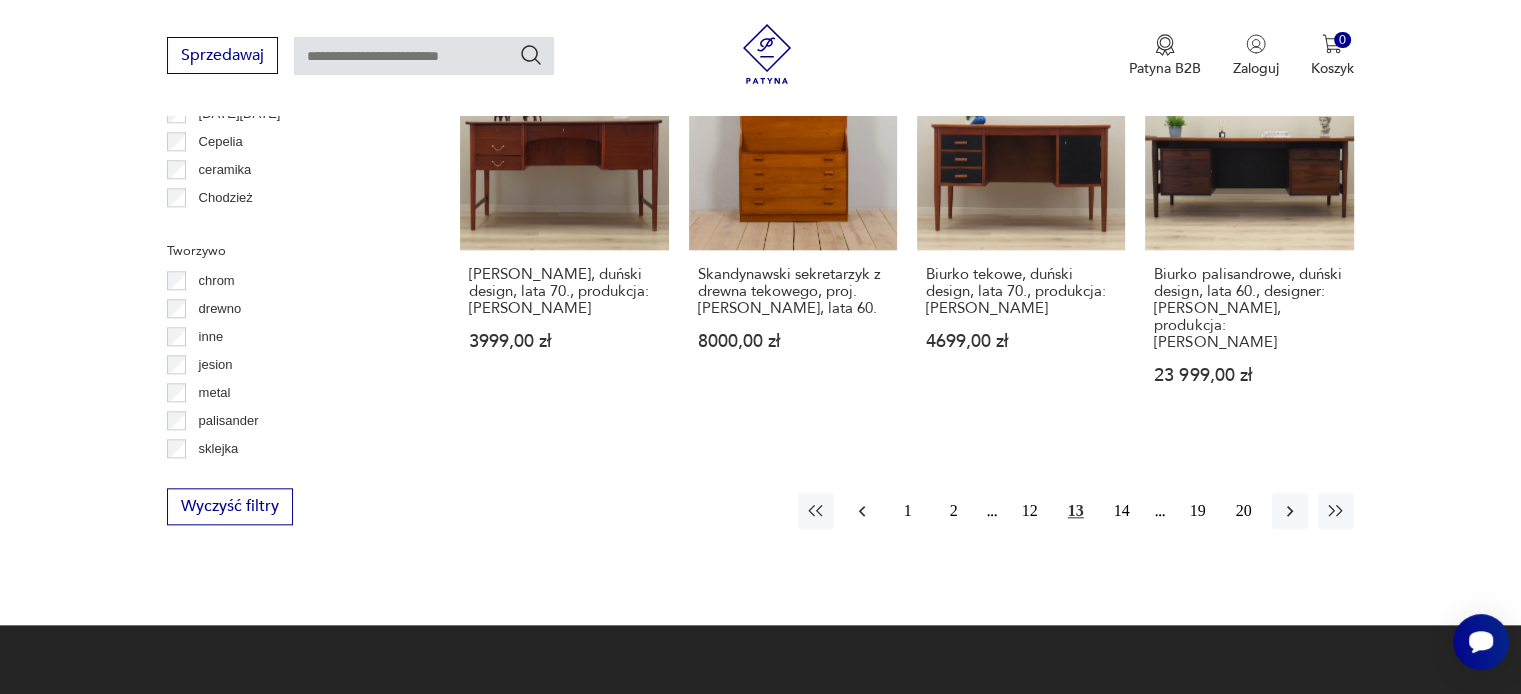 click 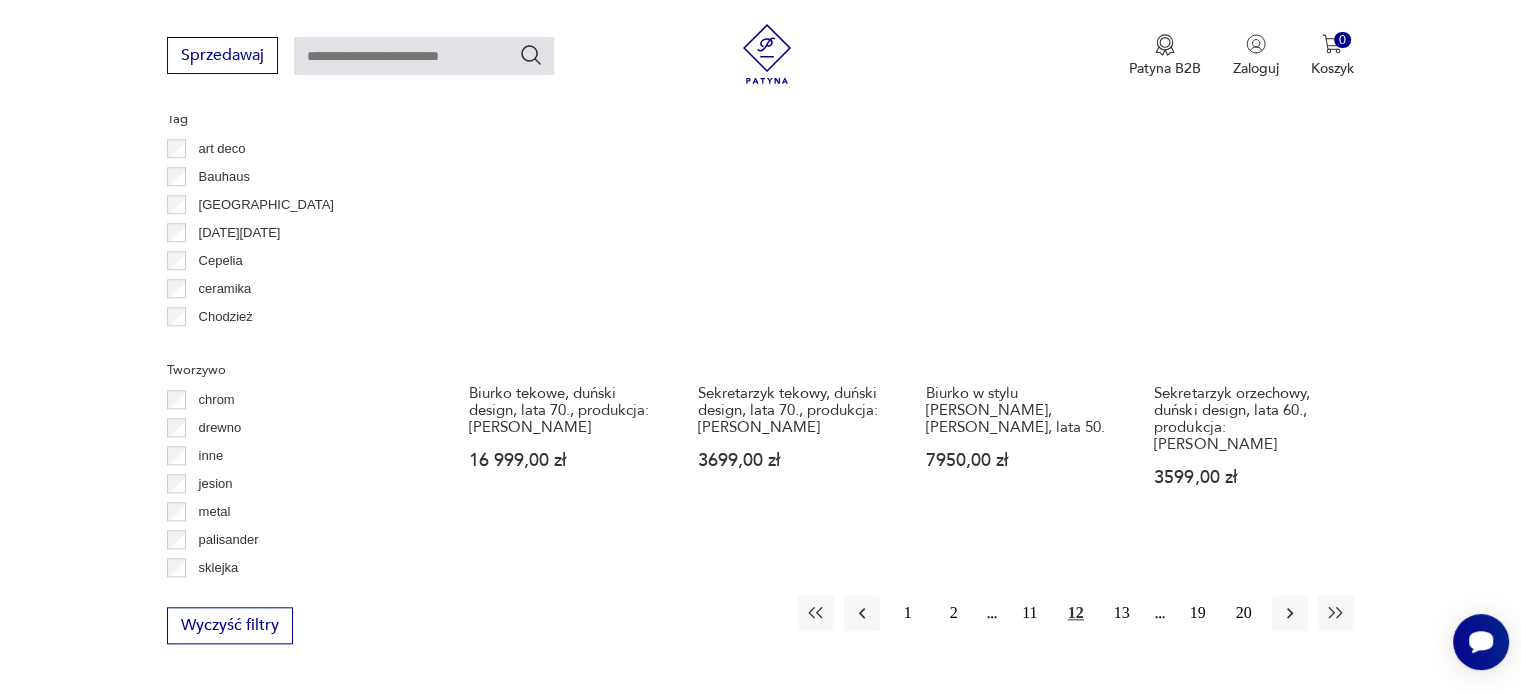 scroll, scrollTop: 1930, scrollLeft: 0, axis: vertical 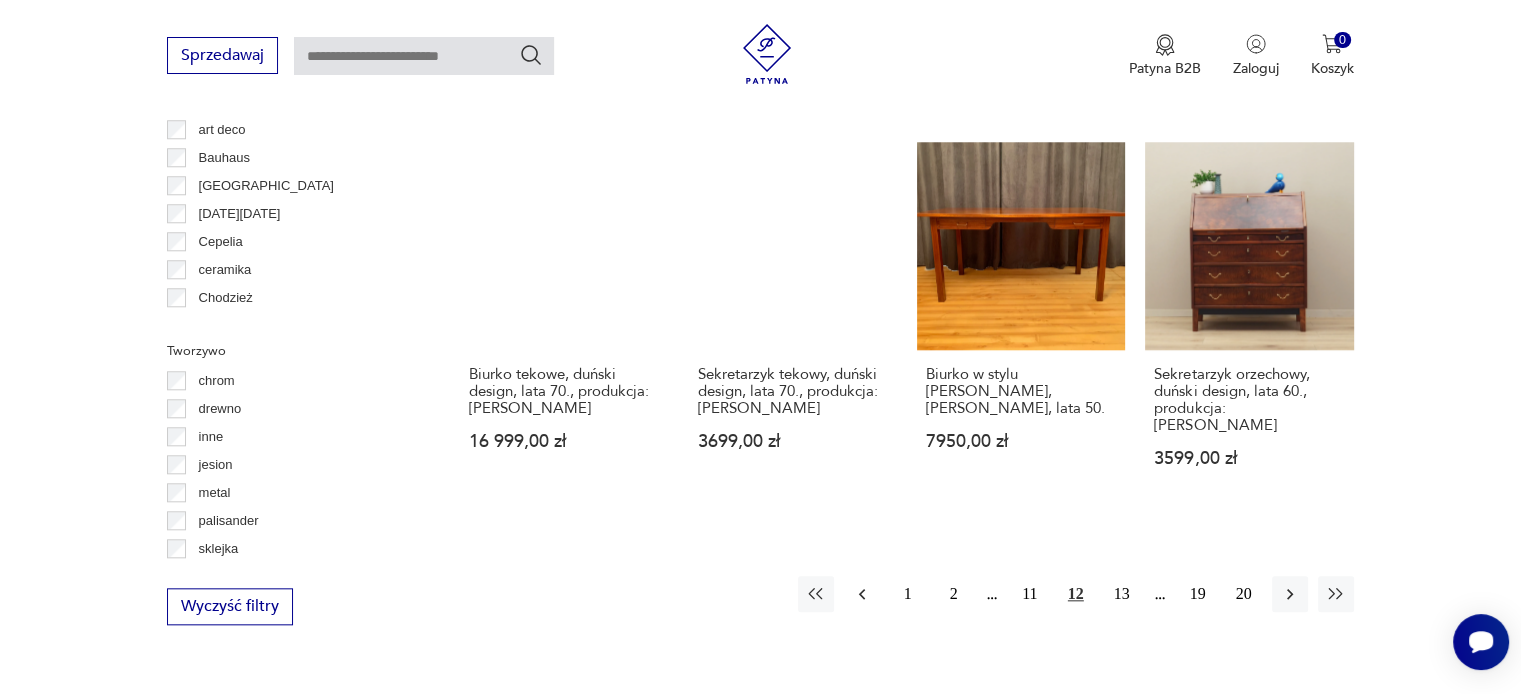 click 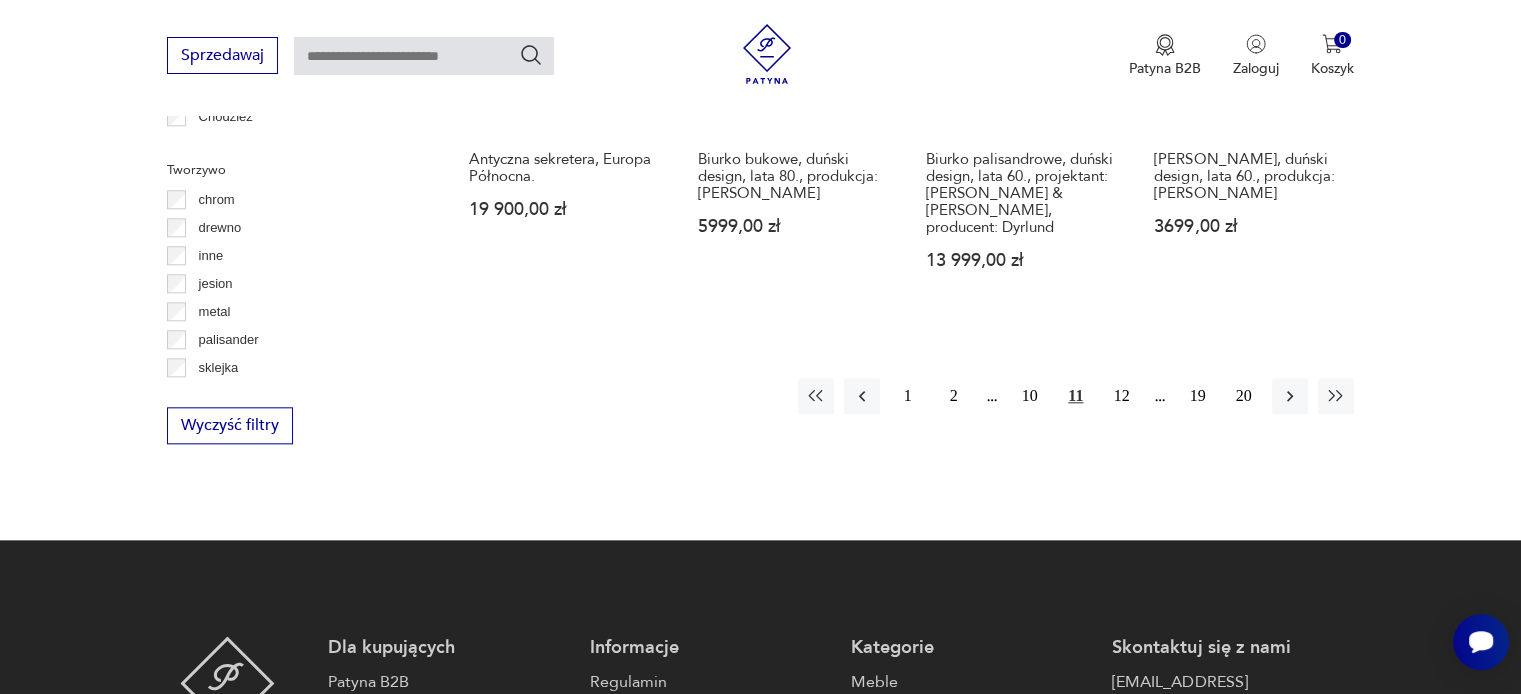 scroll, scrollTop: 2130, scrollLeft: 0, axis: vertical 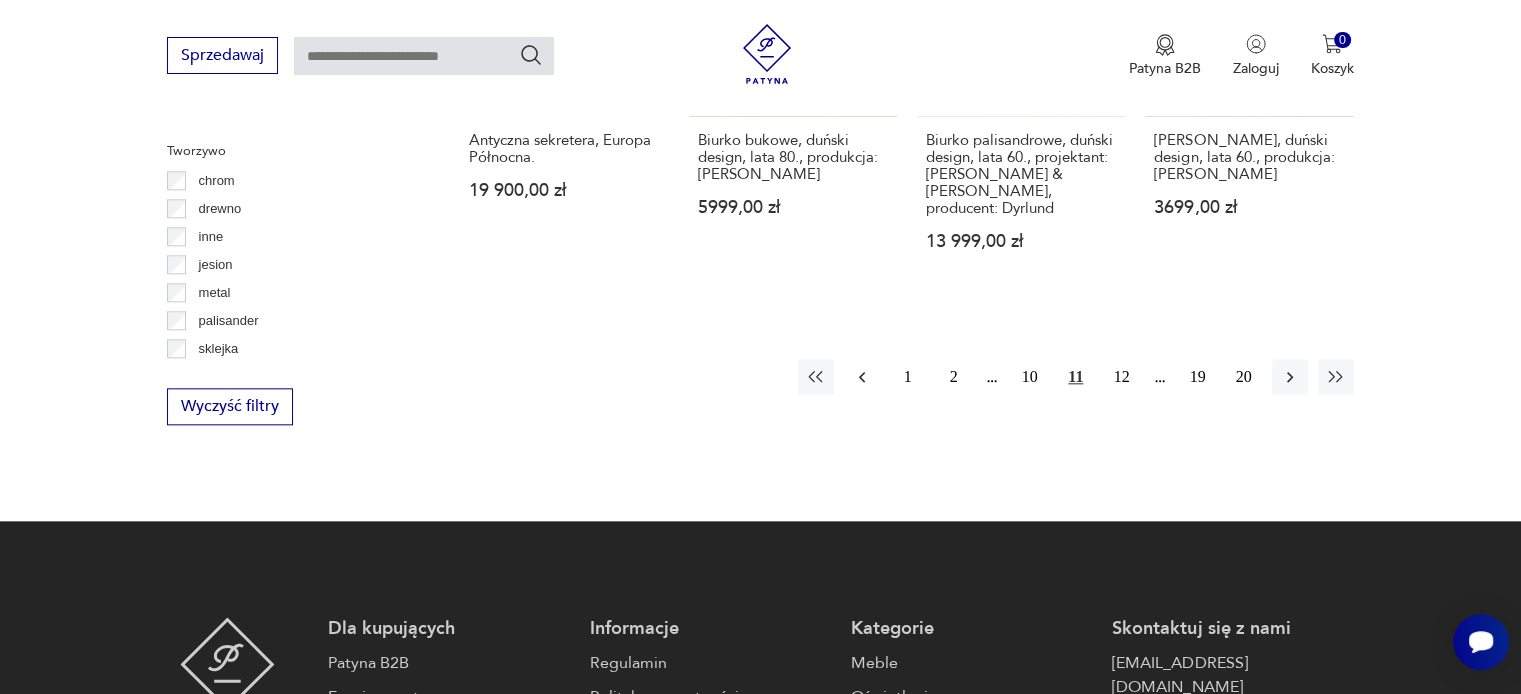 click 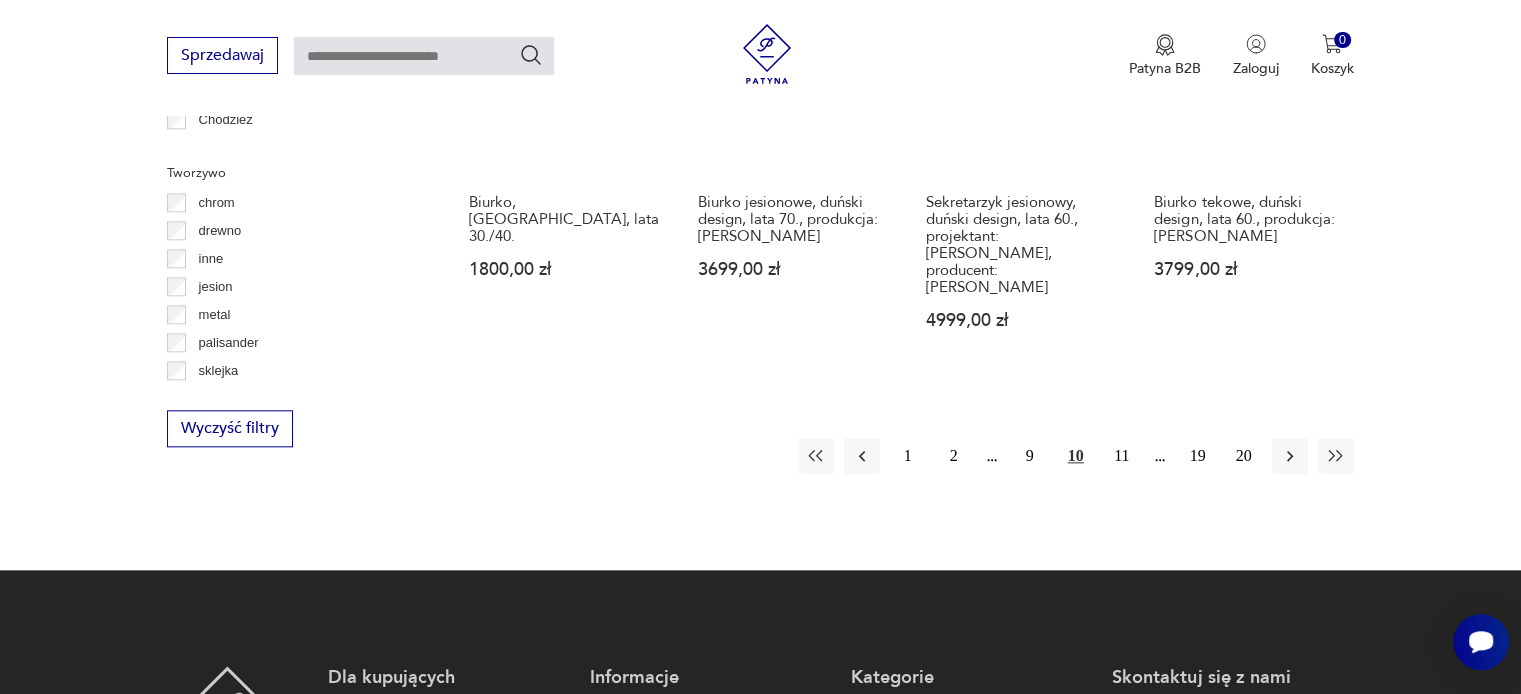 scroll, scrollTop: 2130, scrollLeft: 0, axis: vertical 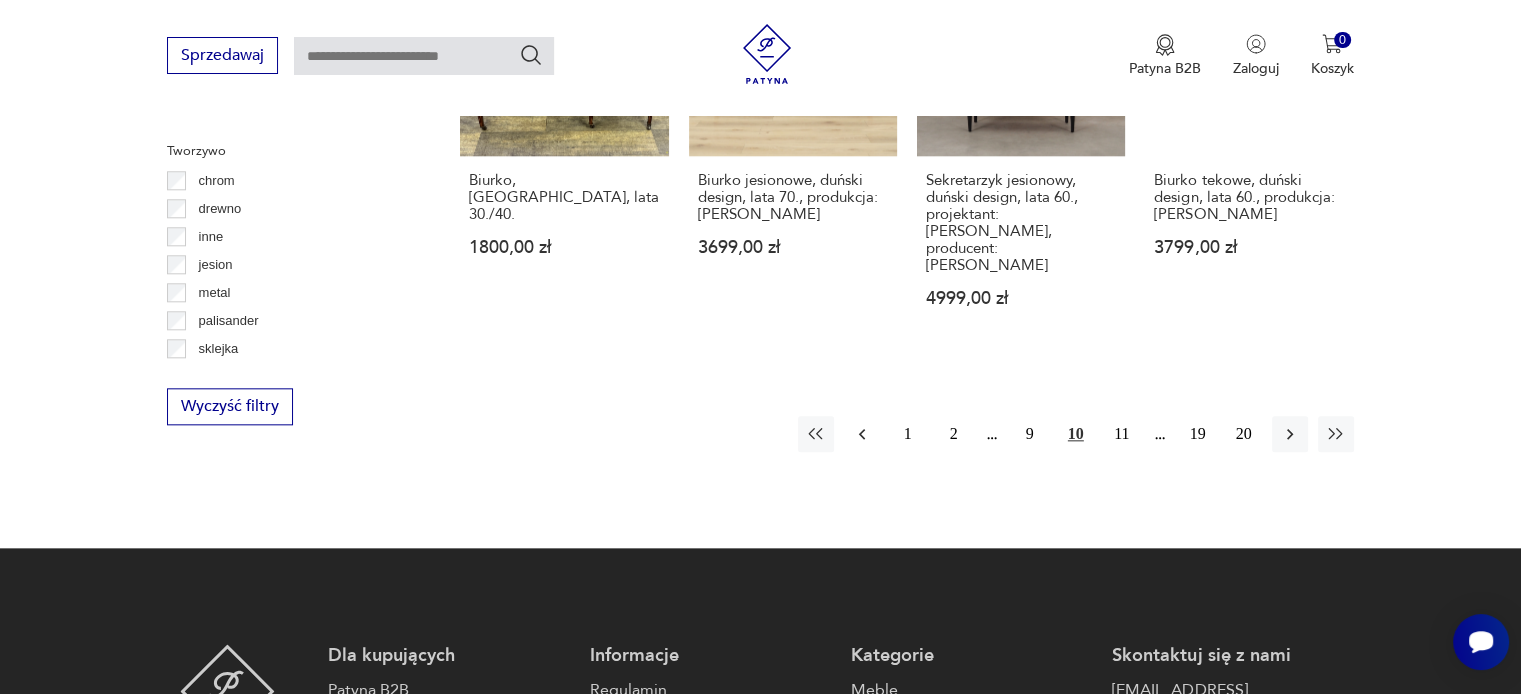 click 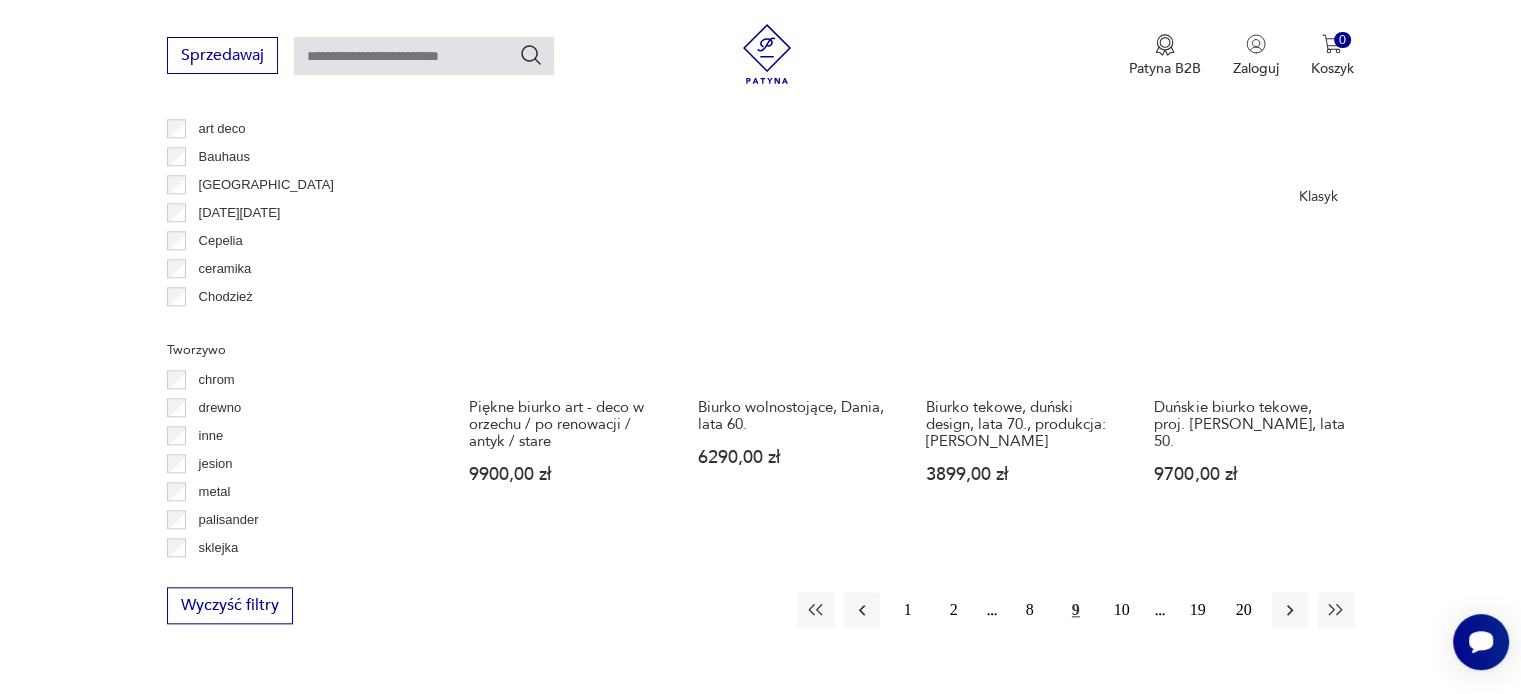 scroll, scrollTop: 1930, scrollLeft: 0, axis: vertical 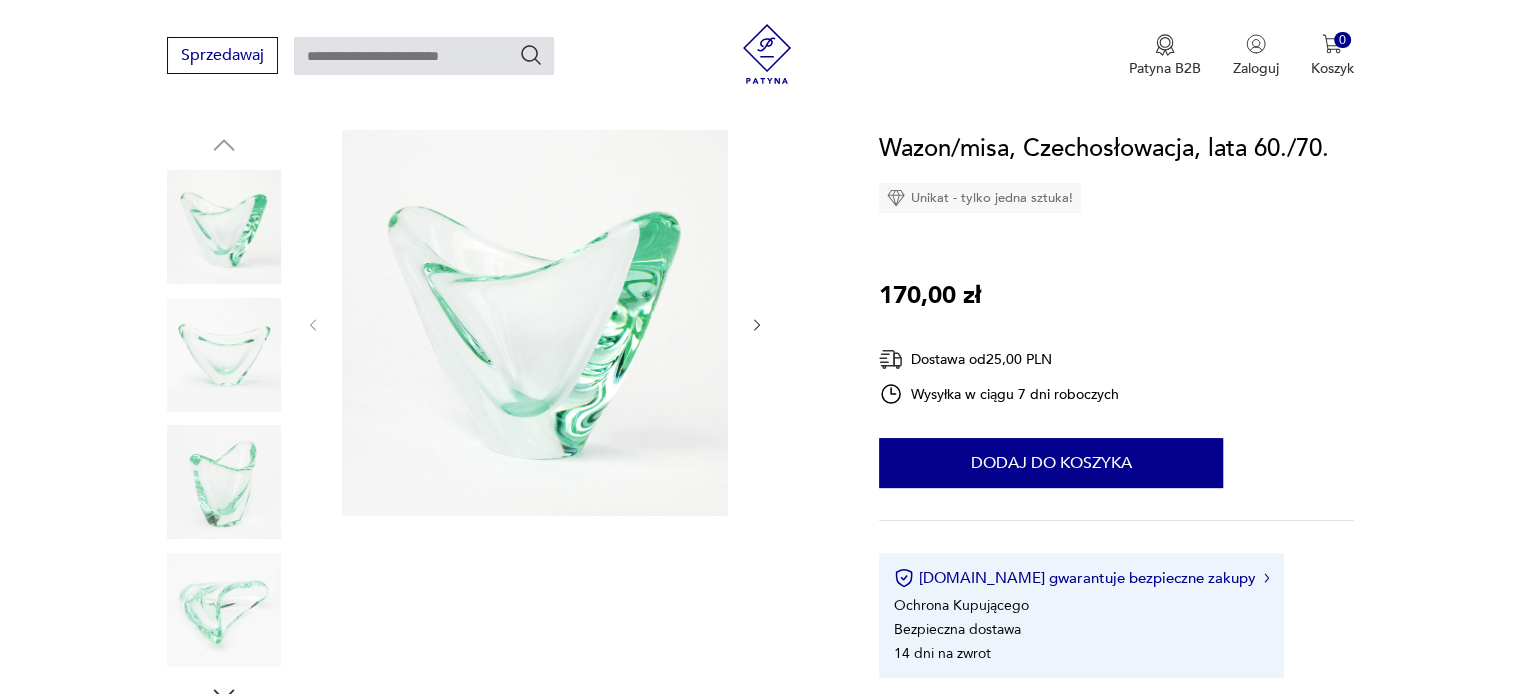 click at bounding box center [535, 323] 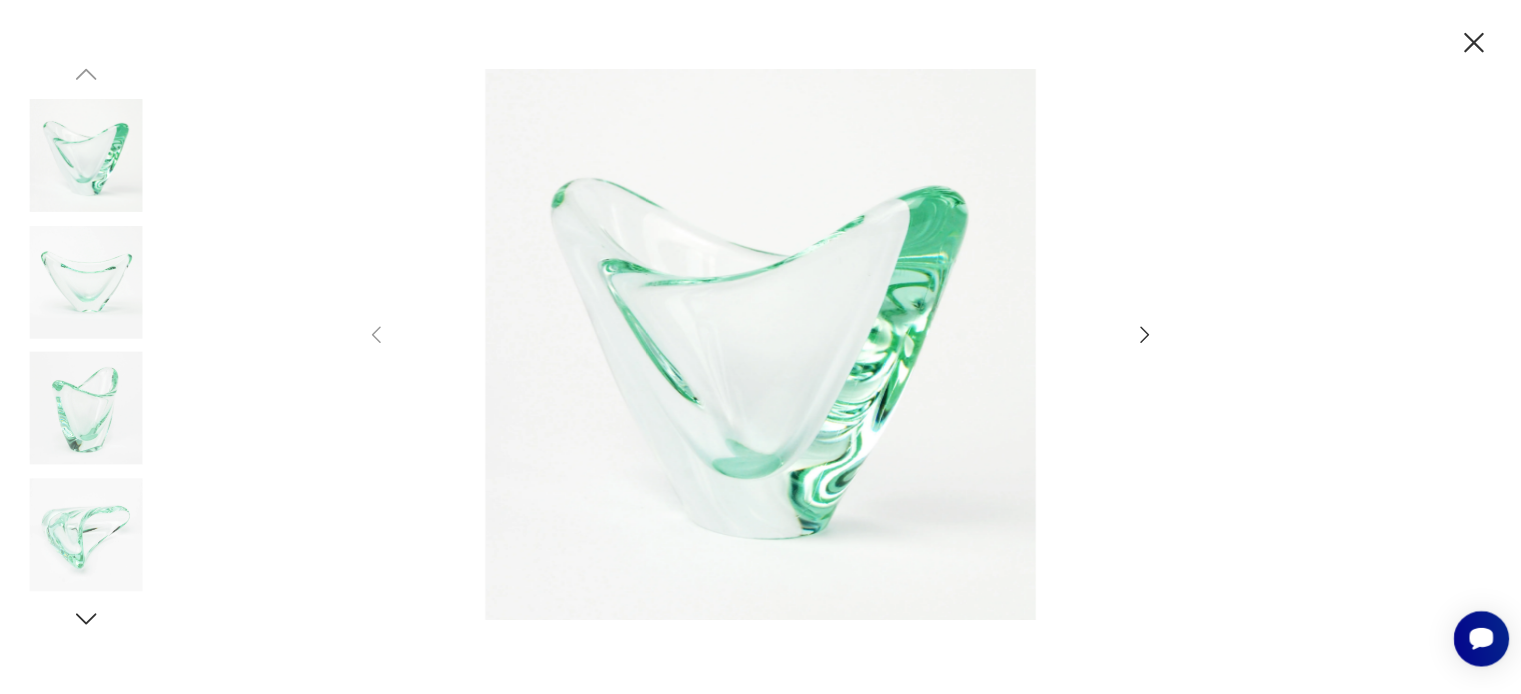 scroll, scrollTop: 0, scrollLeft: 0, axis: both 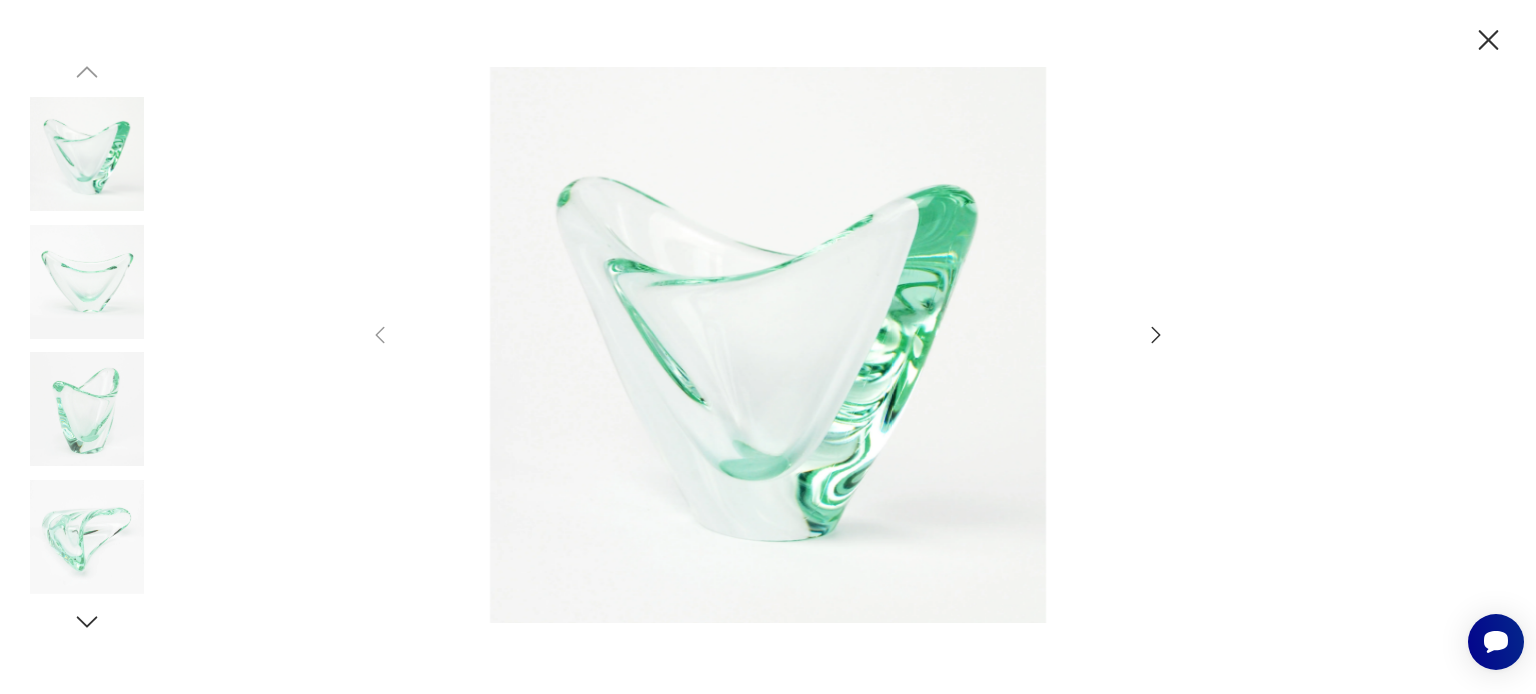 click 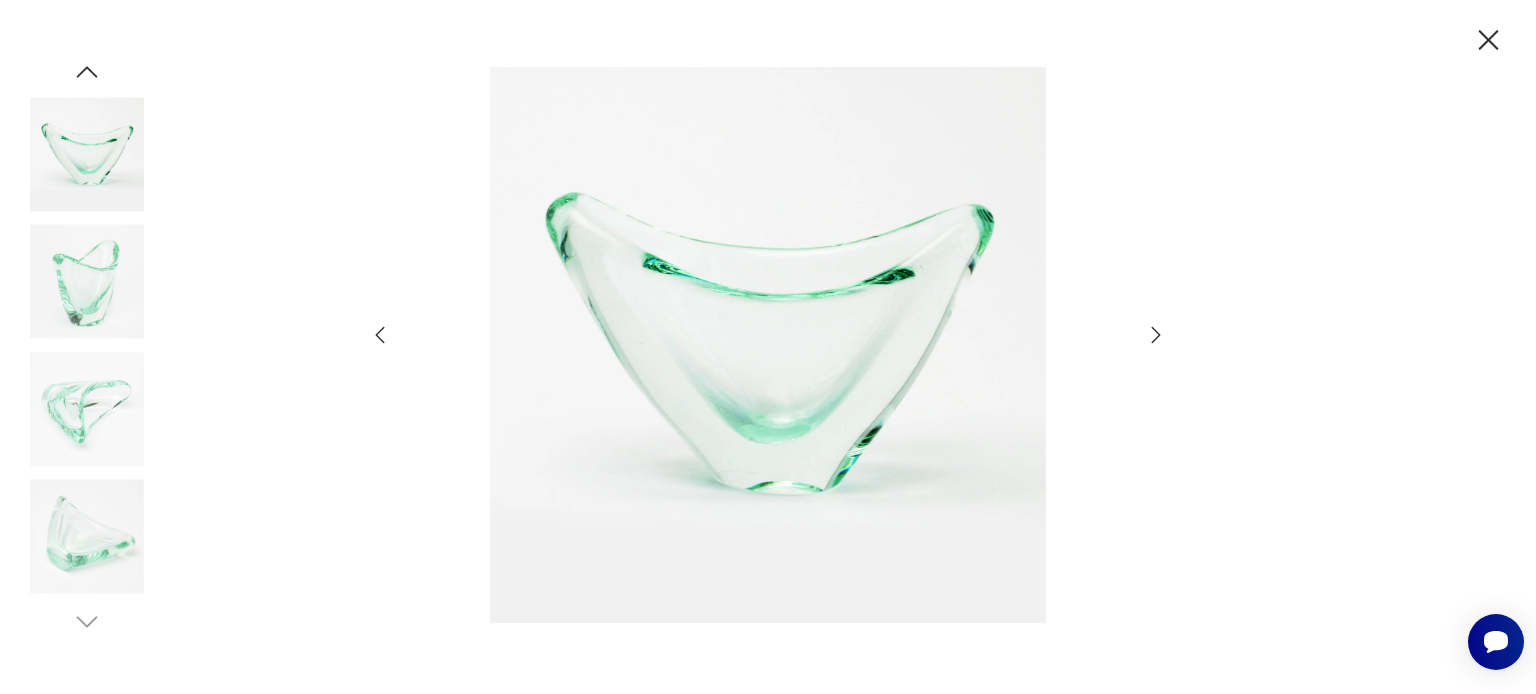 click 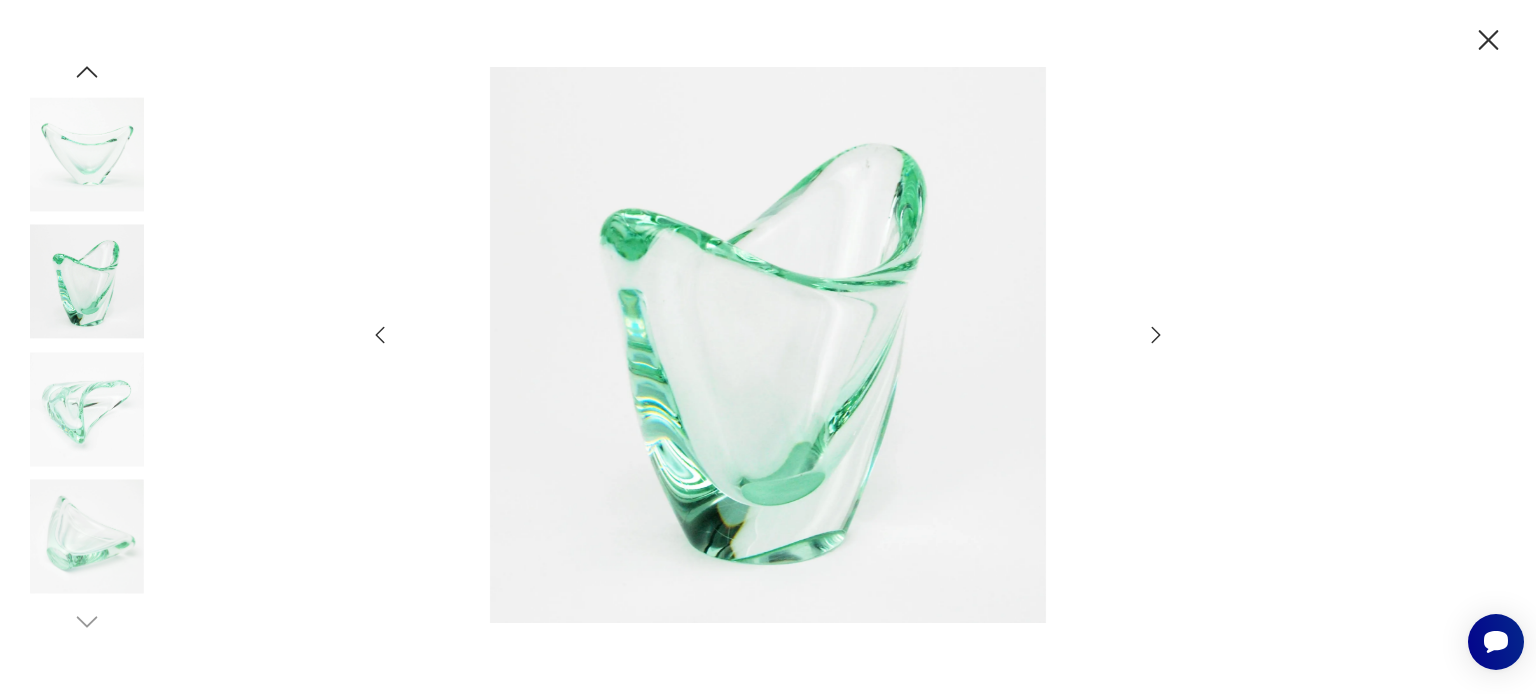 click 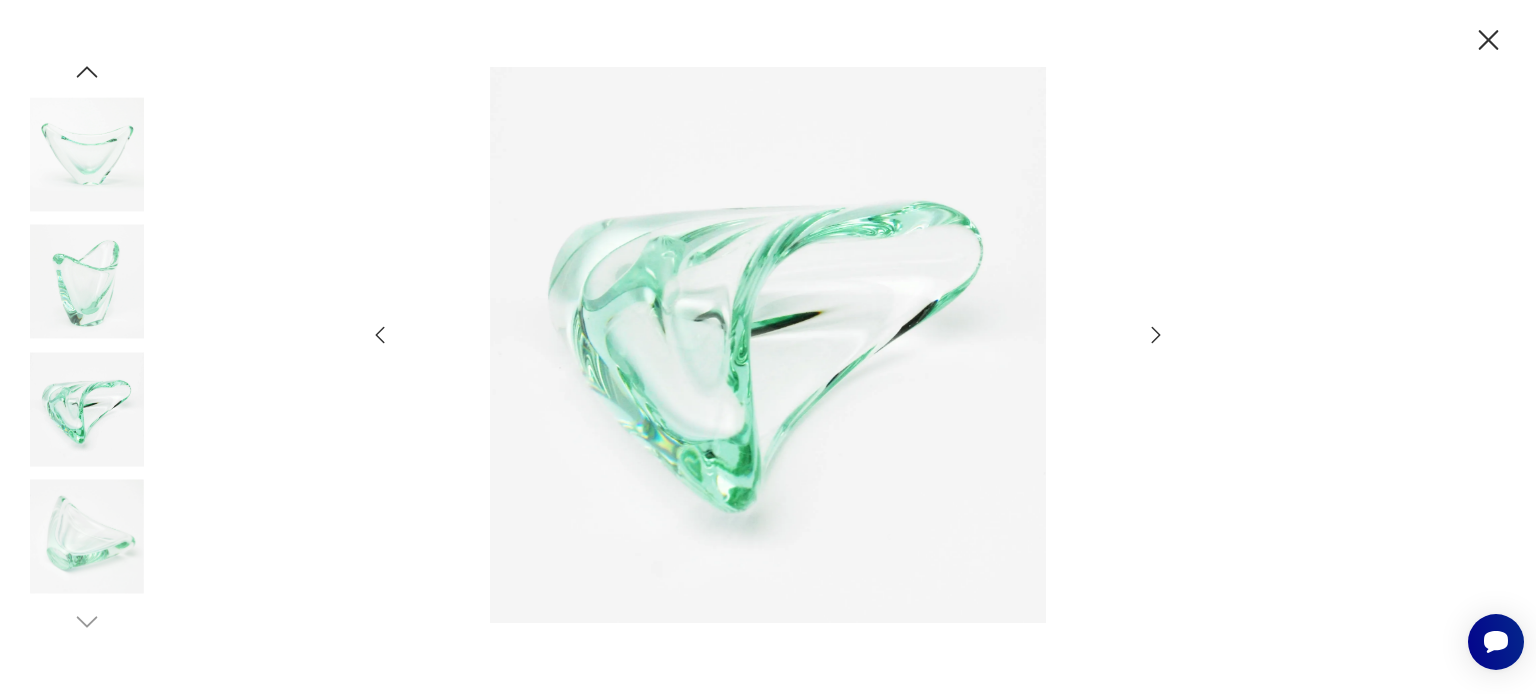 click 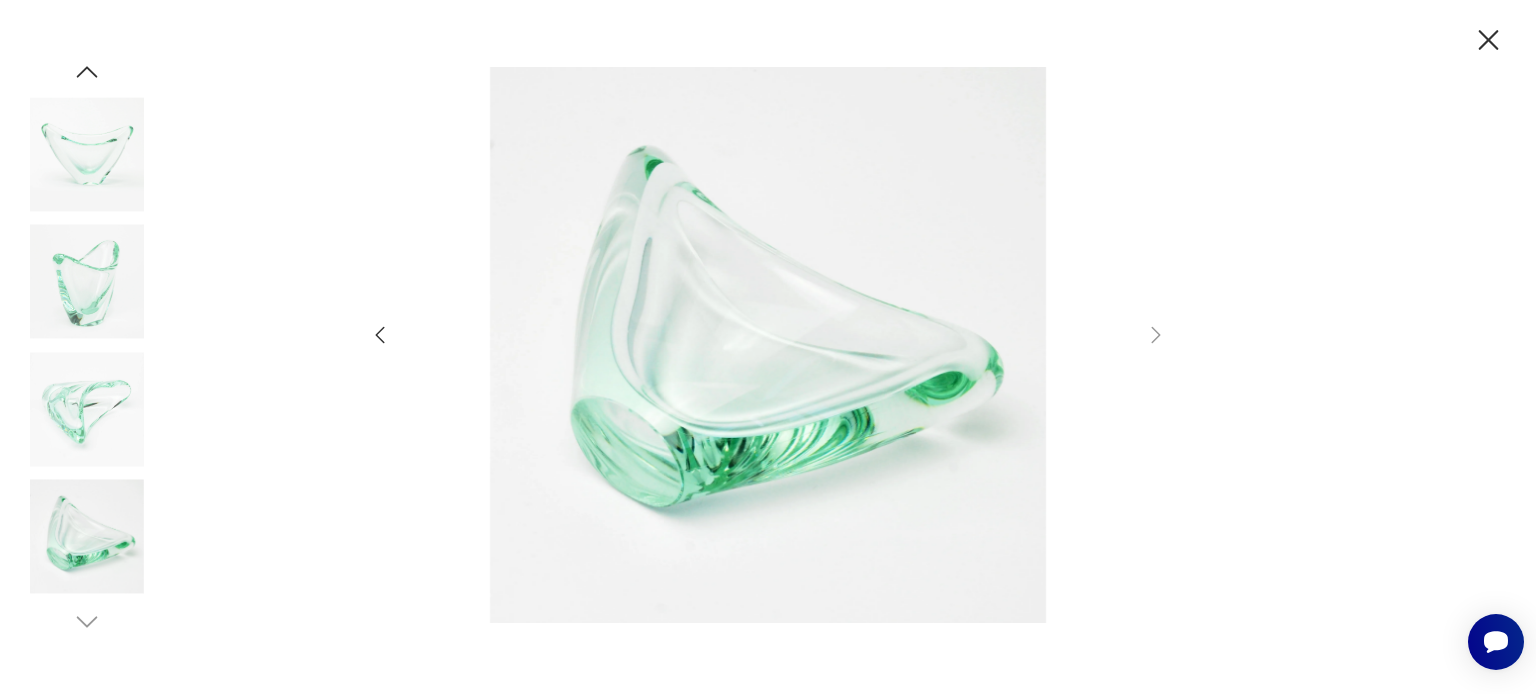 click 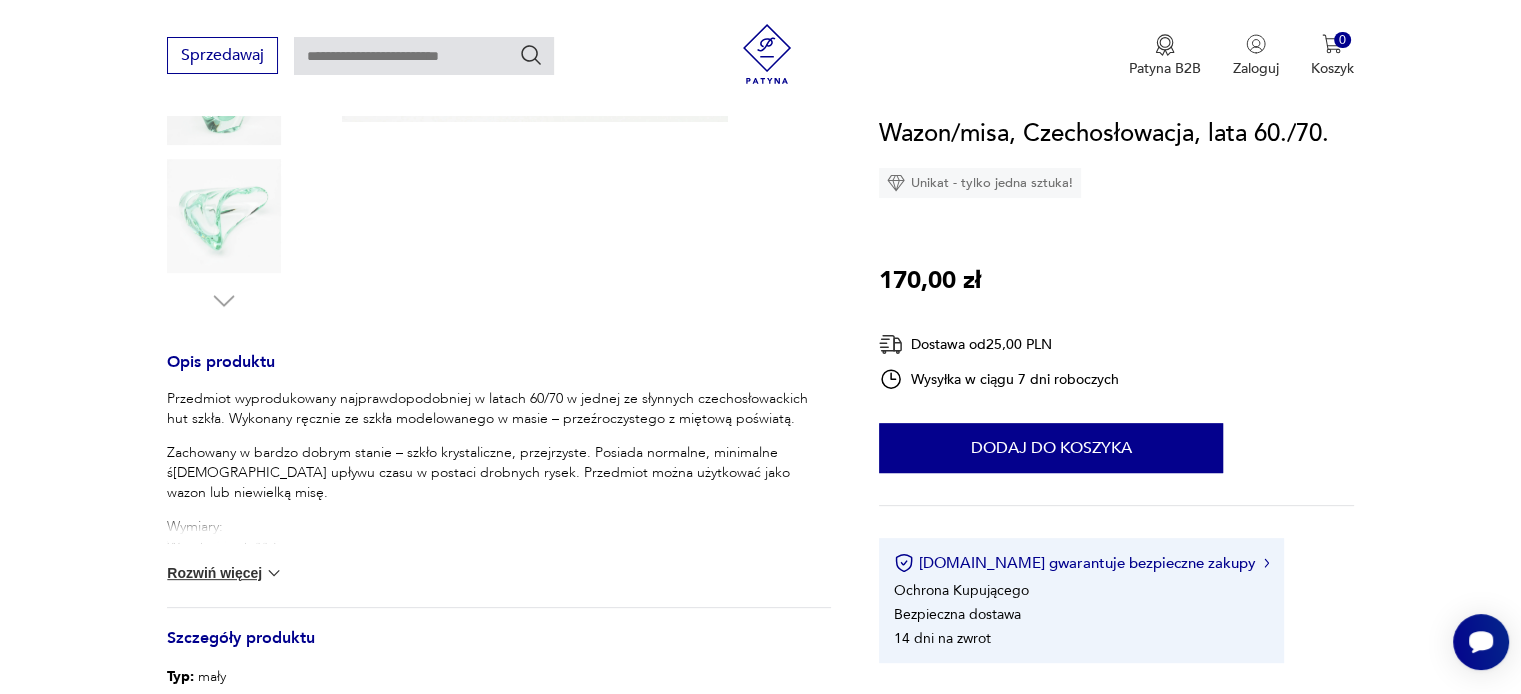 scroll, scrollTop: 600, scrollLeft: 0, axis: vertical 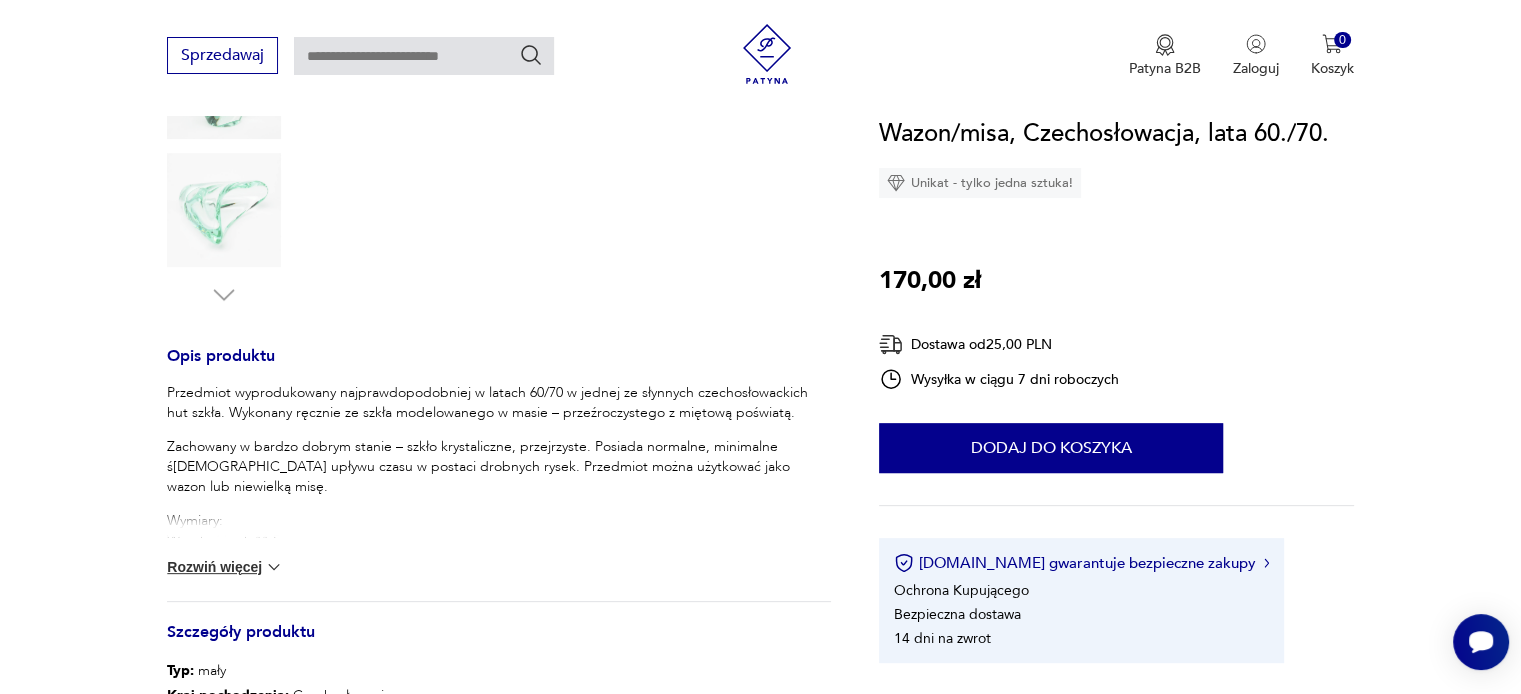 click on "Rozwiń więcej" at bounding box center (225, 567) 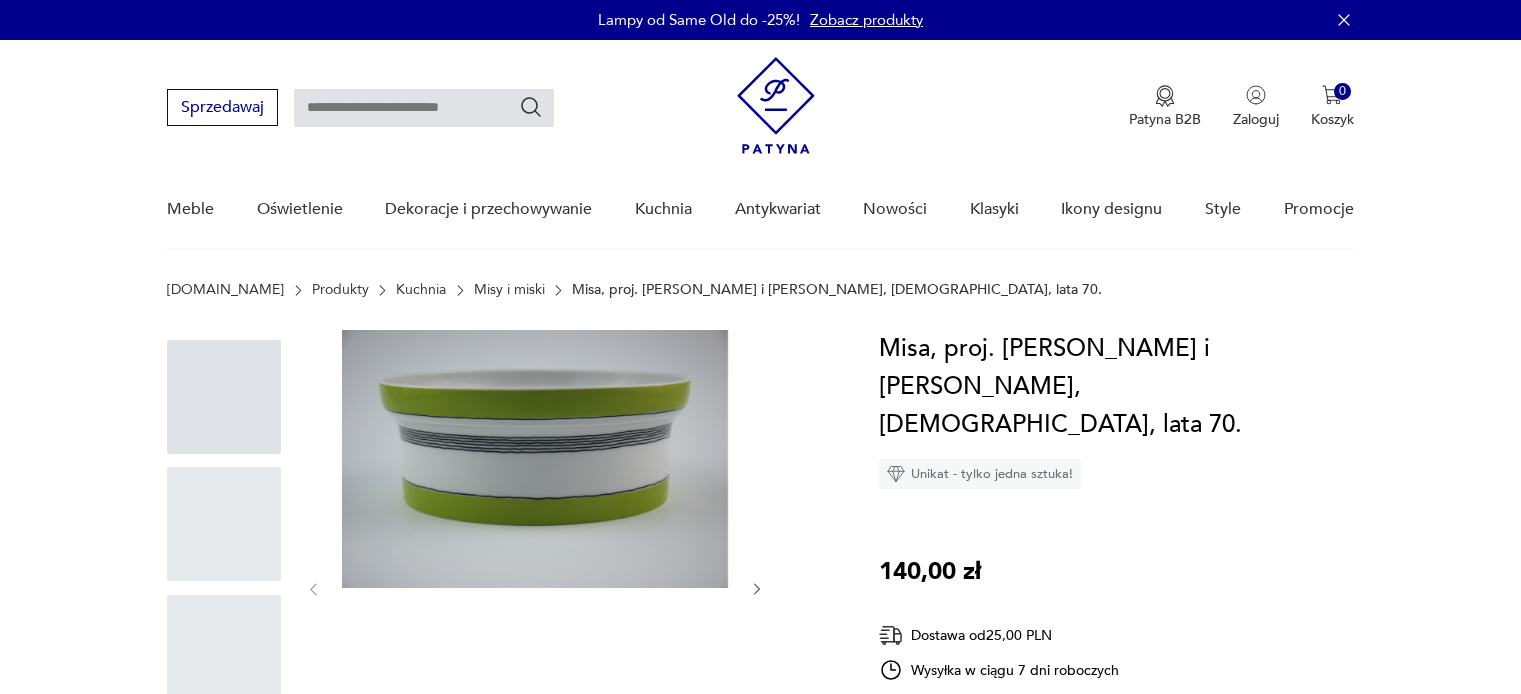 scroll, scrollTop: 0, scrollLeft: 0, axis: both 